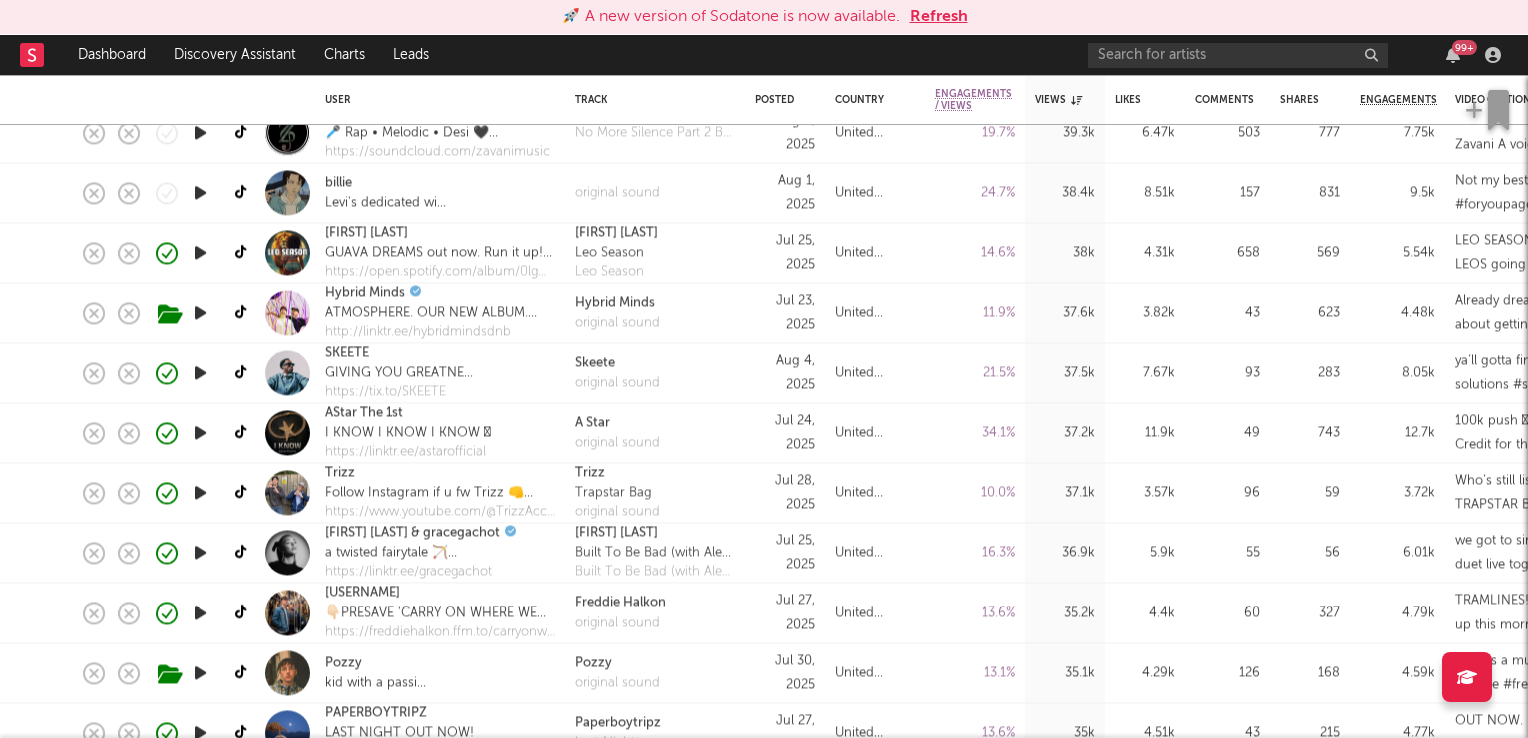 scroll, scrollTop: 0, scrollLeft: 0, axis: both 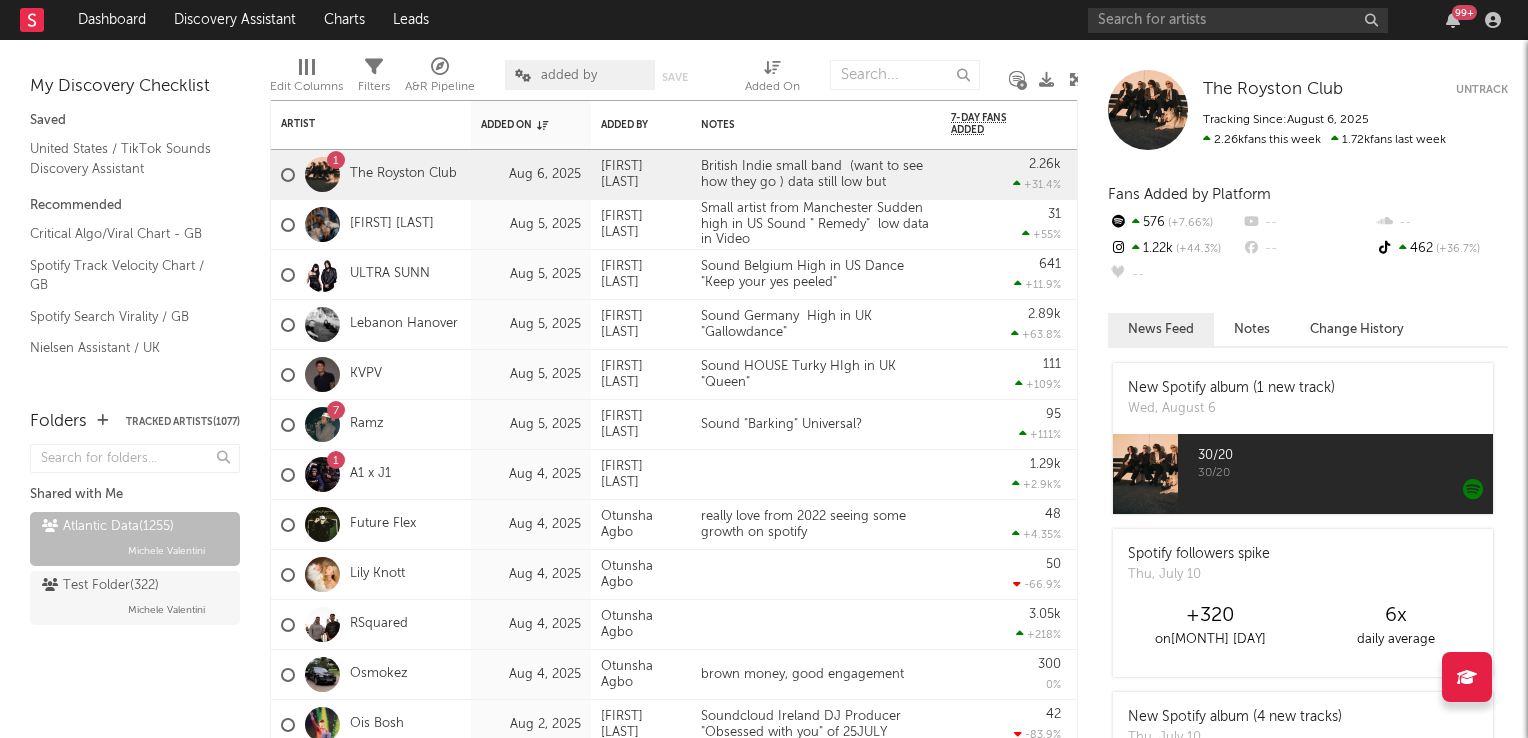 click at bounding box center (1076, 79) 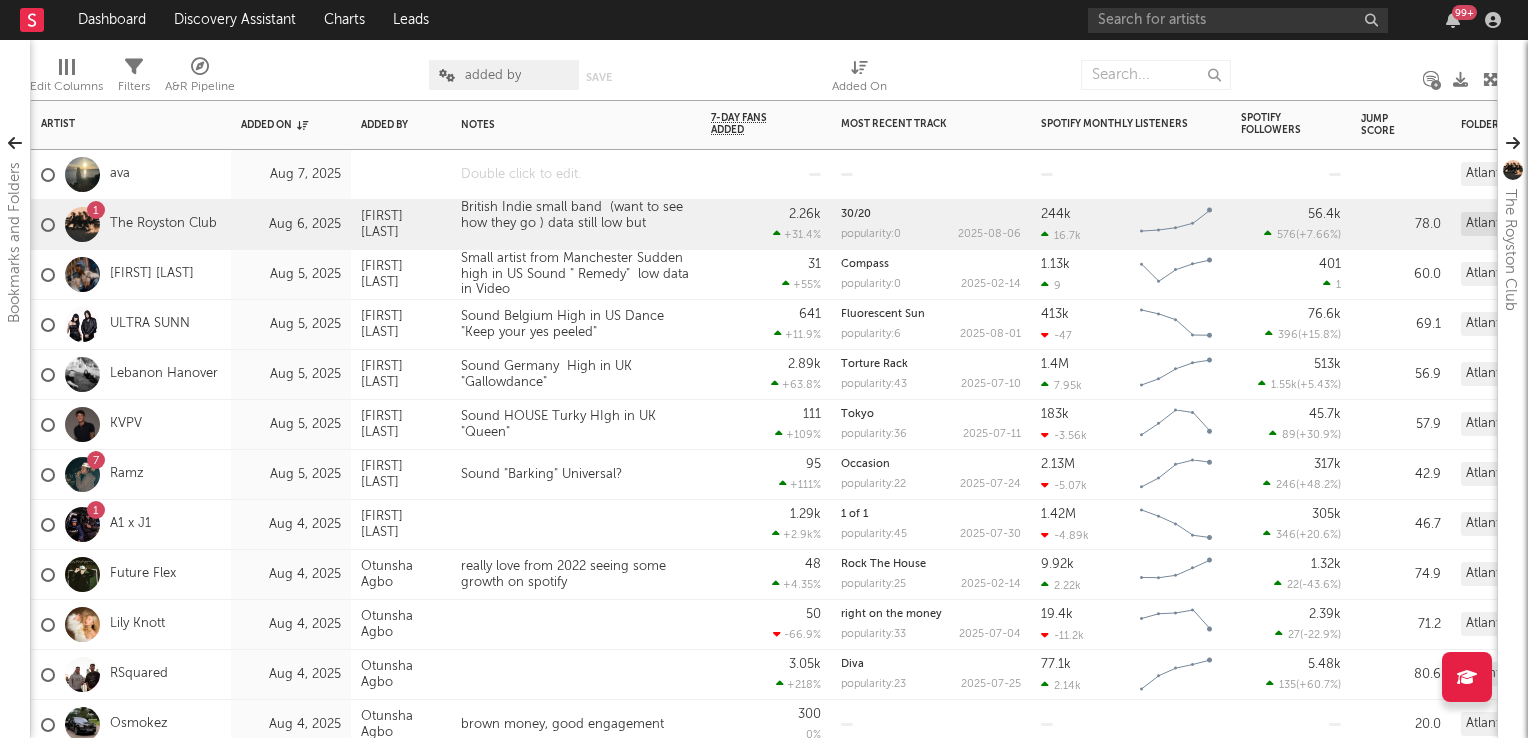 click at bounding box center (576, 174) 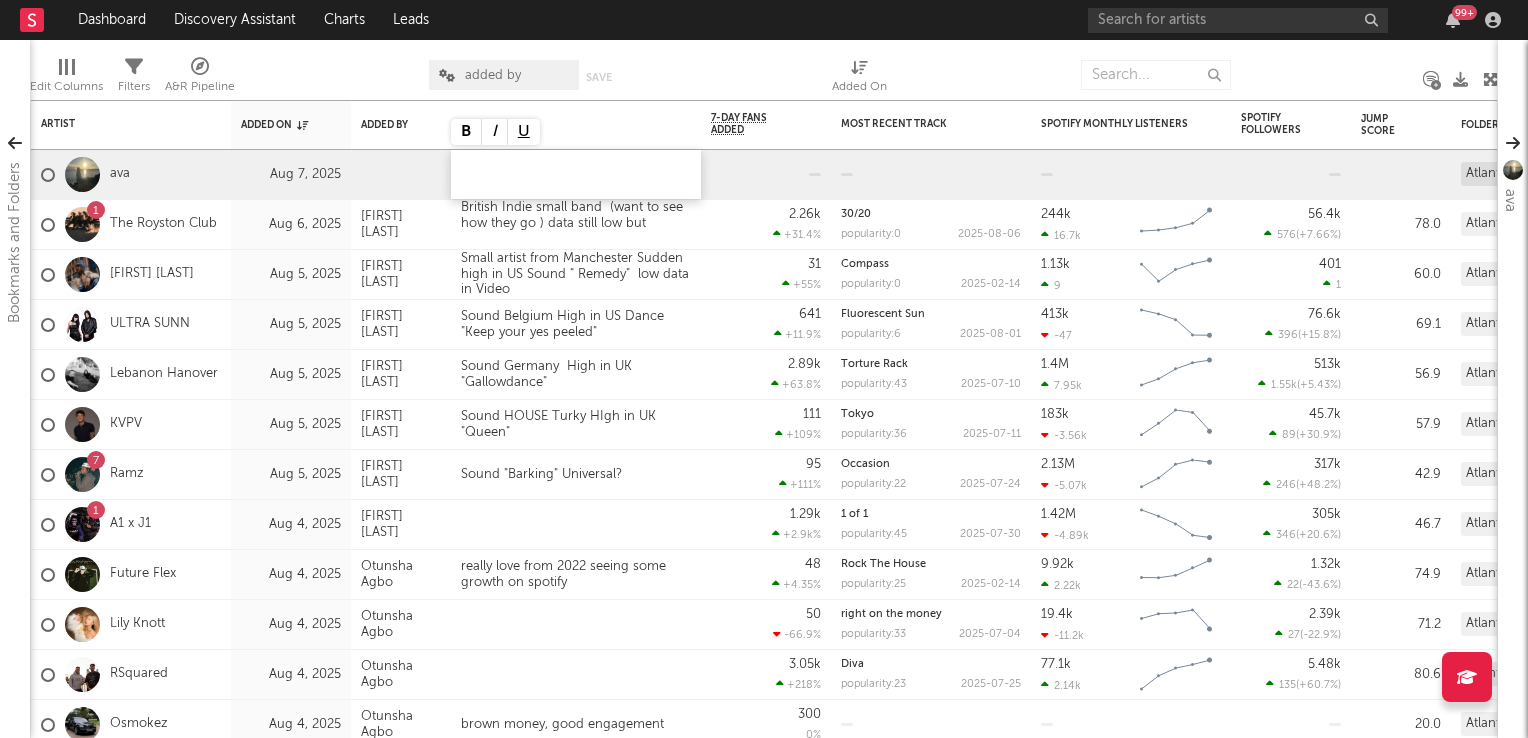 type 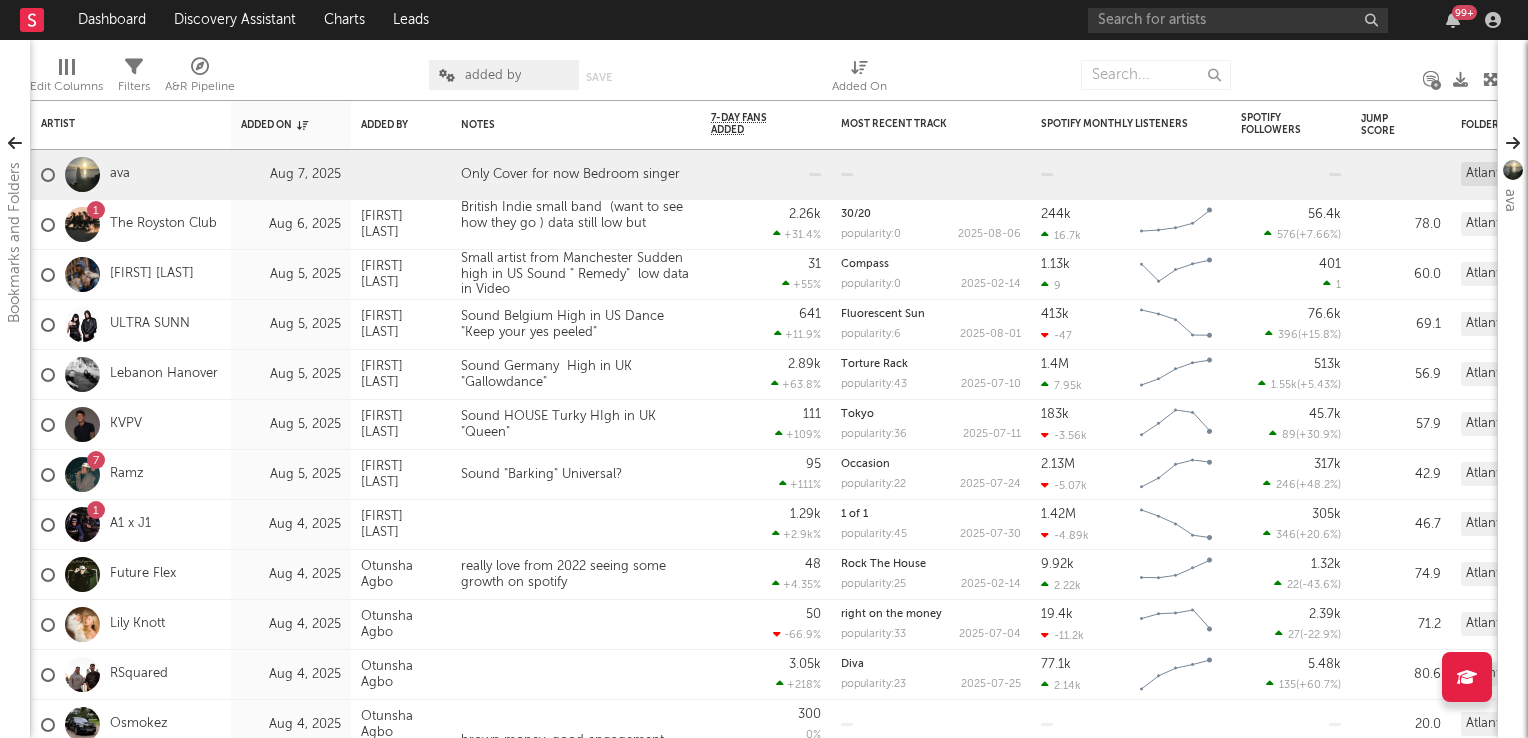 click at bounding box center (1328, 75) 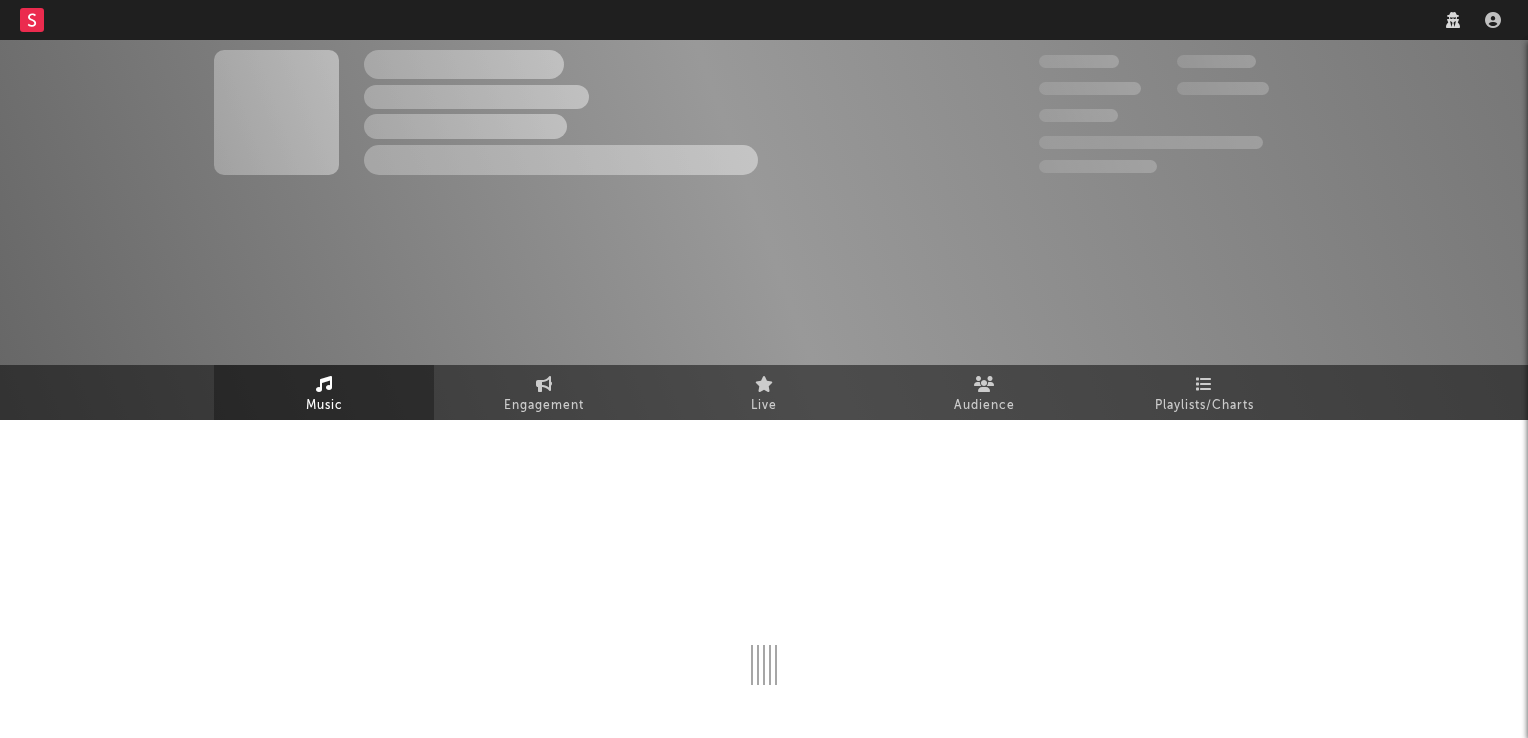 scroll, scrollTop: 0, scrollLeft: 0, axis: both 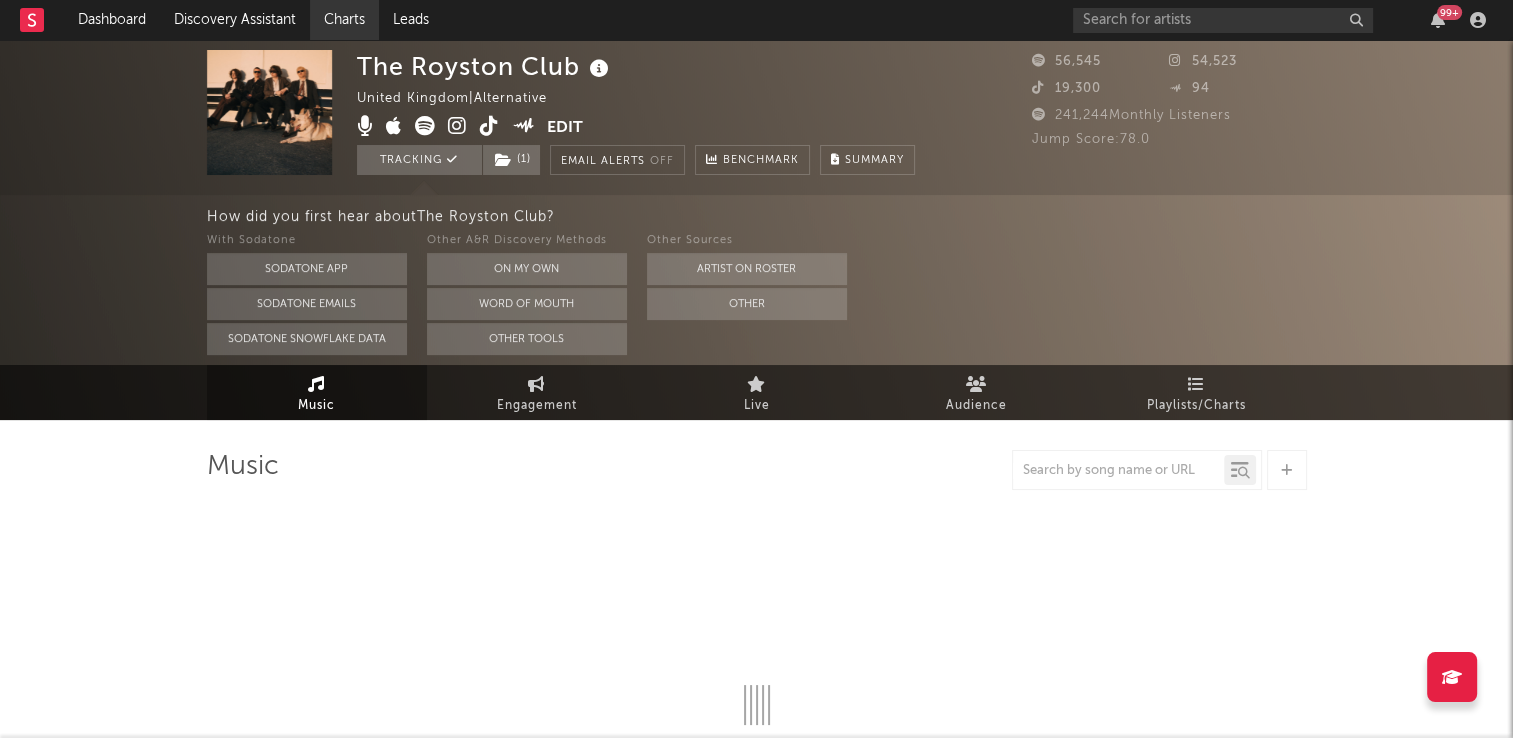 click on "Charts" at bounding box center (344, 20) 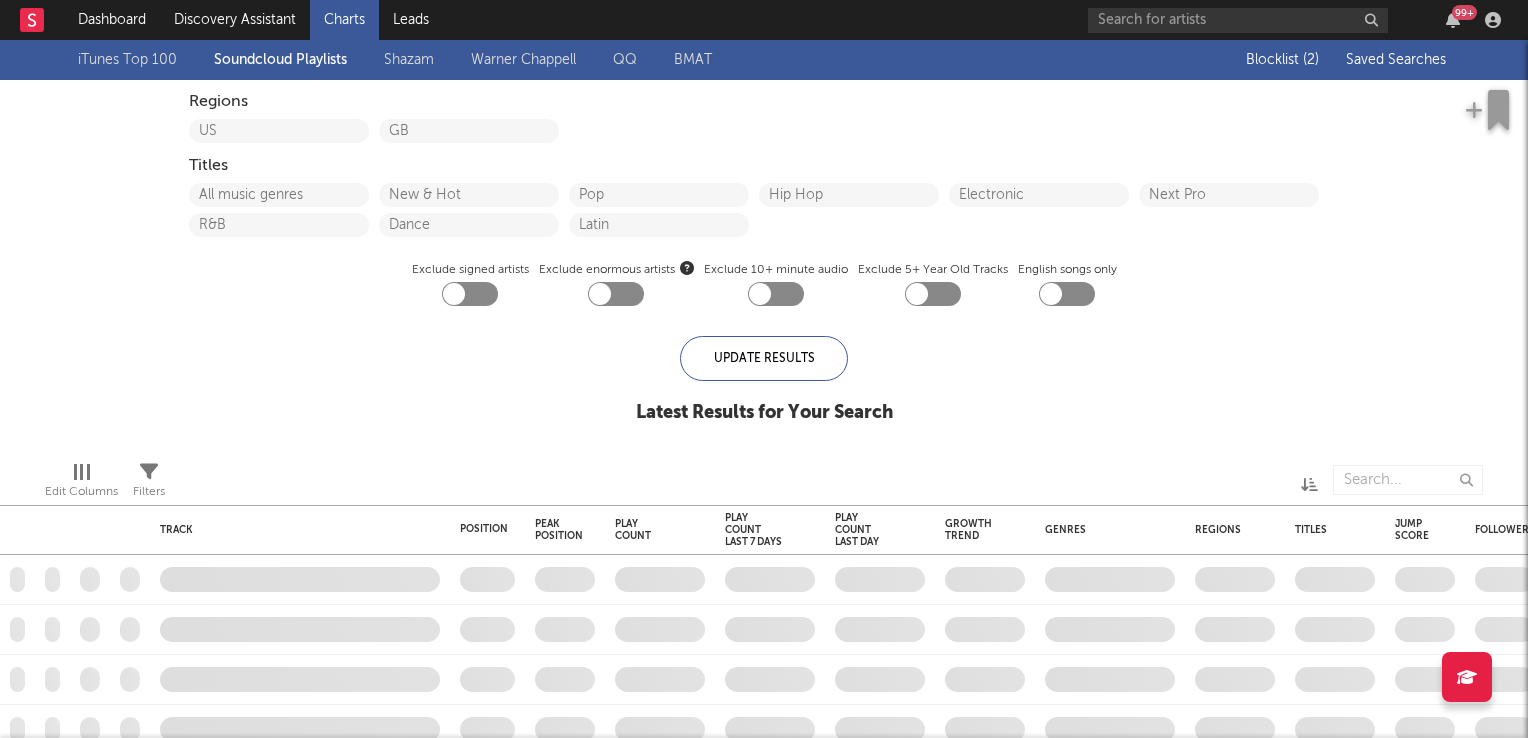 checkbox on "true" 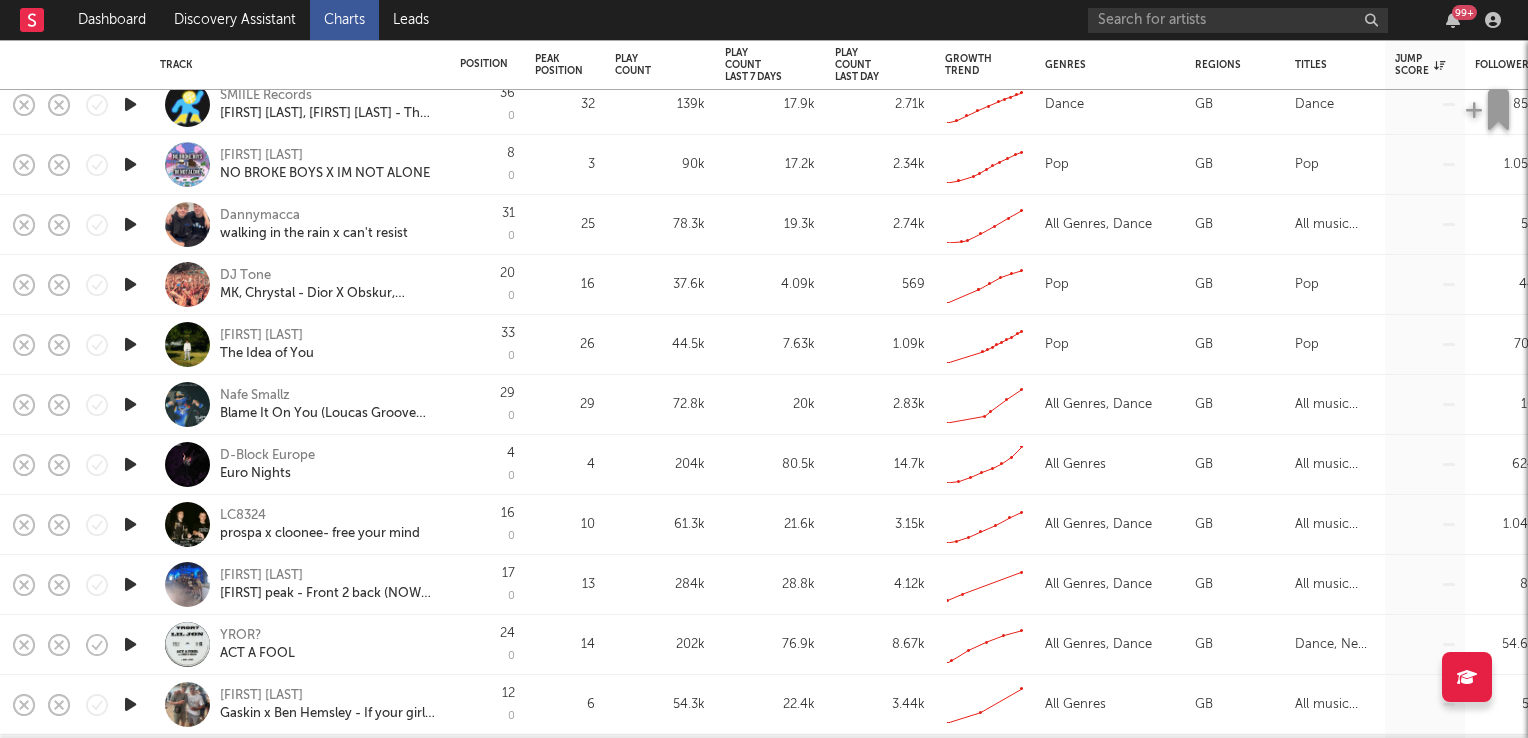 click on "LC8324" at bounding box center (243, 516) 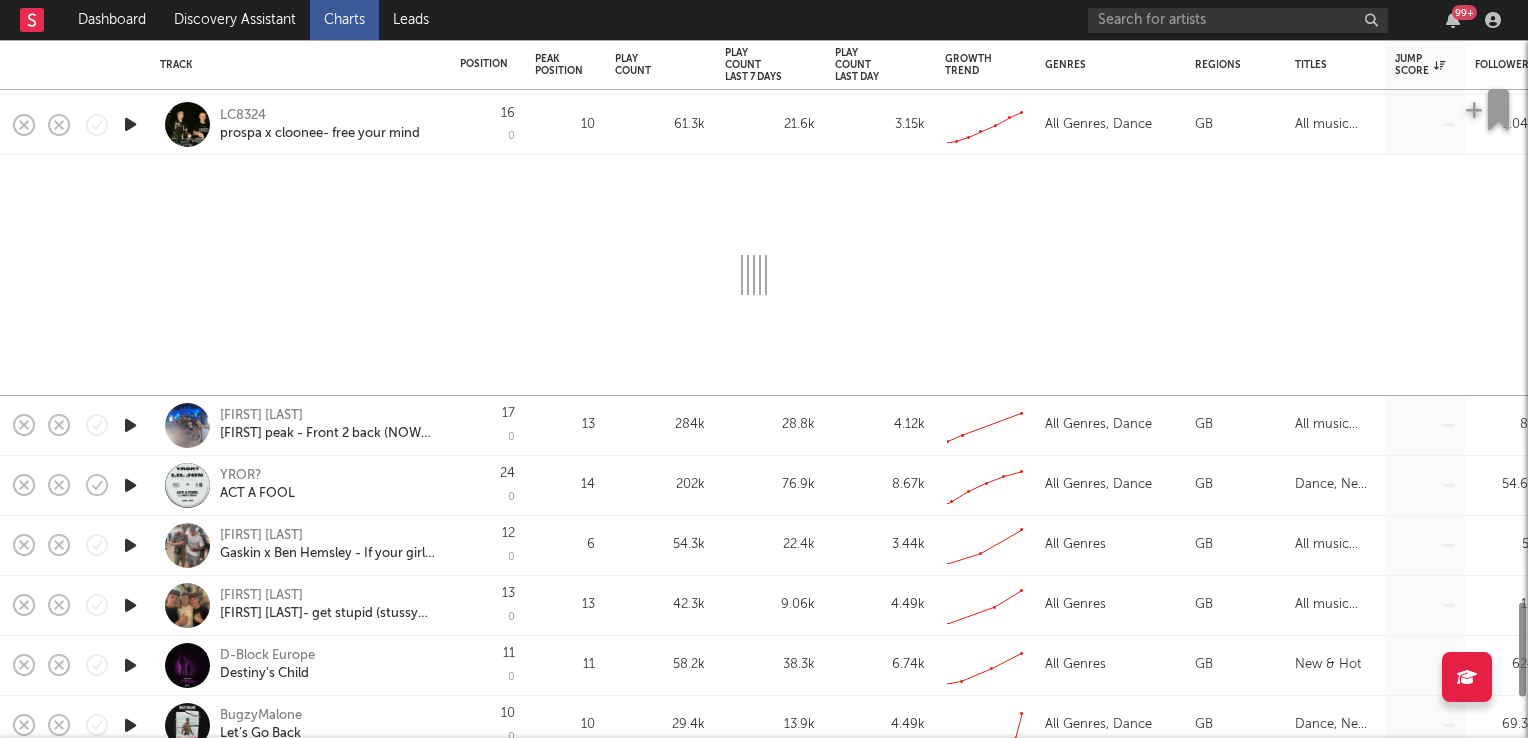 select on "1w" 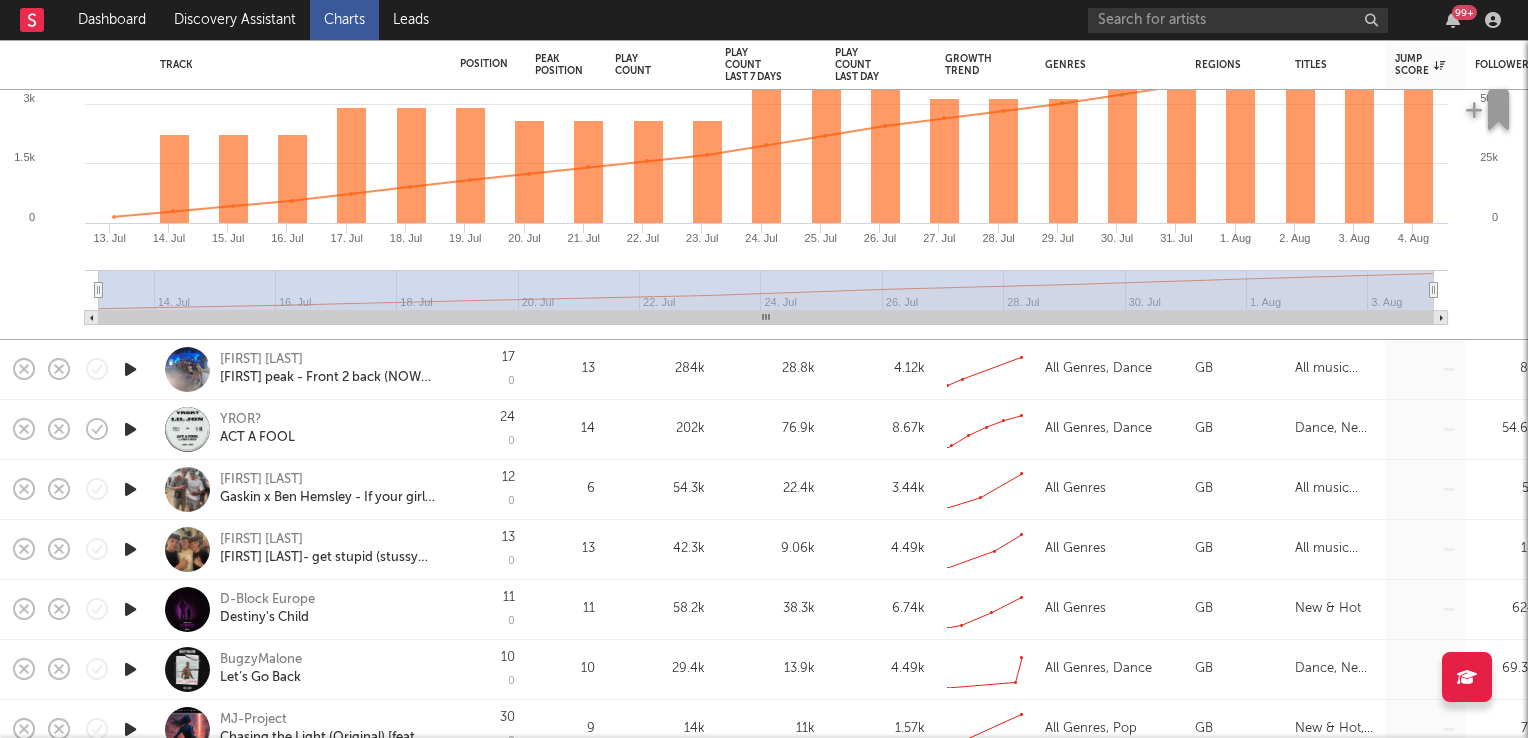click on "Jack dodd" at bounding box center (261, 360) 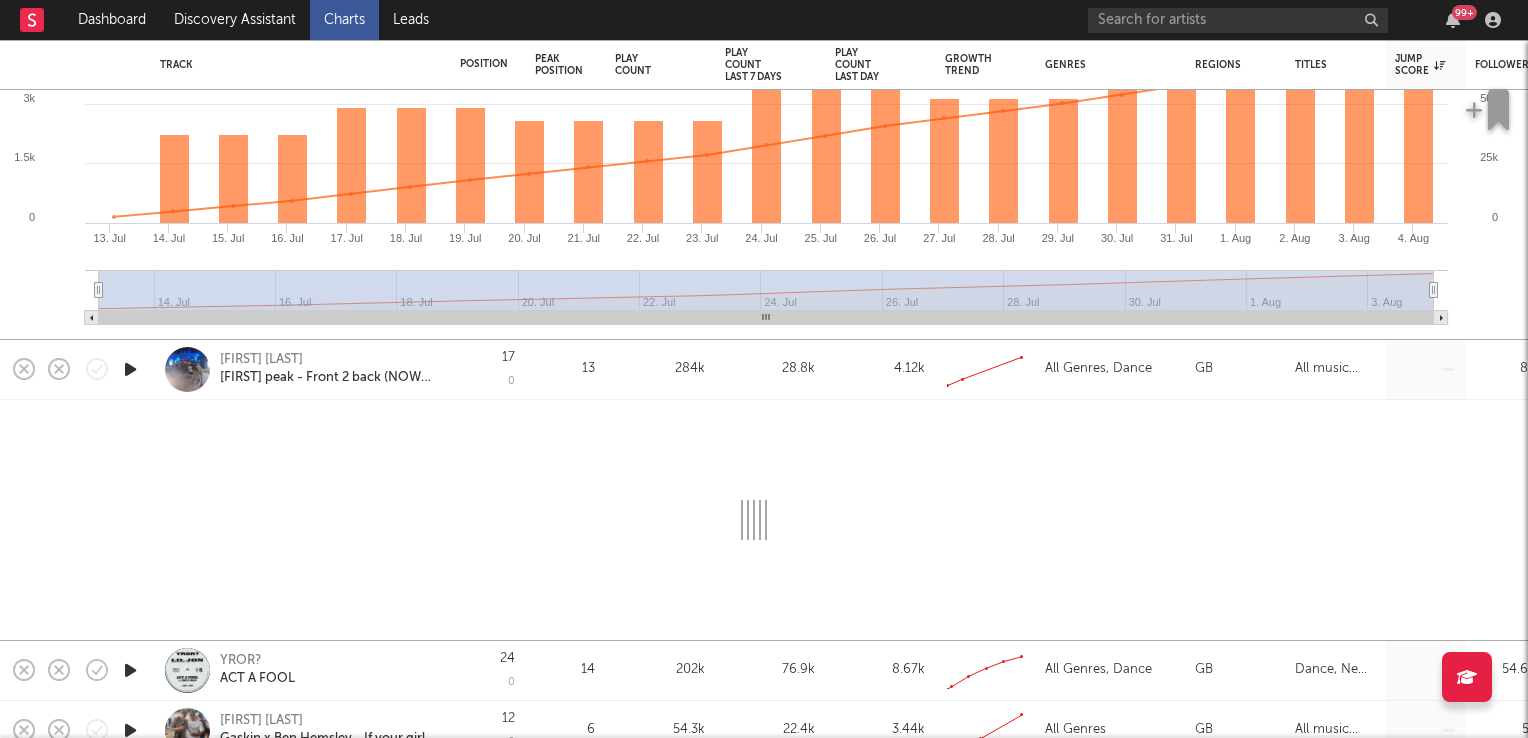 select on "1w" 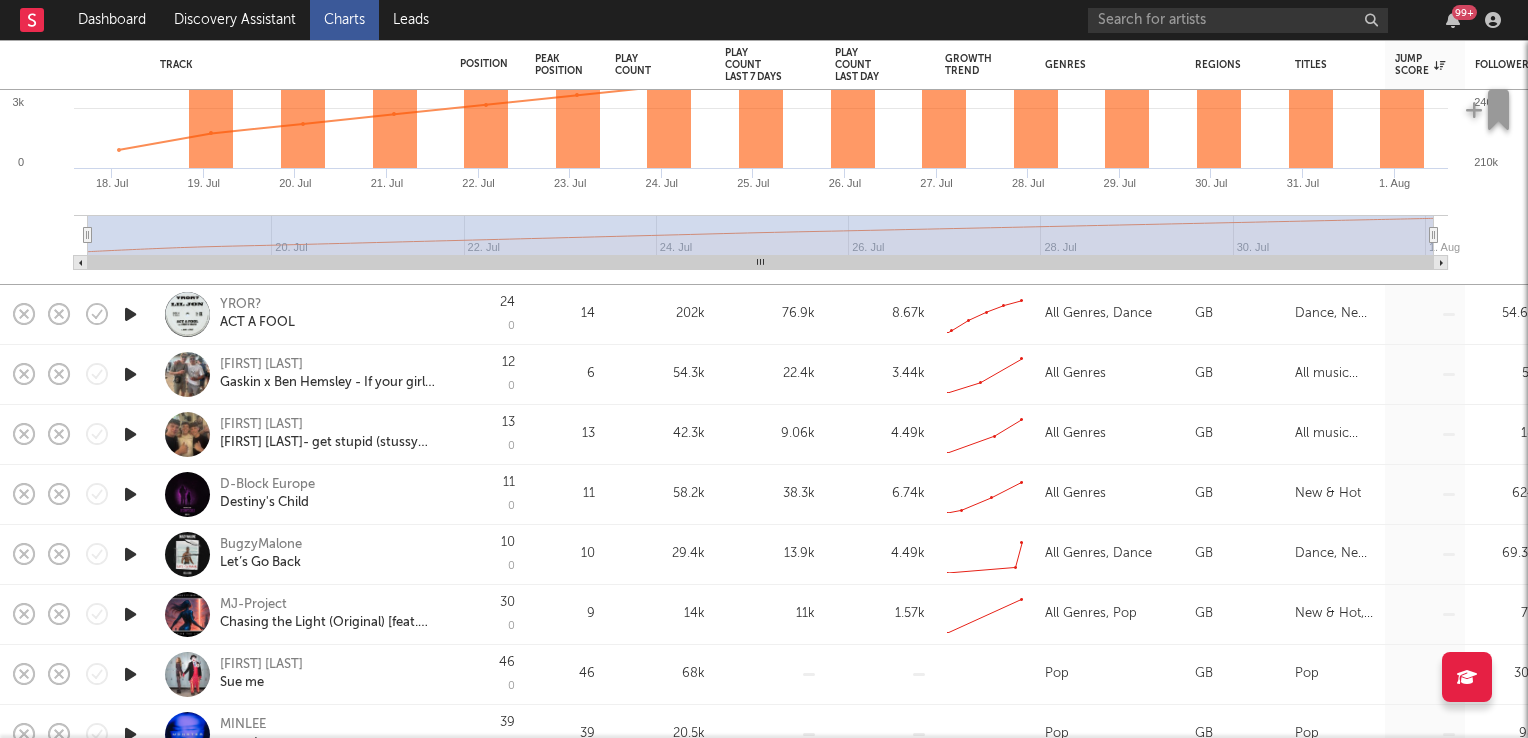 click on "Tom Keane" at bounding box center (261, 425) 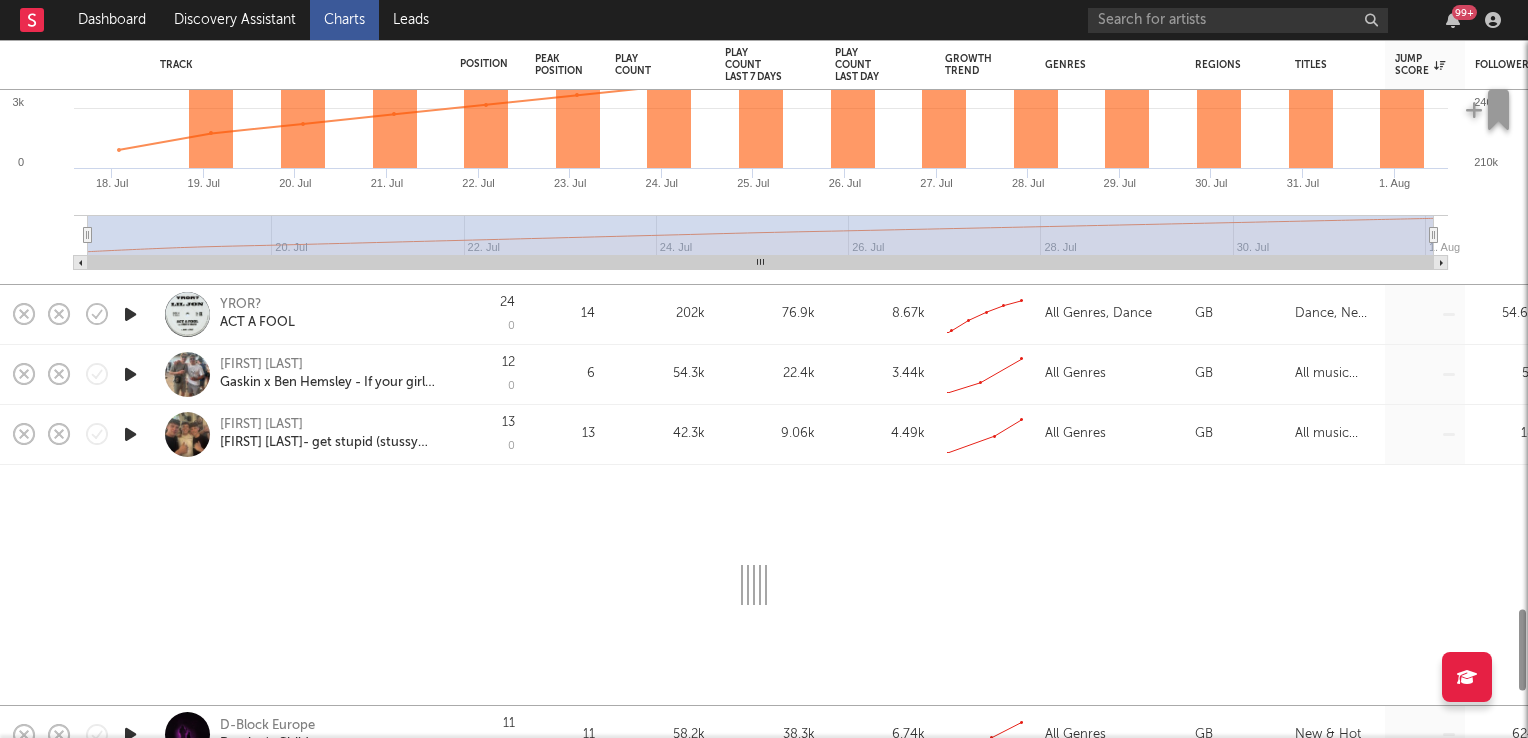 select on "1w" 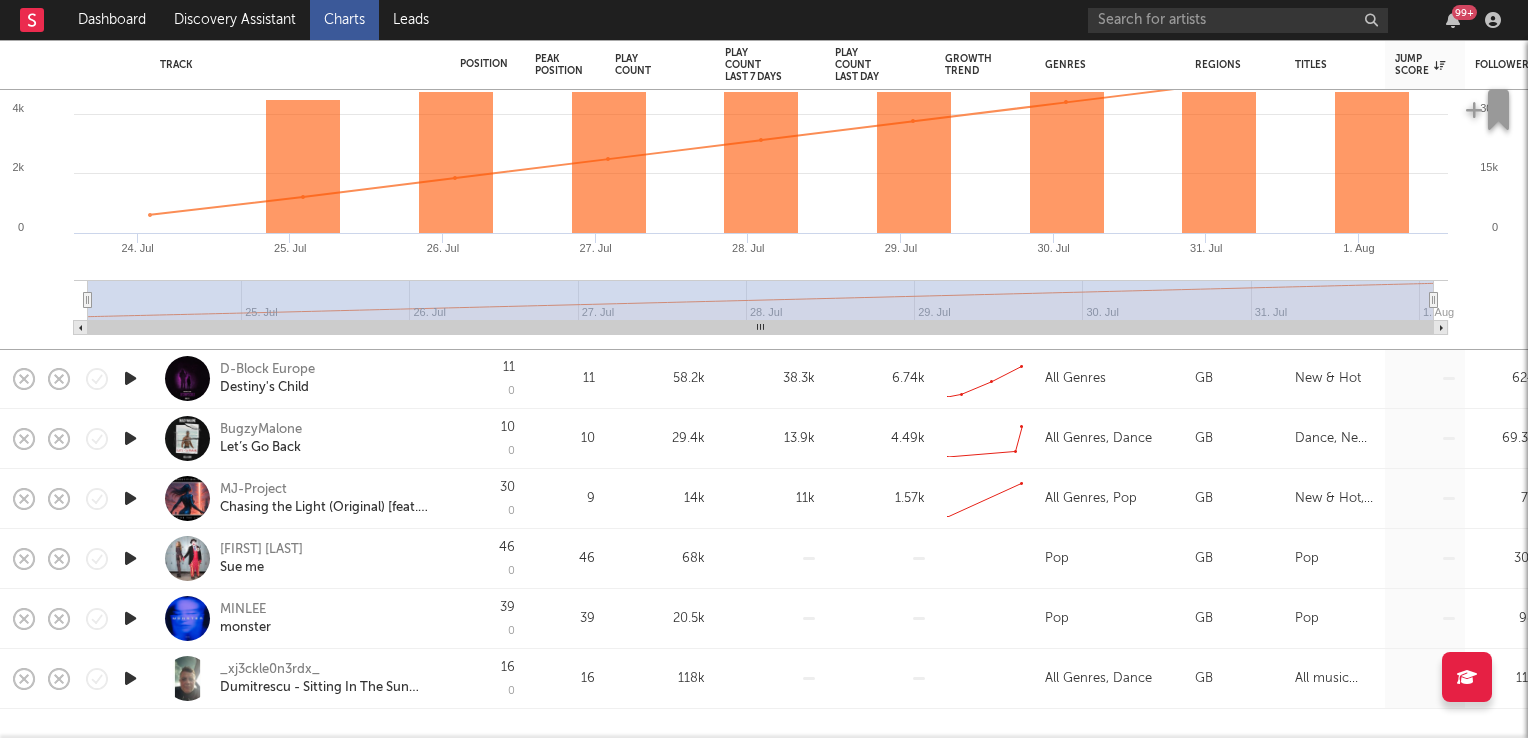 click on "MJ-Project" at bounding box center [253, 490] 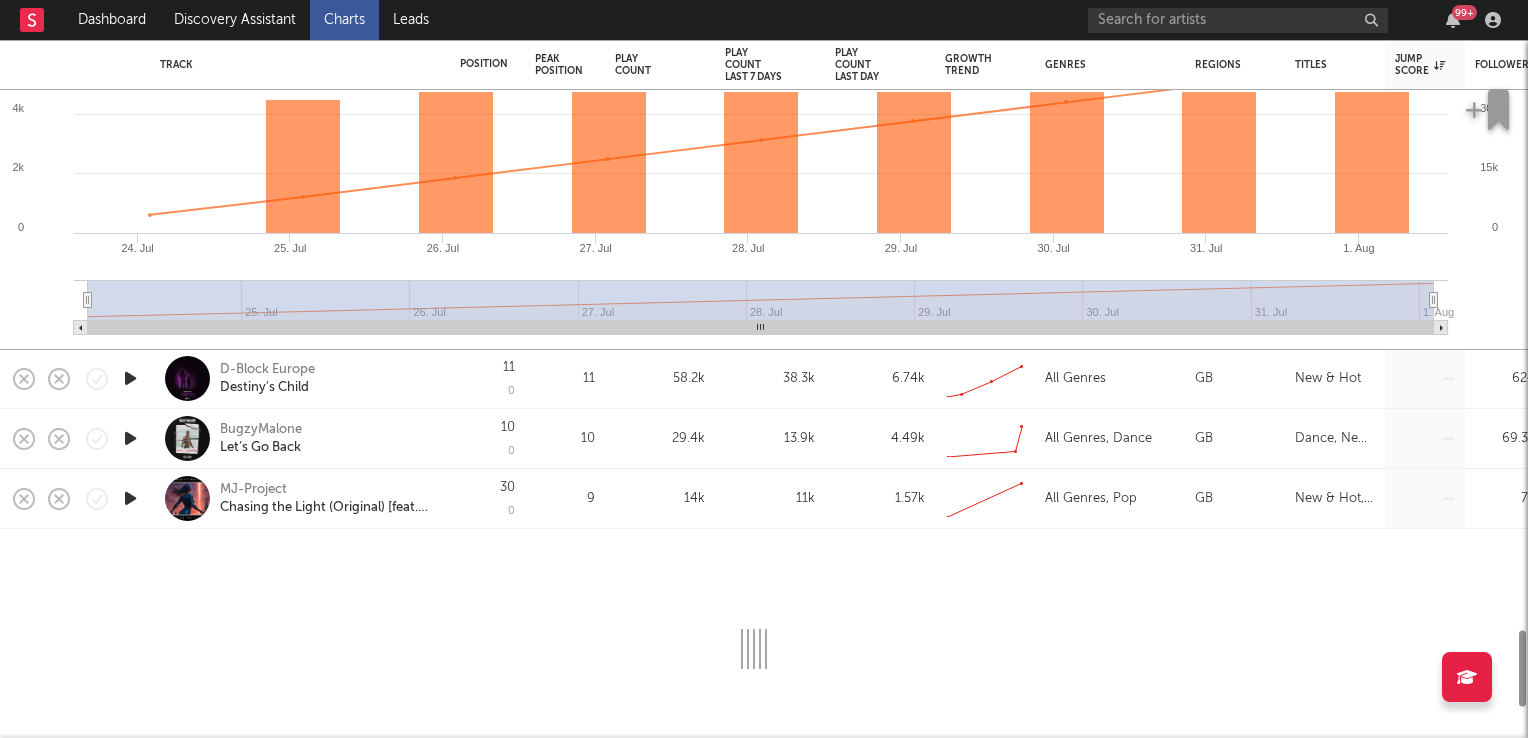 select on "1w" 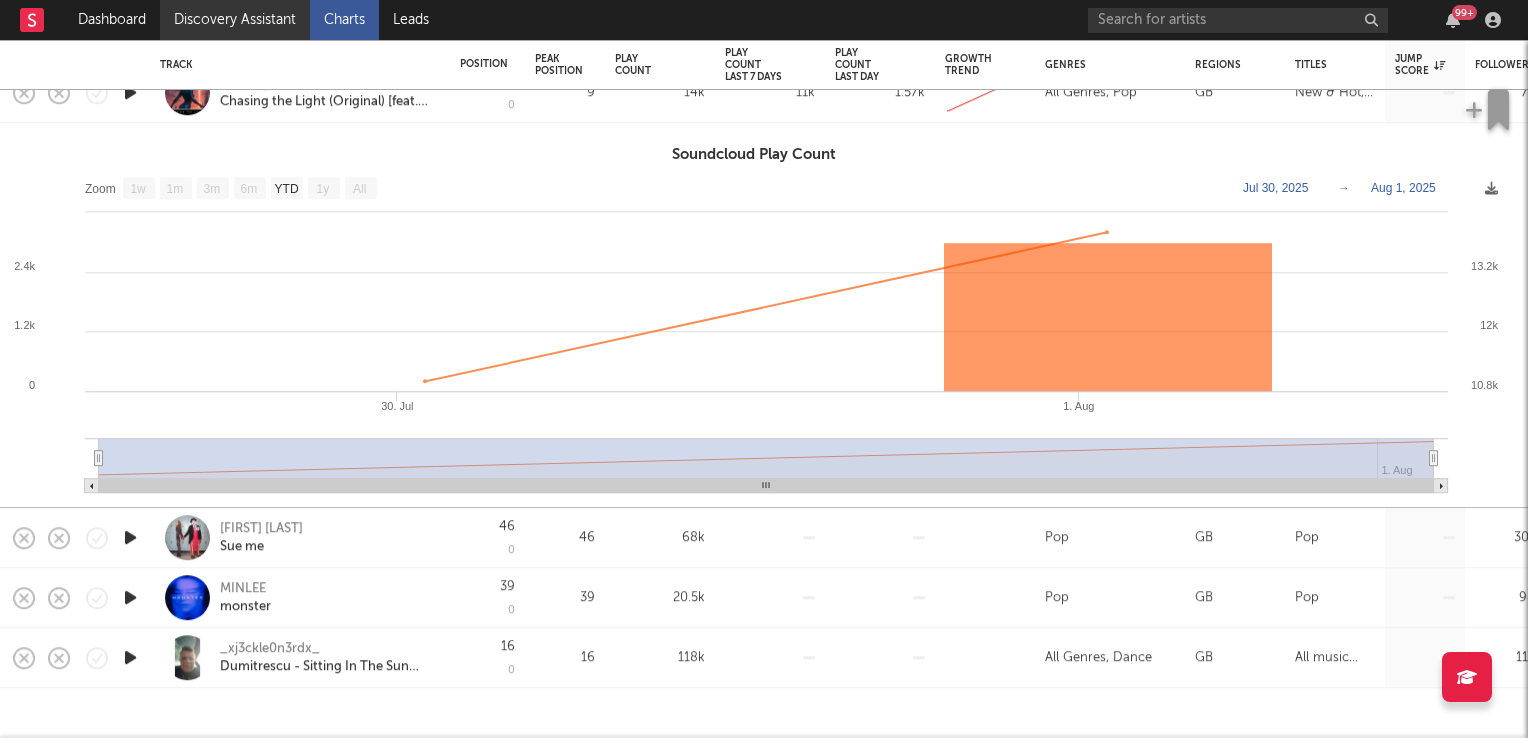 click on "Discovery Assistant" at bounding box center (235, 20) 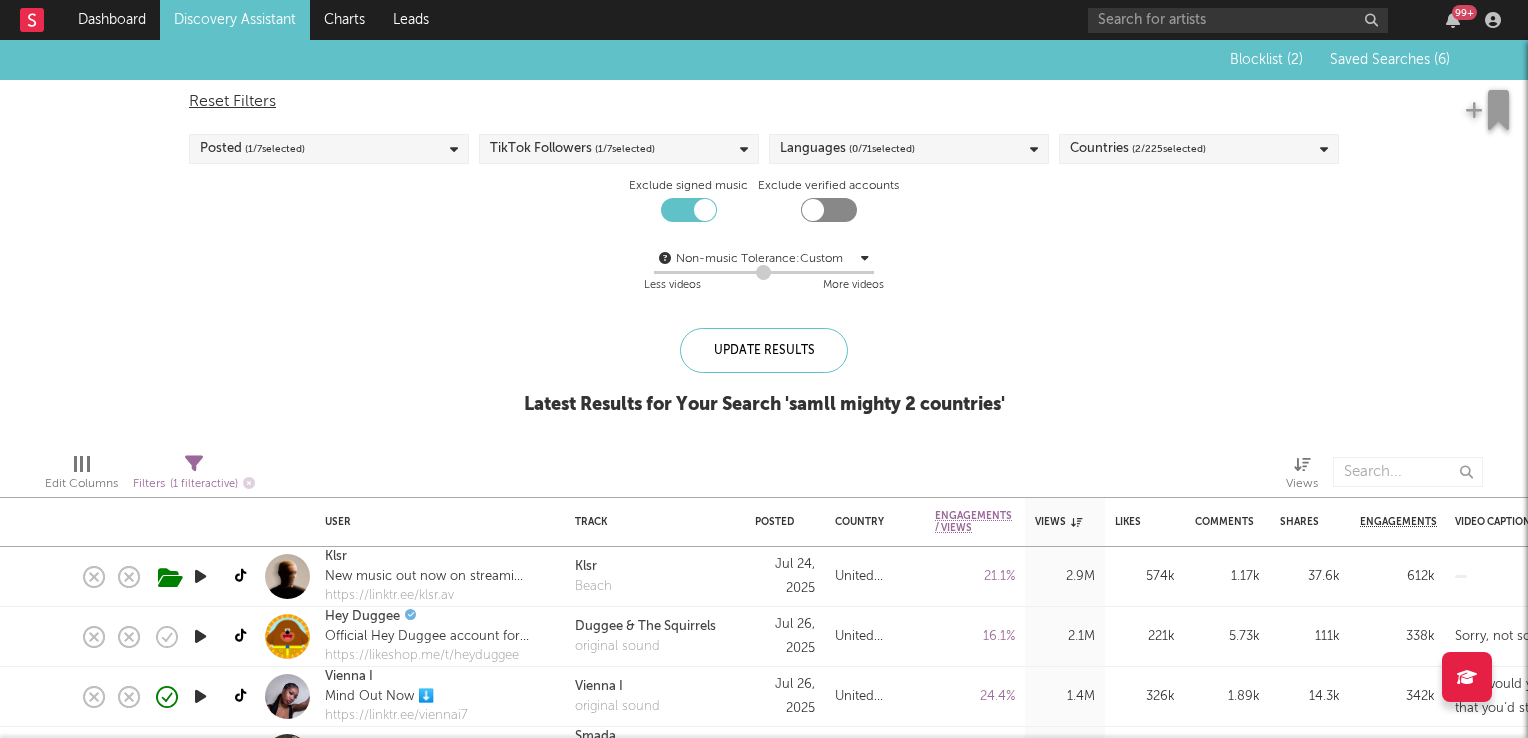 scroll, scrollTop: 0, scrollLeft: 0, axis: both 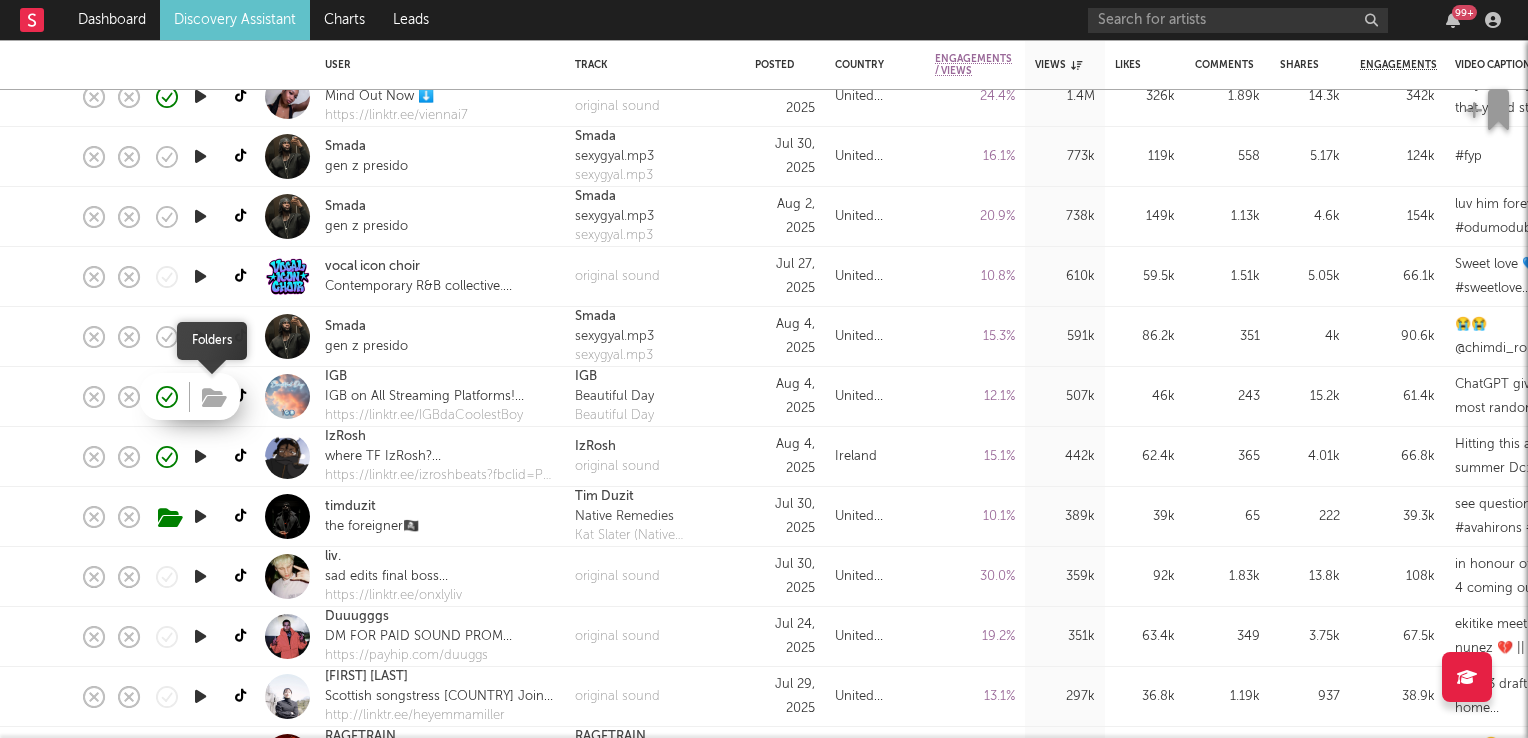 click at bounding box center (214, 398) 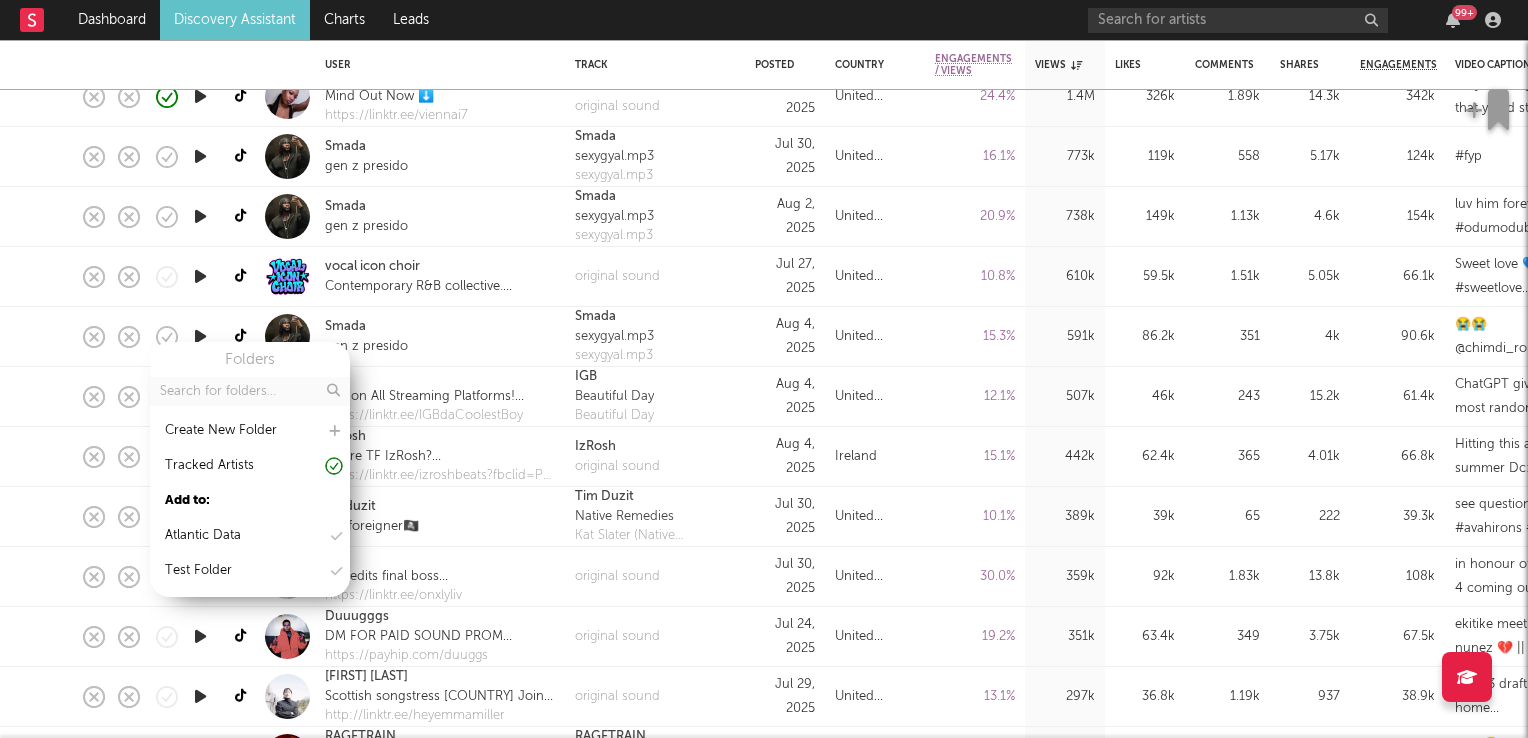 scroll, scrollTop: 0, scrollLeft: 0, axis: both 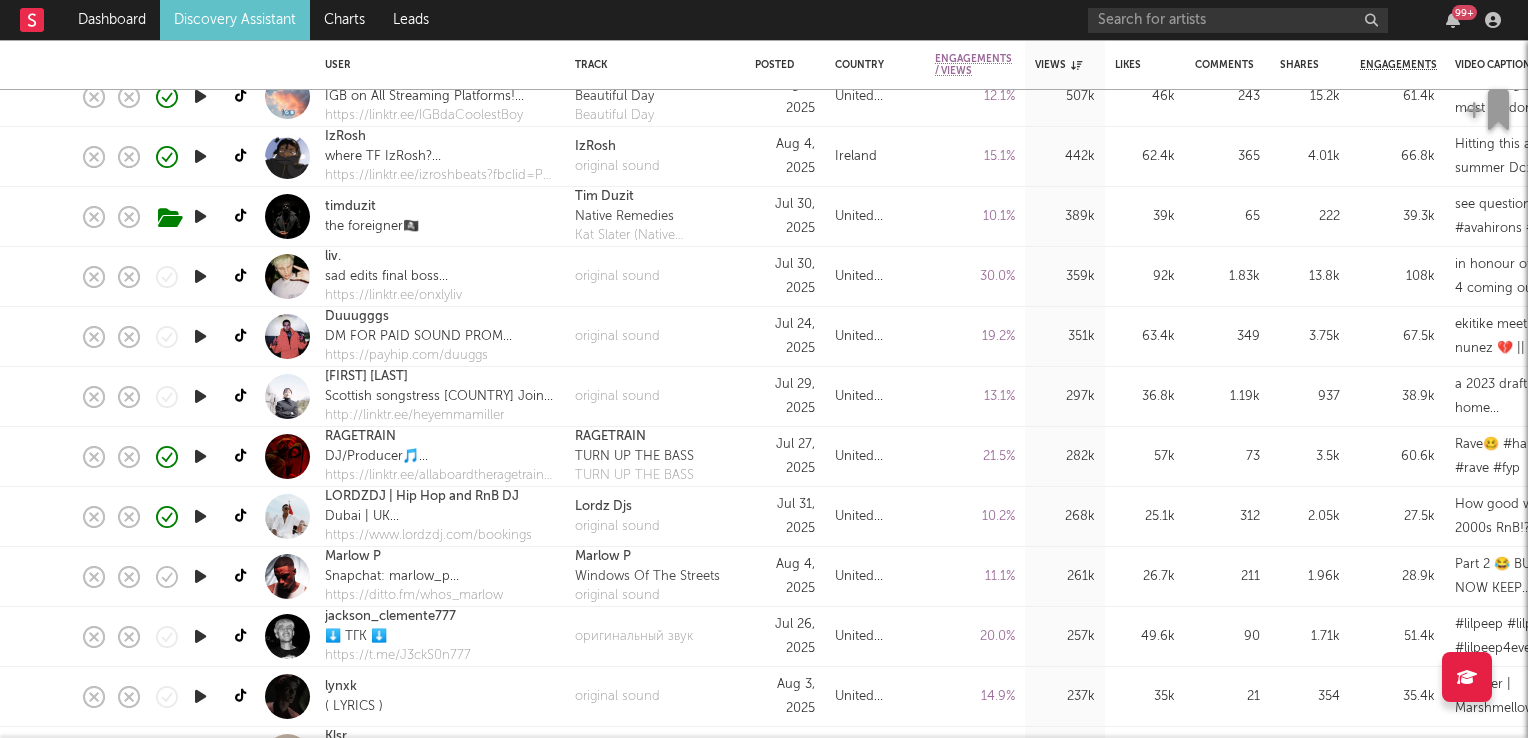 click at bounding box center (200, 396) 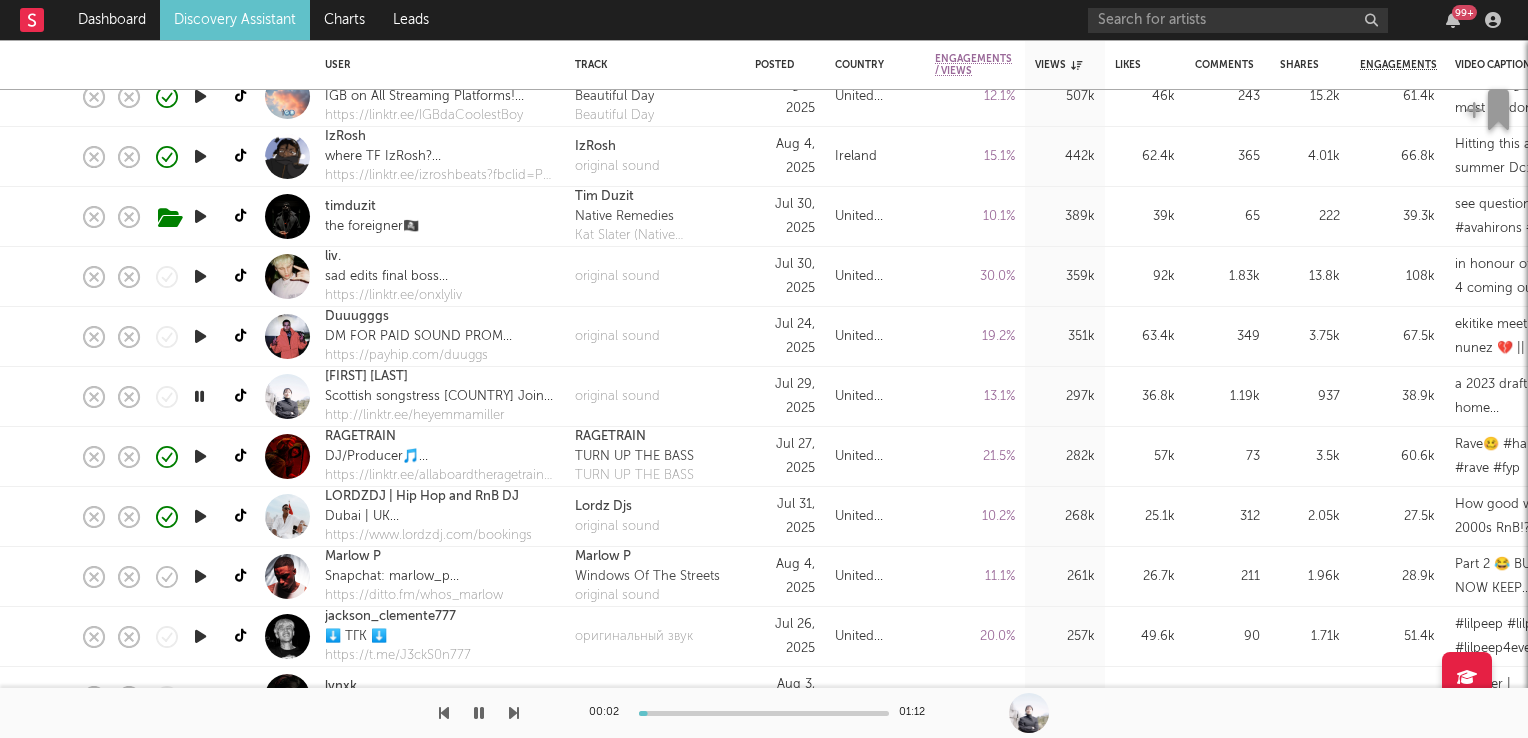 click at bounding box center (199, 396) 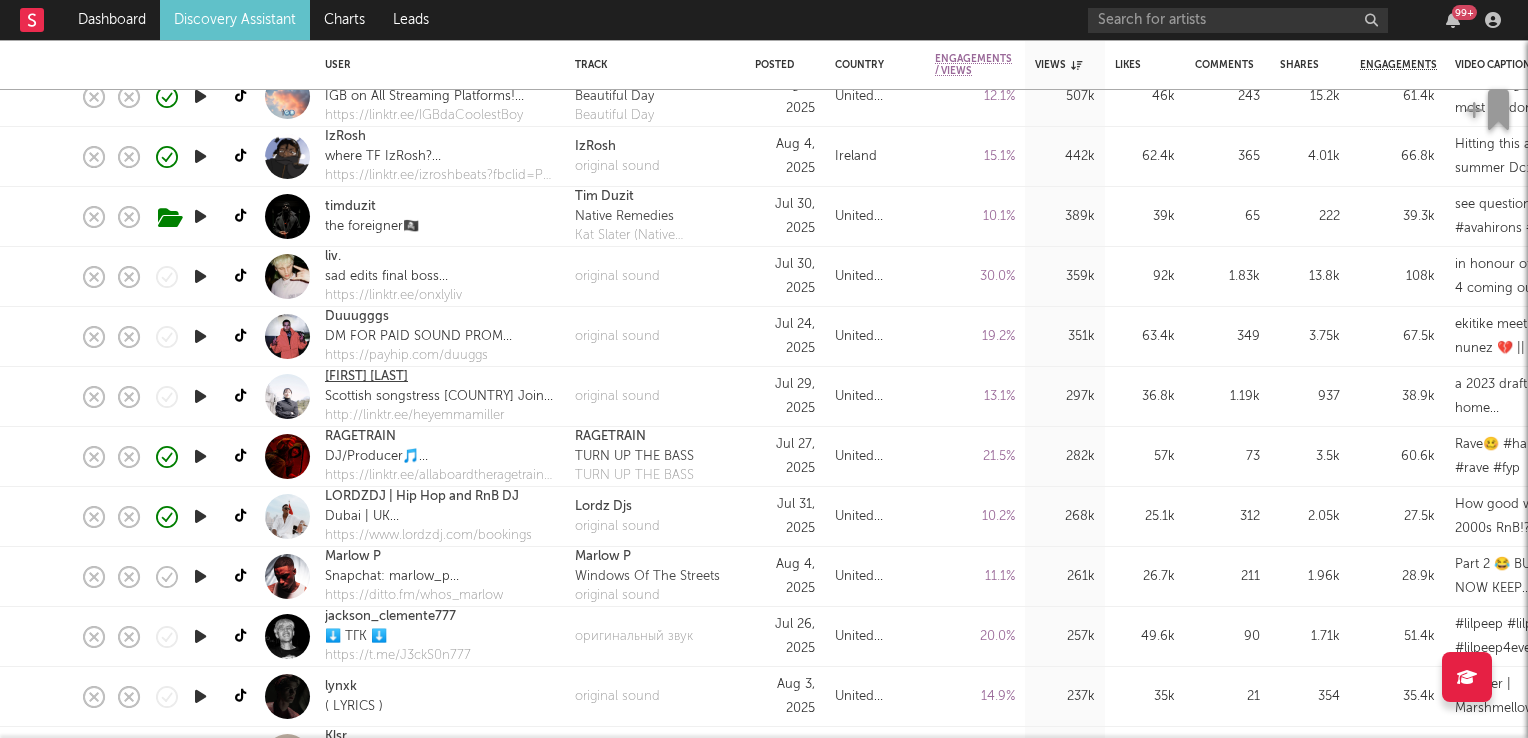 click on "Emma Miller" at bounding box center (366, 377) 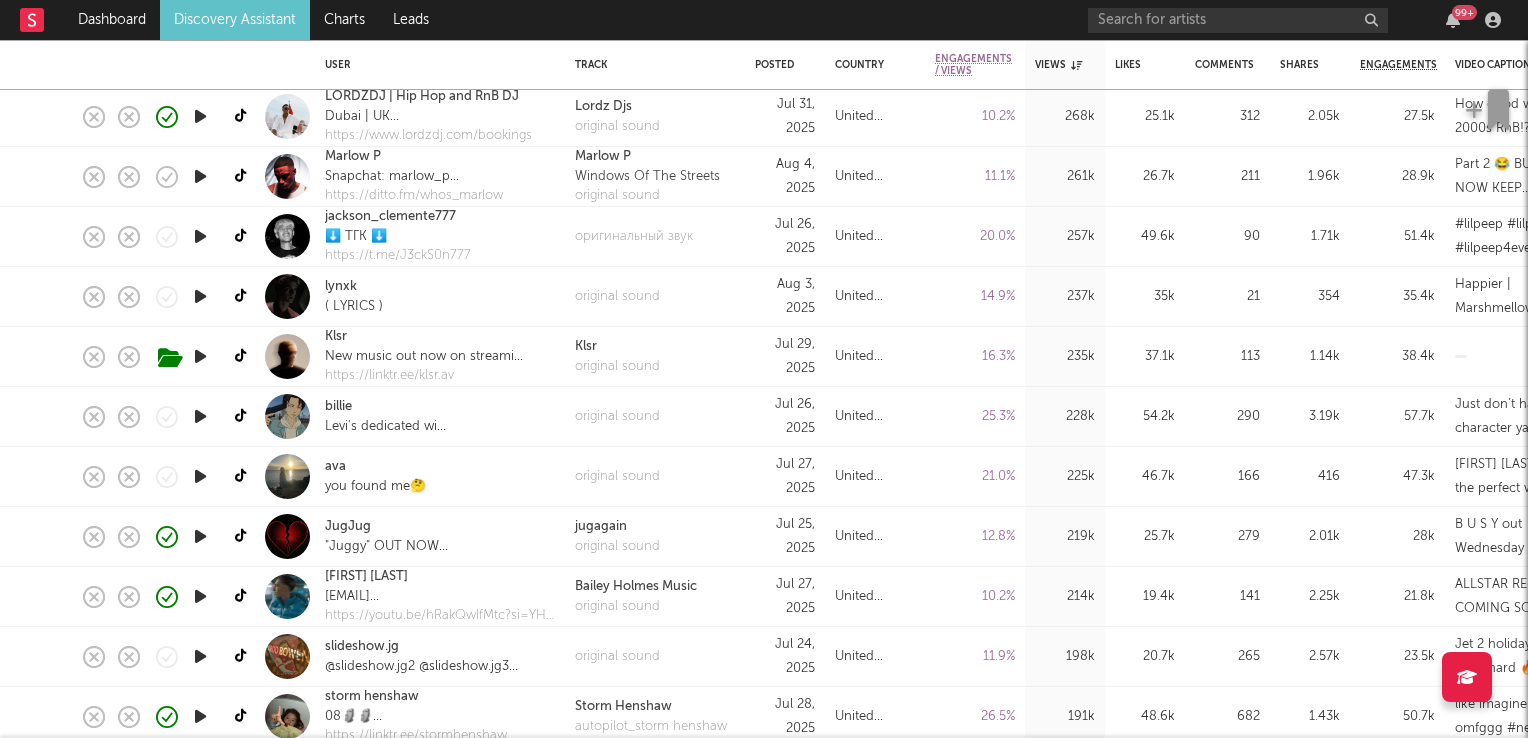 click at bounding box center (200, 476) 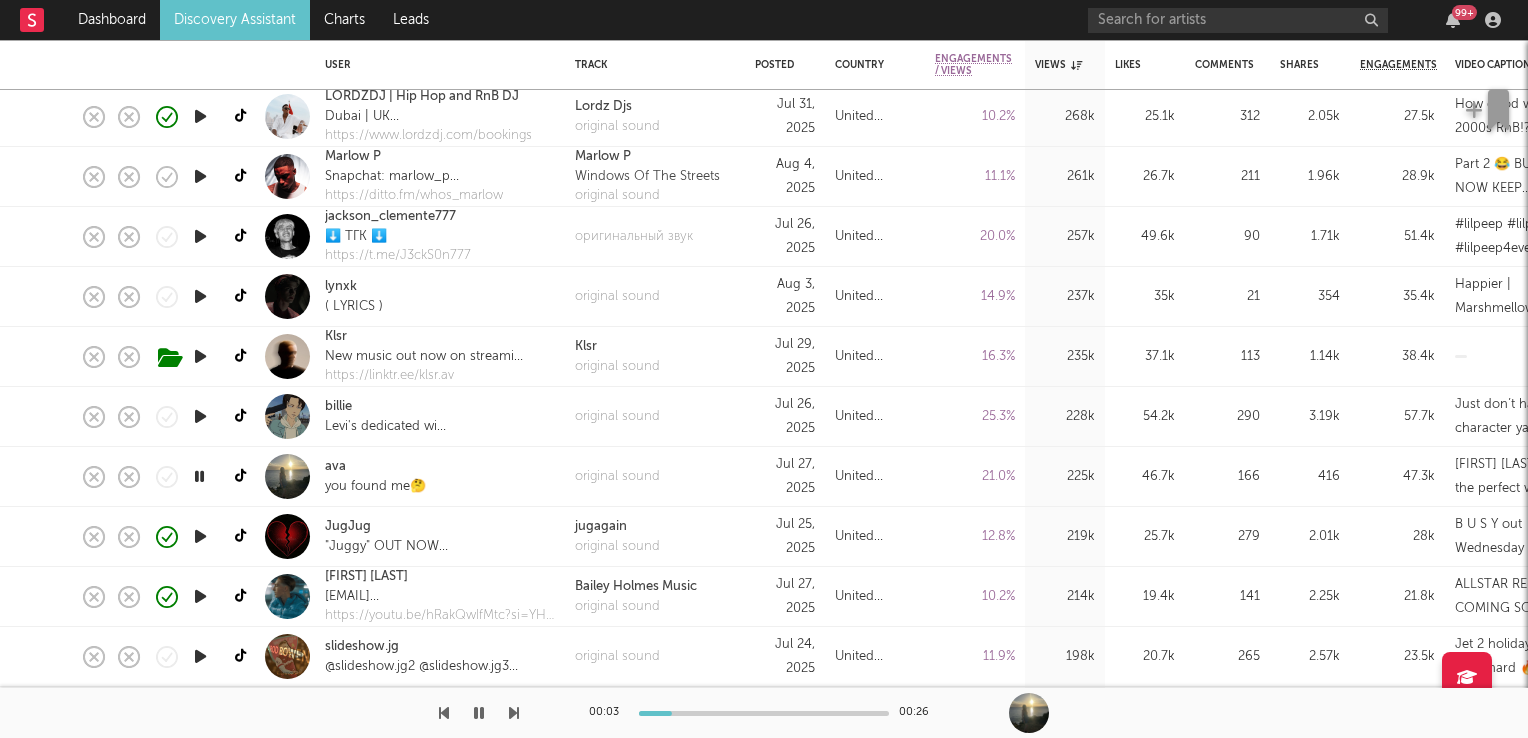 click at bounding box center (199, 476) 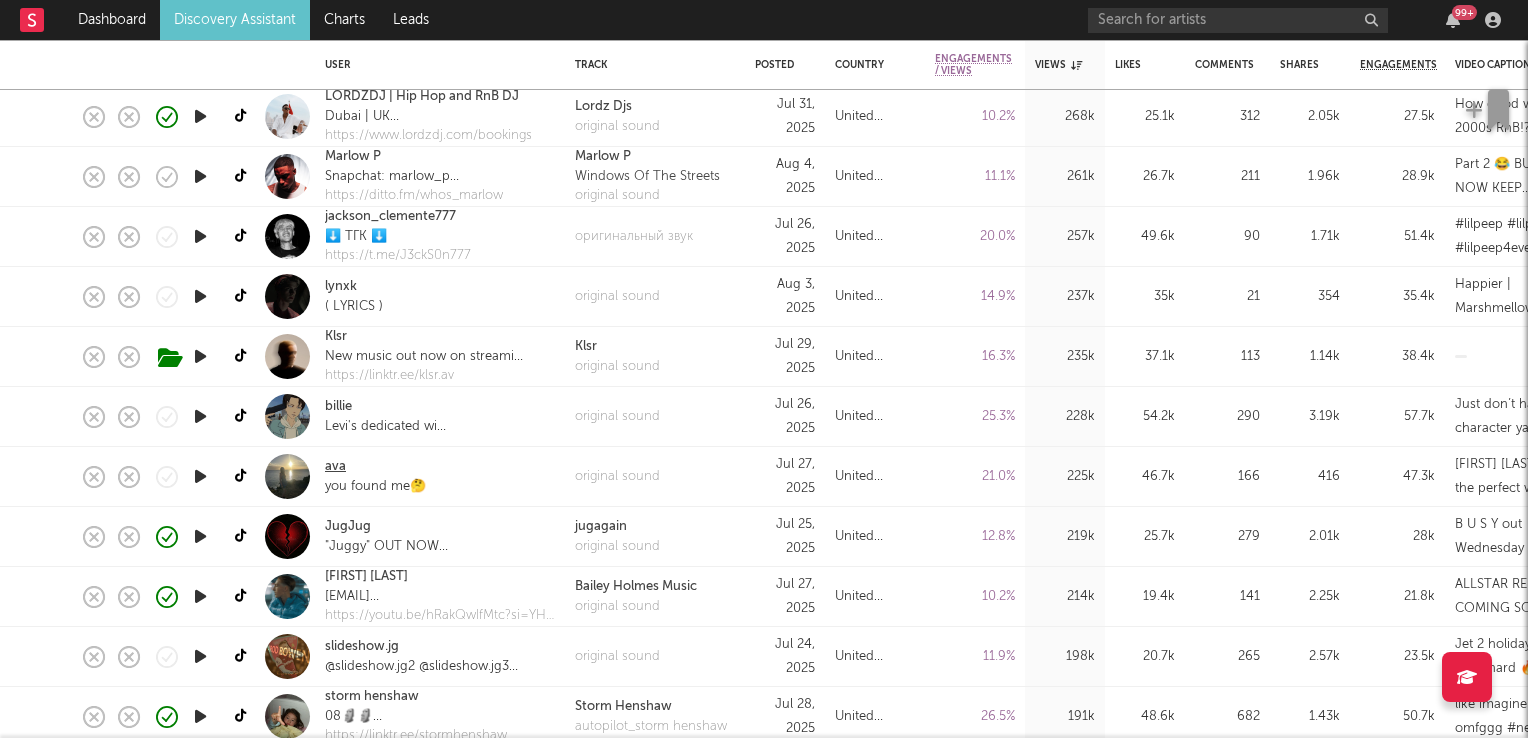click on "ava" at bounding box center [335, 467] 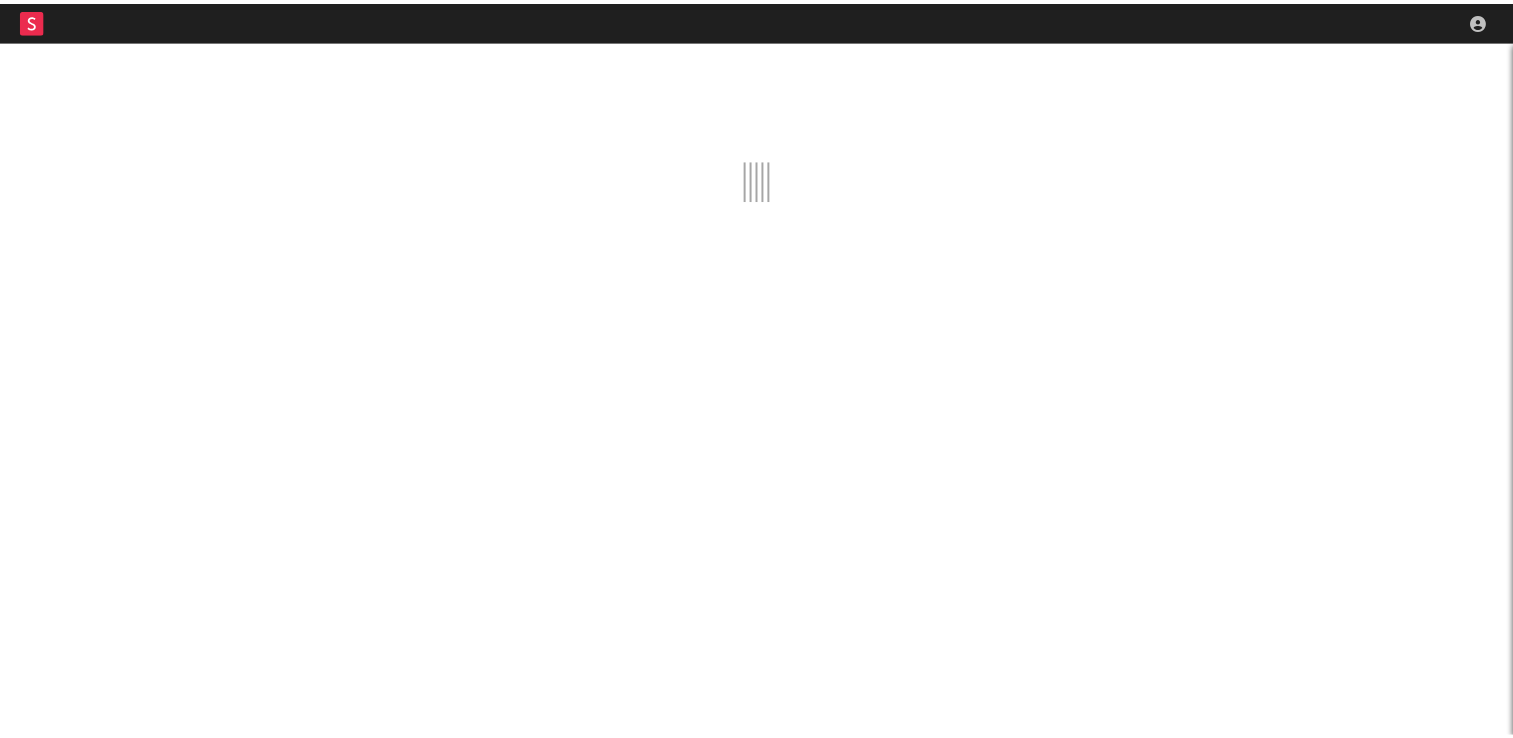 scroll, scrollTop: 0, scrollLeft: 0, axis: both 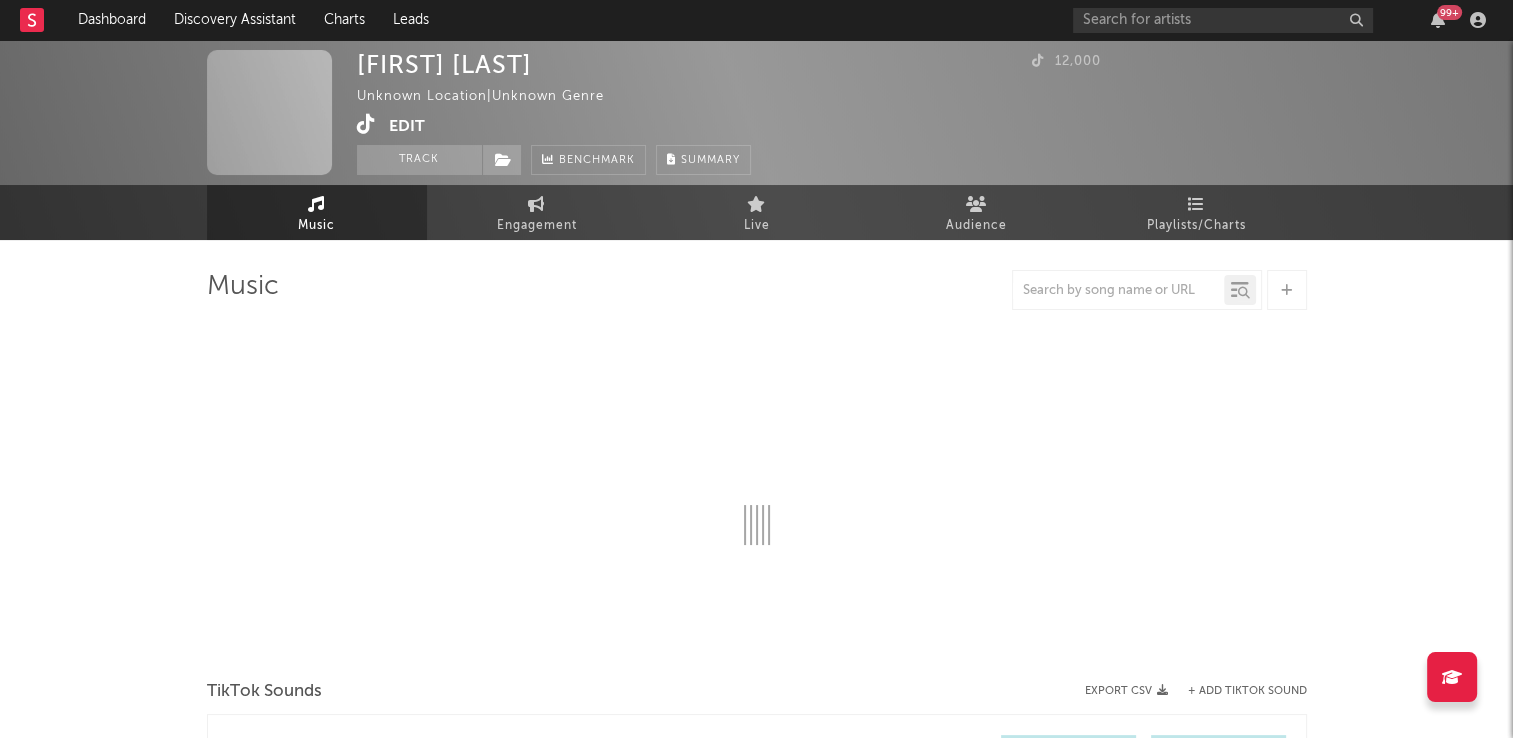 select on "1w" 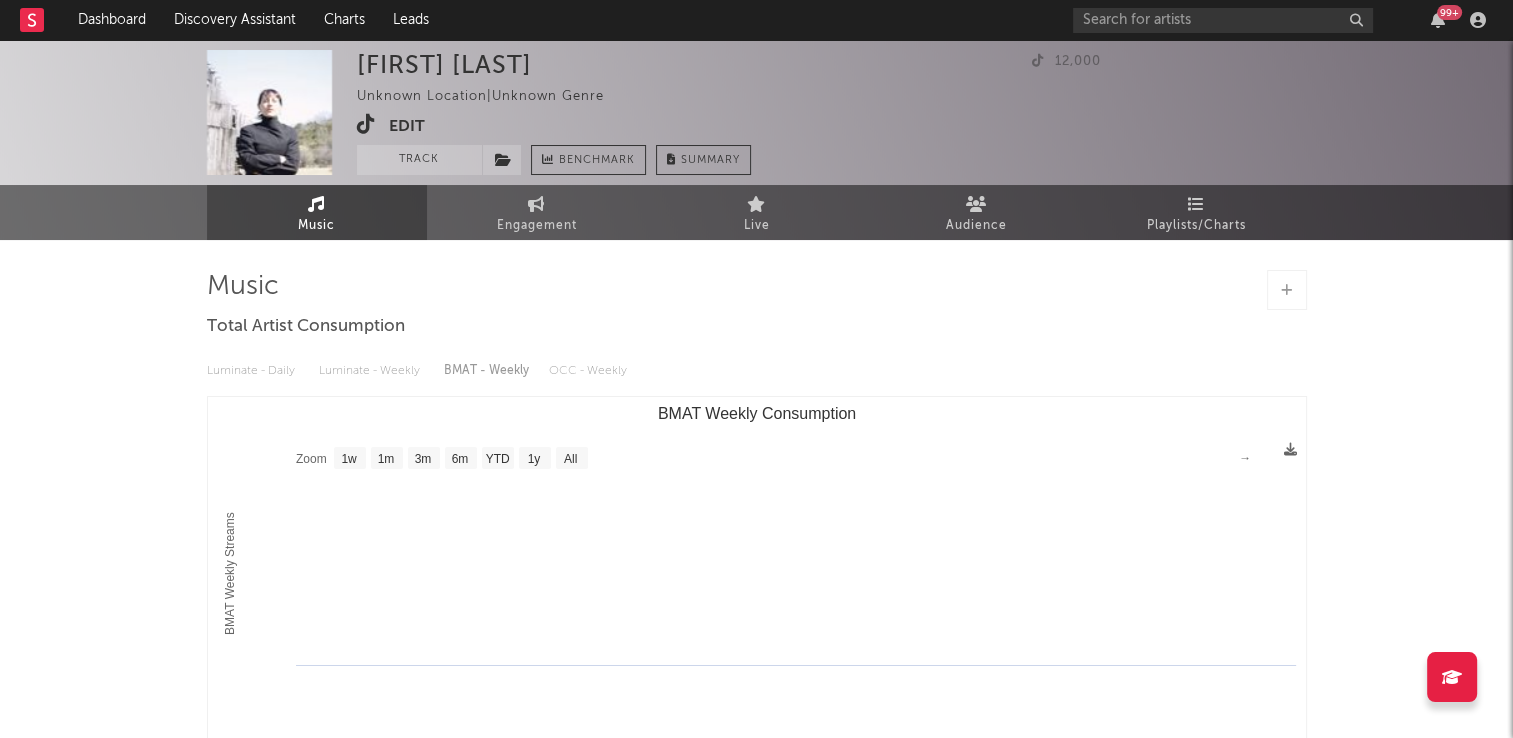 click at bounding box center [366, 124] 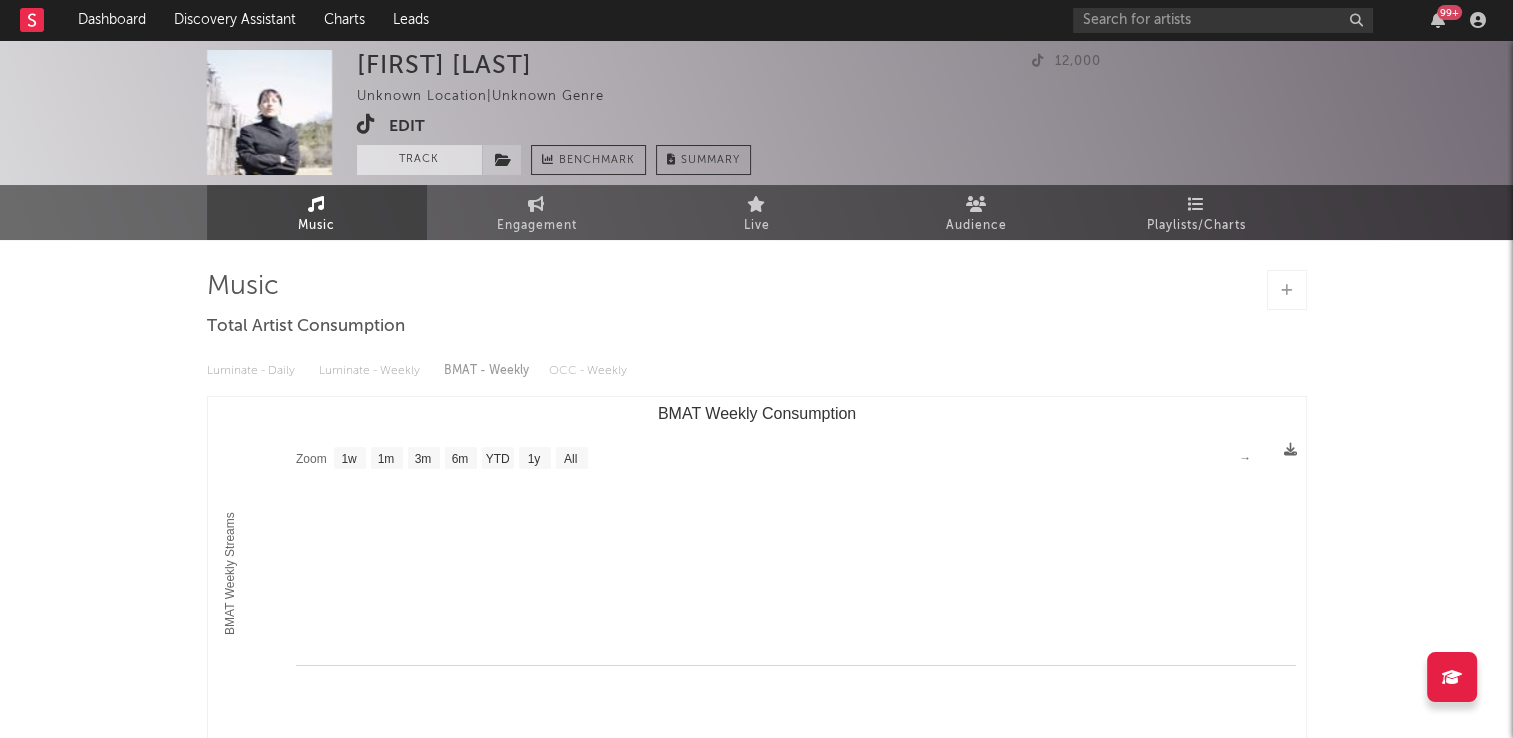 click on "Track" at bounding box center [419, 160] 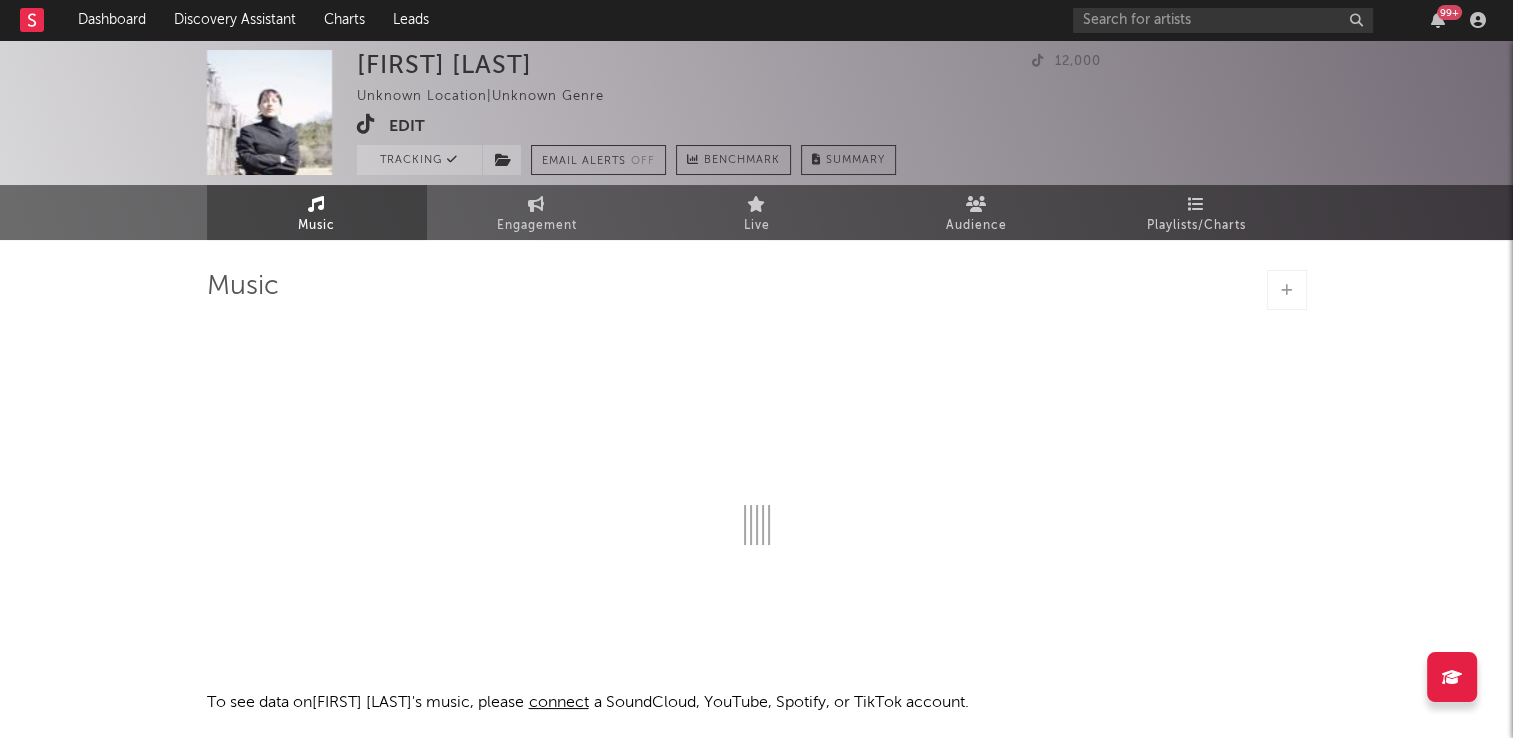 select on "1w" 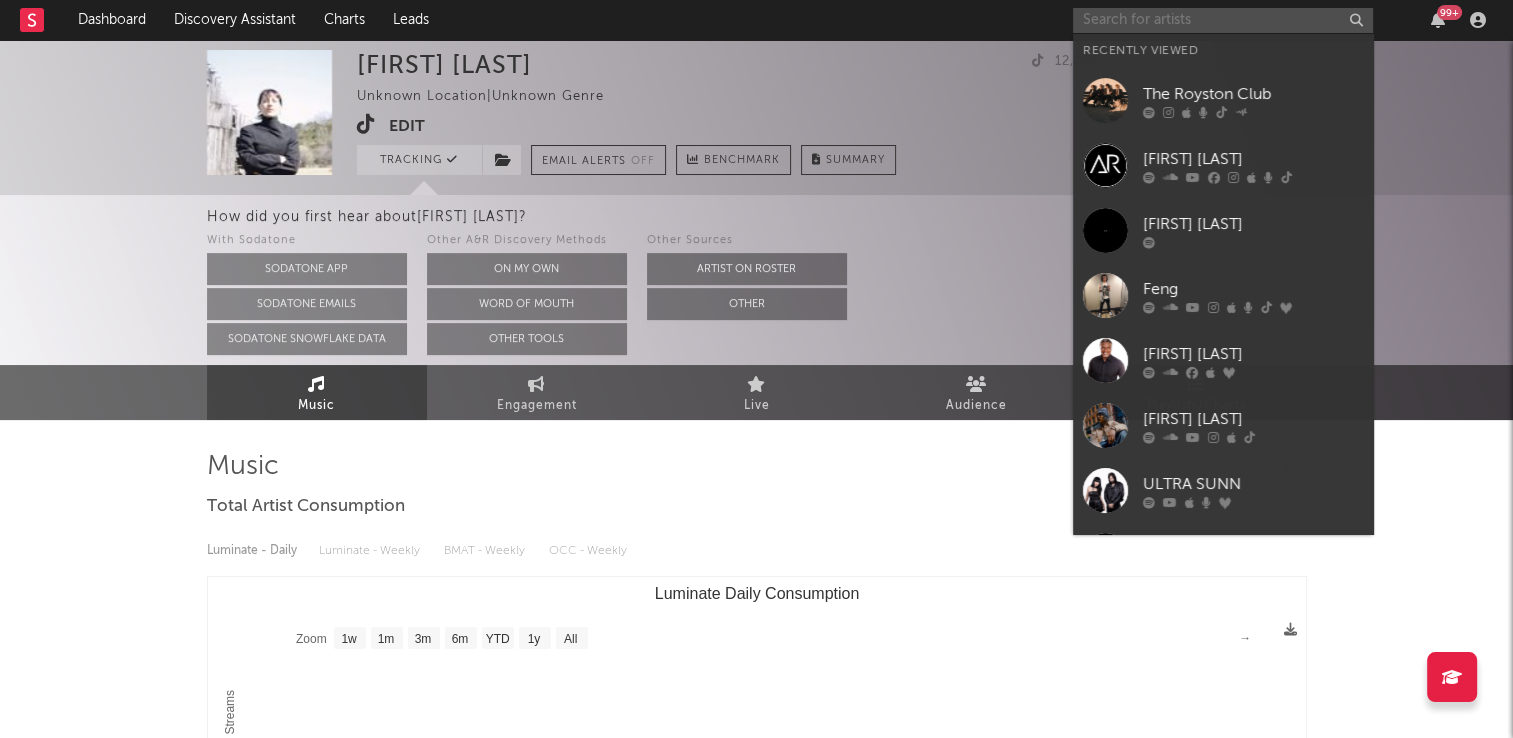 click at bounding box center [1223, 20] 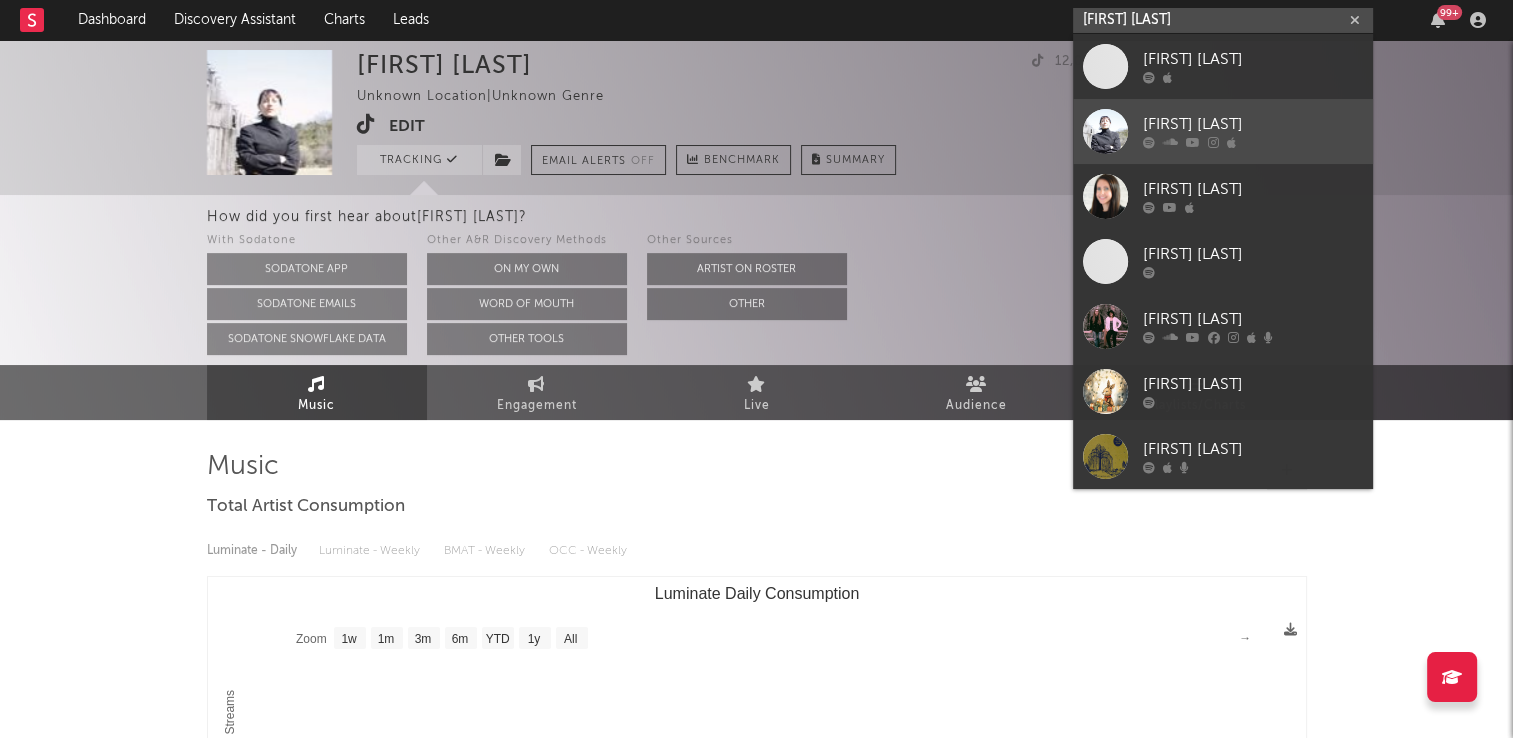 type on "[FIRST] [LAST]" 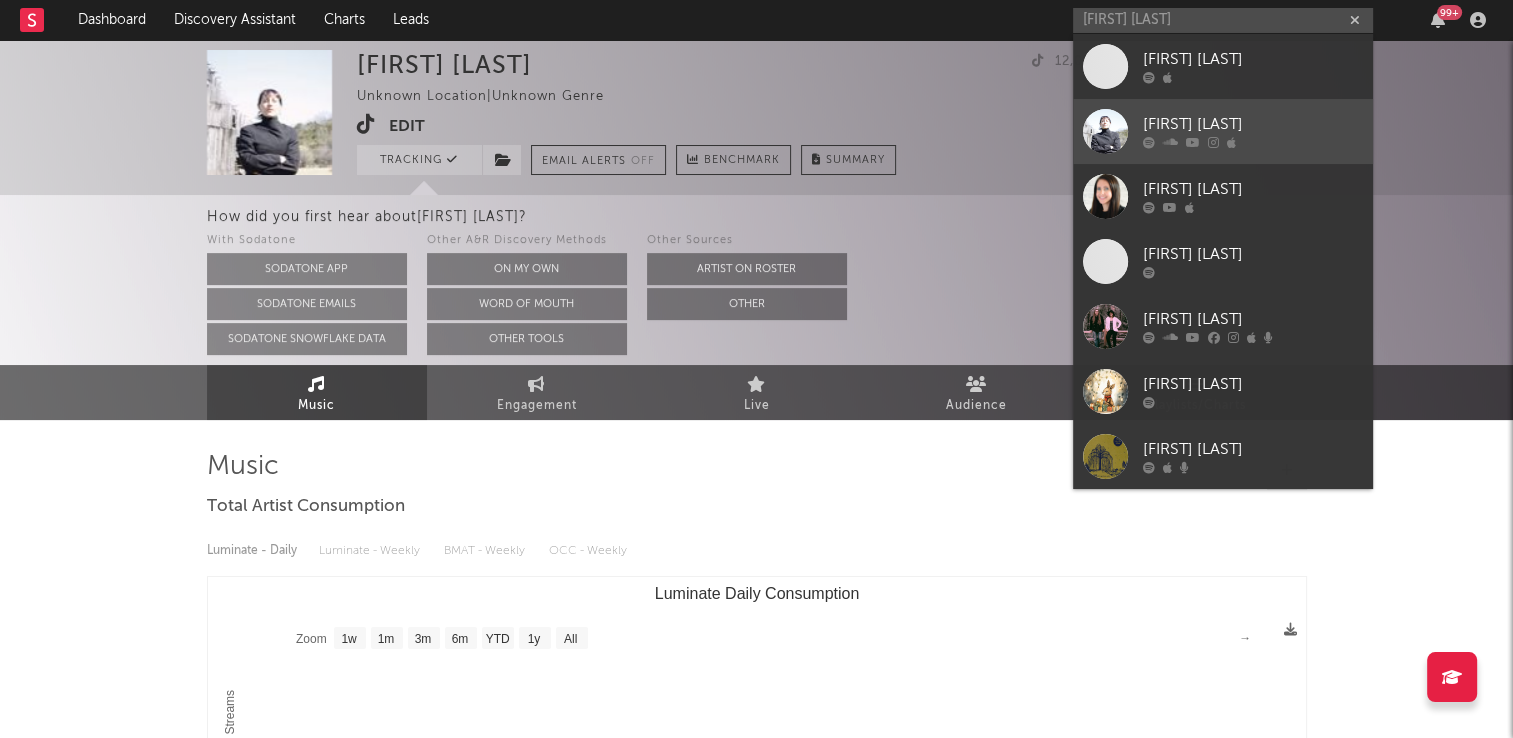 click on "[FIRST] [LAST]" at bounding box center (1253, 125) 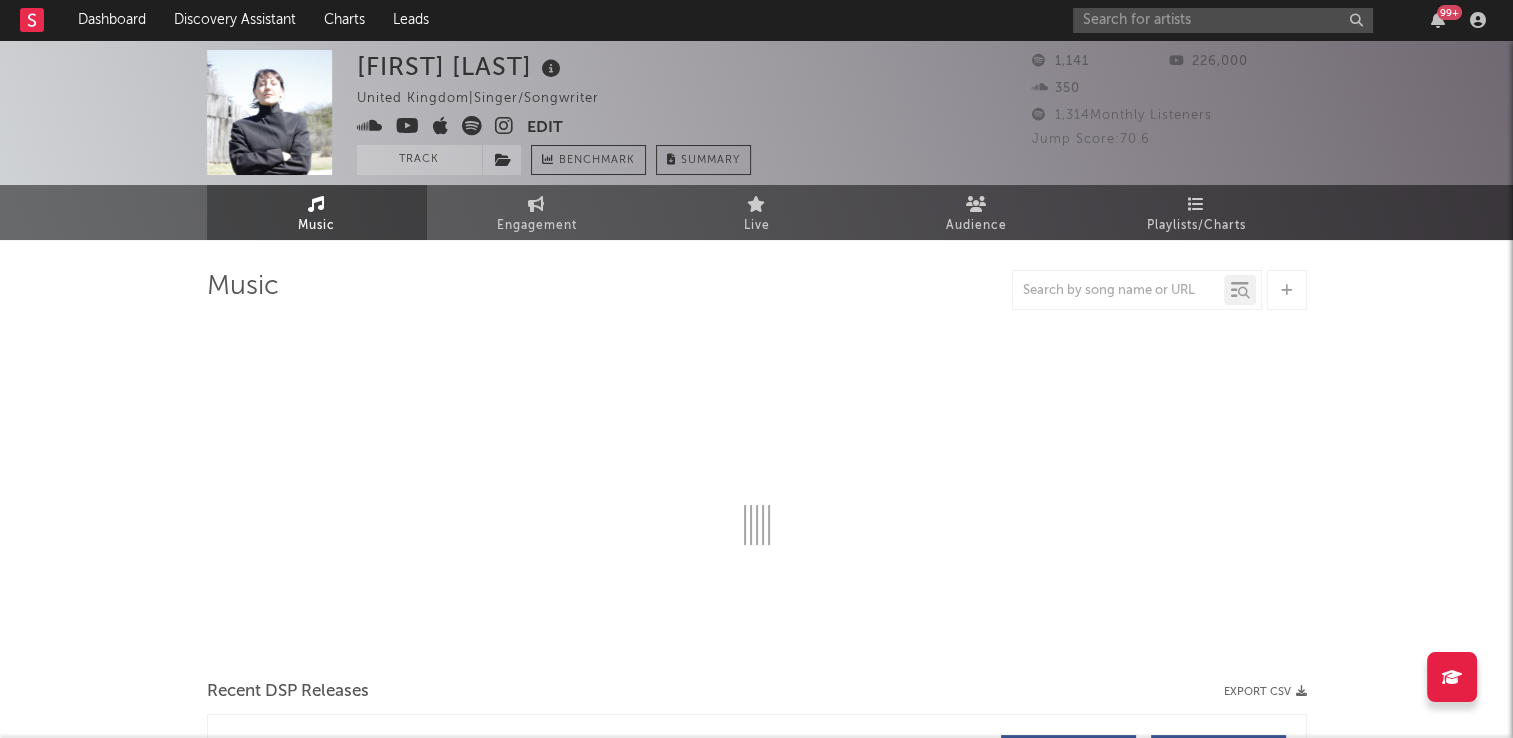 select on "1w" 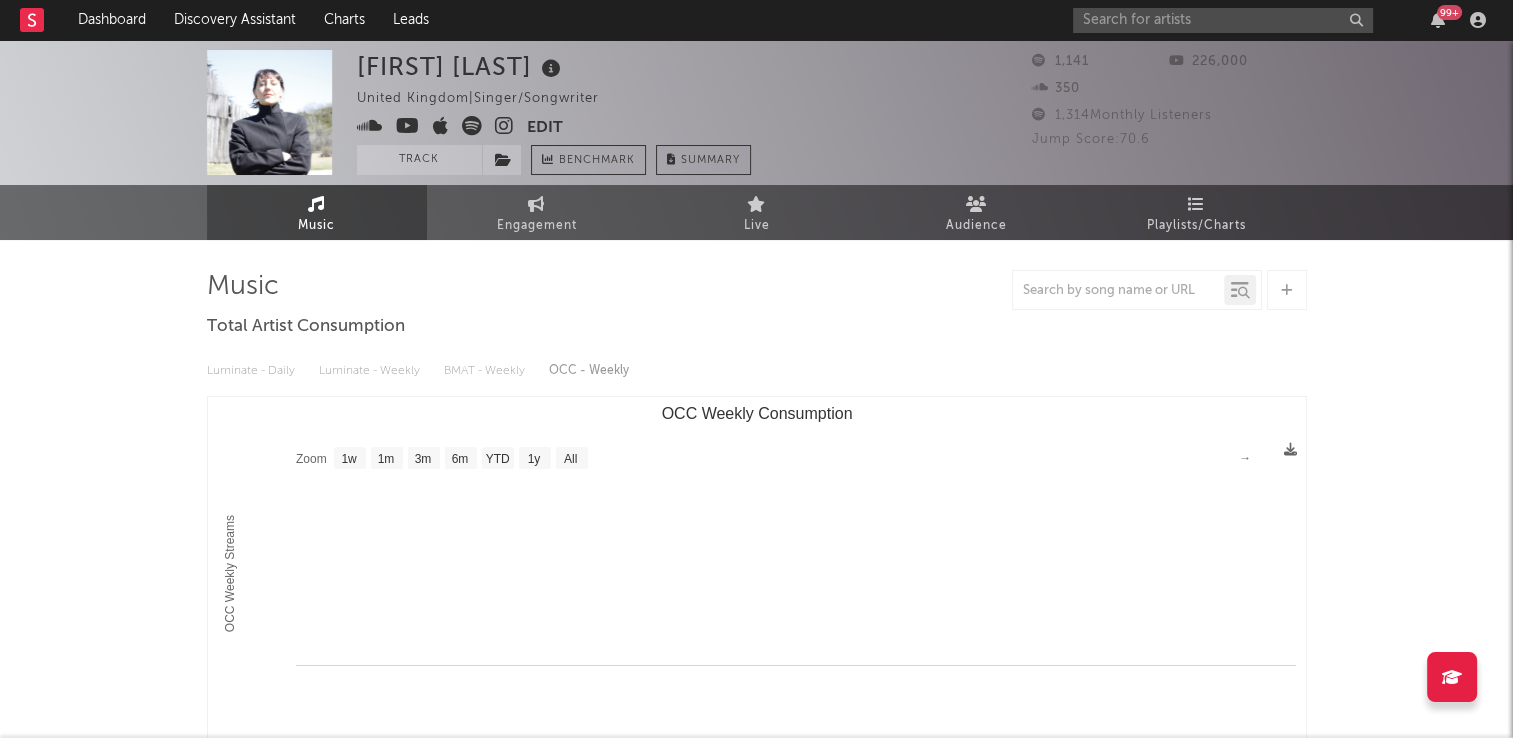 click on "Music" at bounding box center (316, 226) 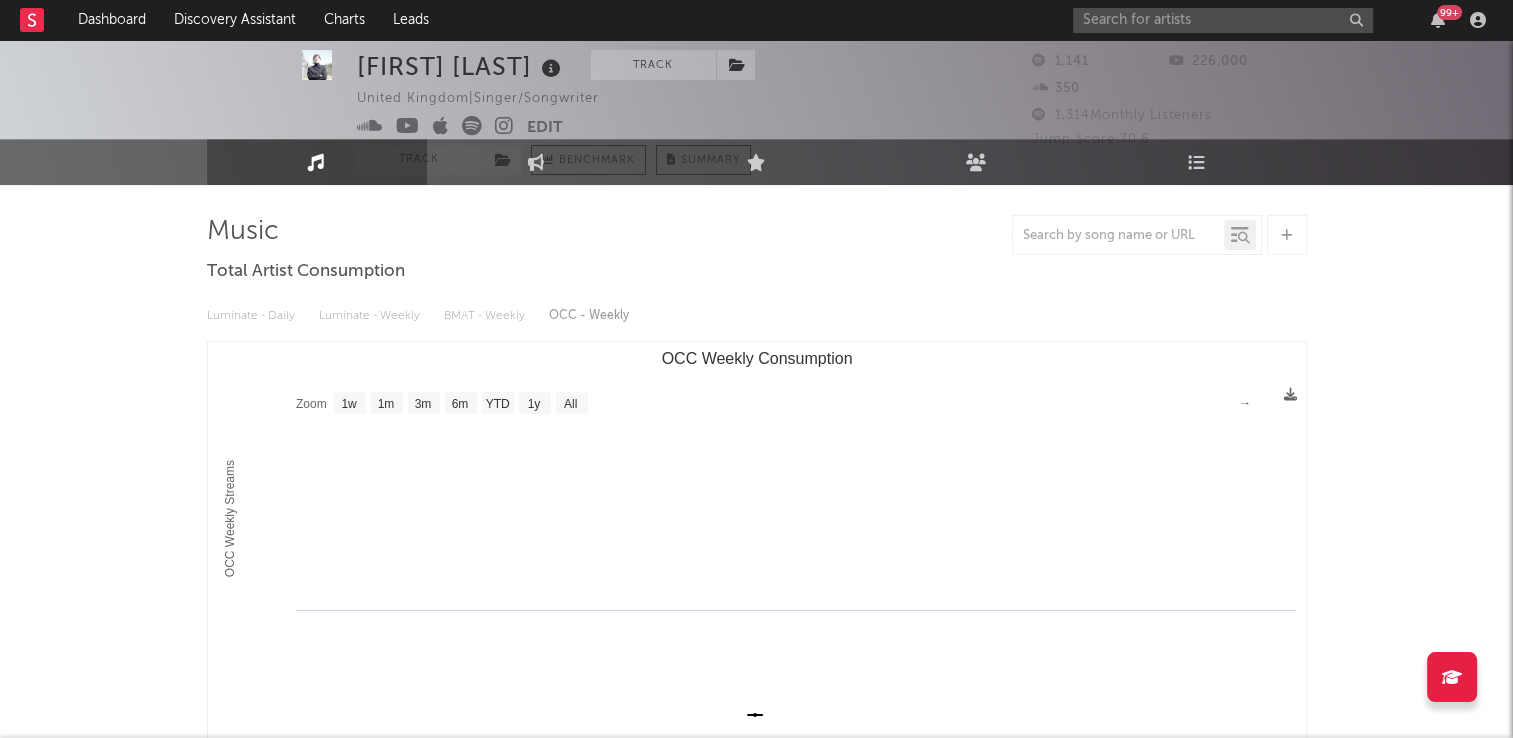 scroll, scrollTop: 0, scrollLeft: 0, axis: both 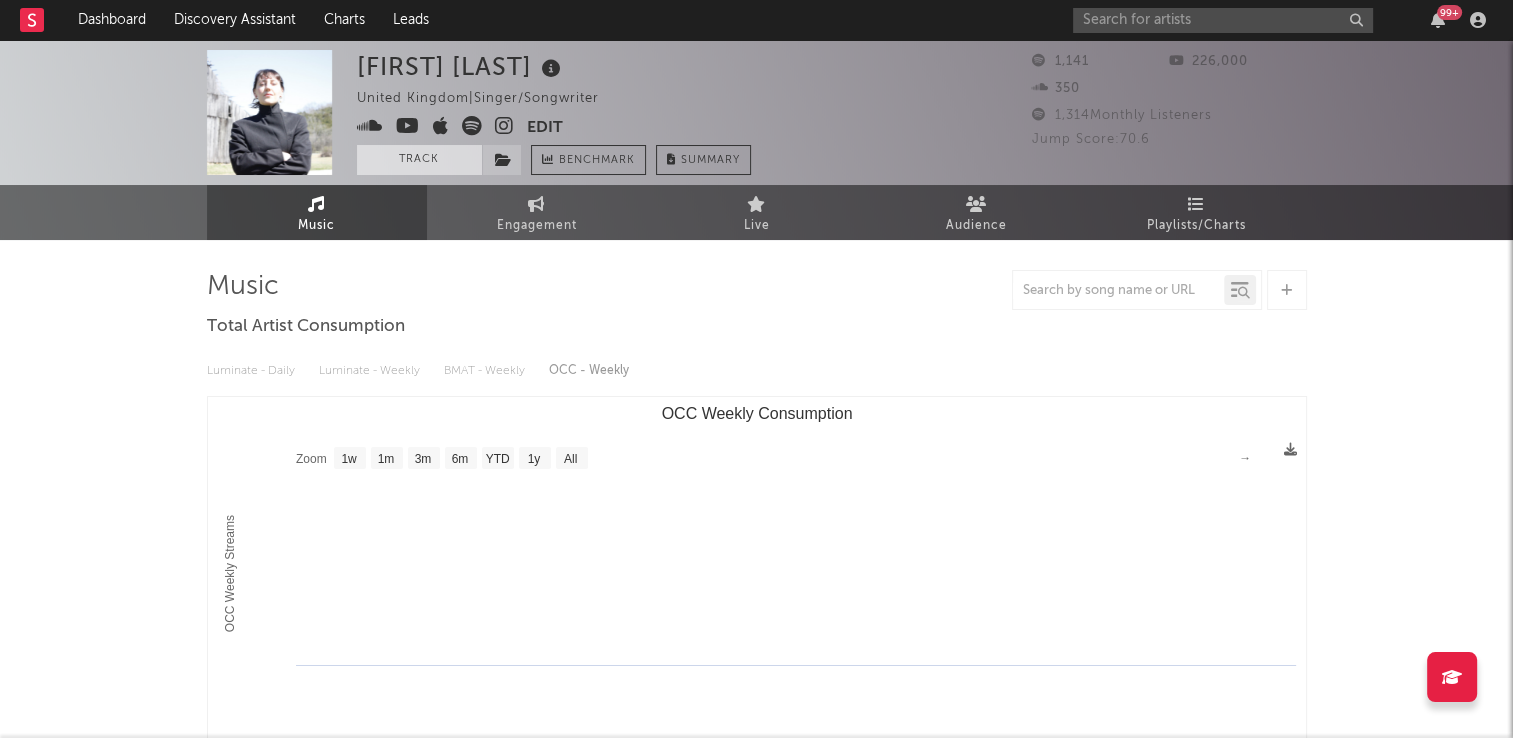 click on "Track" at bounding box center [419, 160] 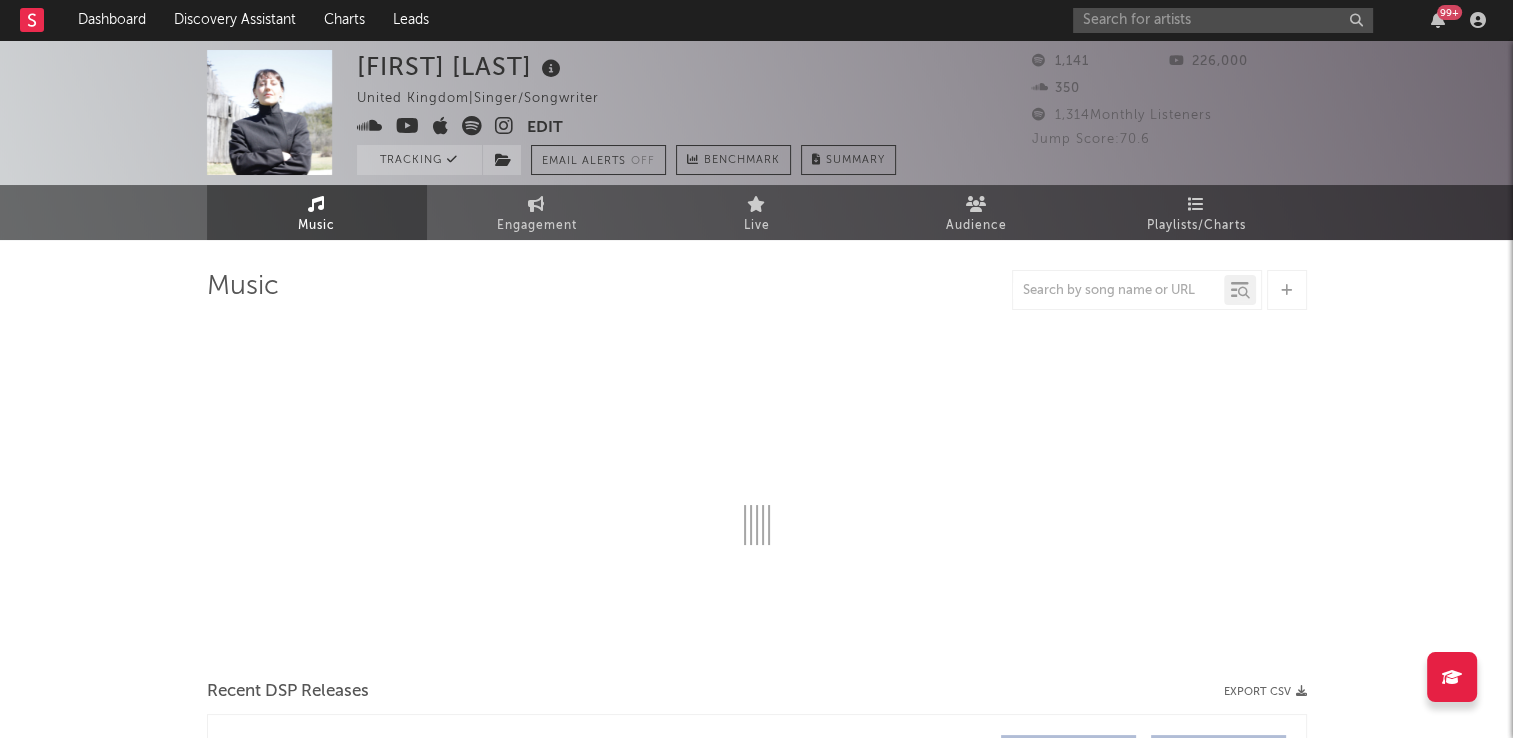 select on "1w" 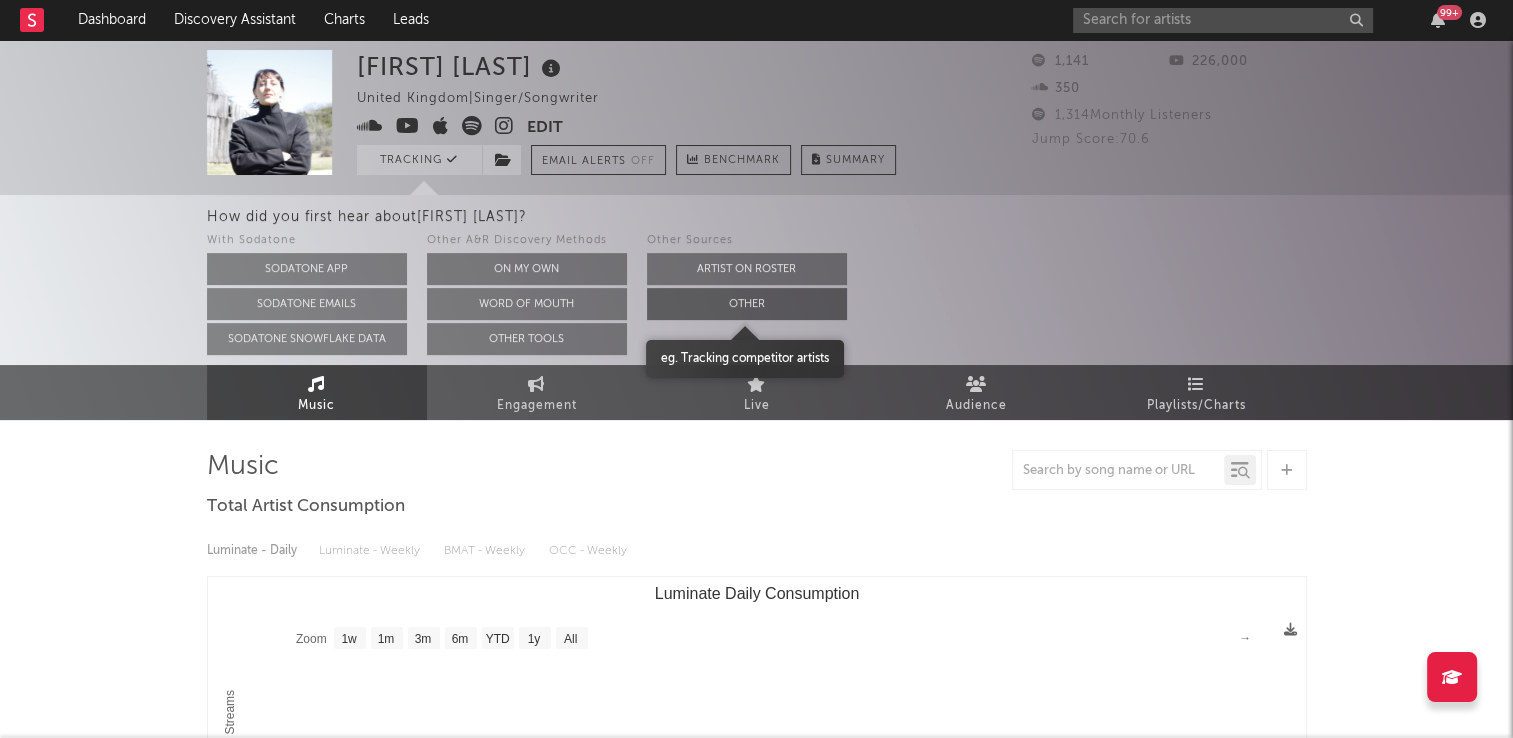 click on "Other" at bounding box center (747, 304) 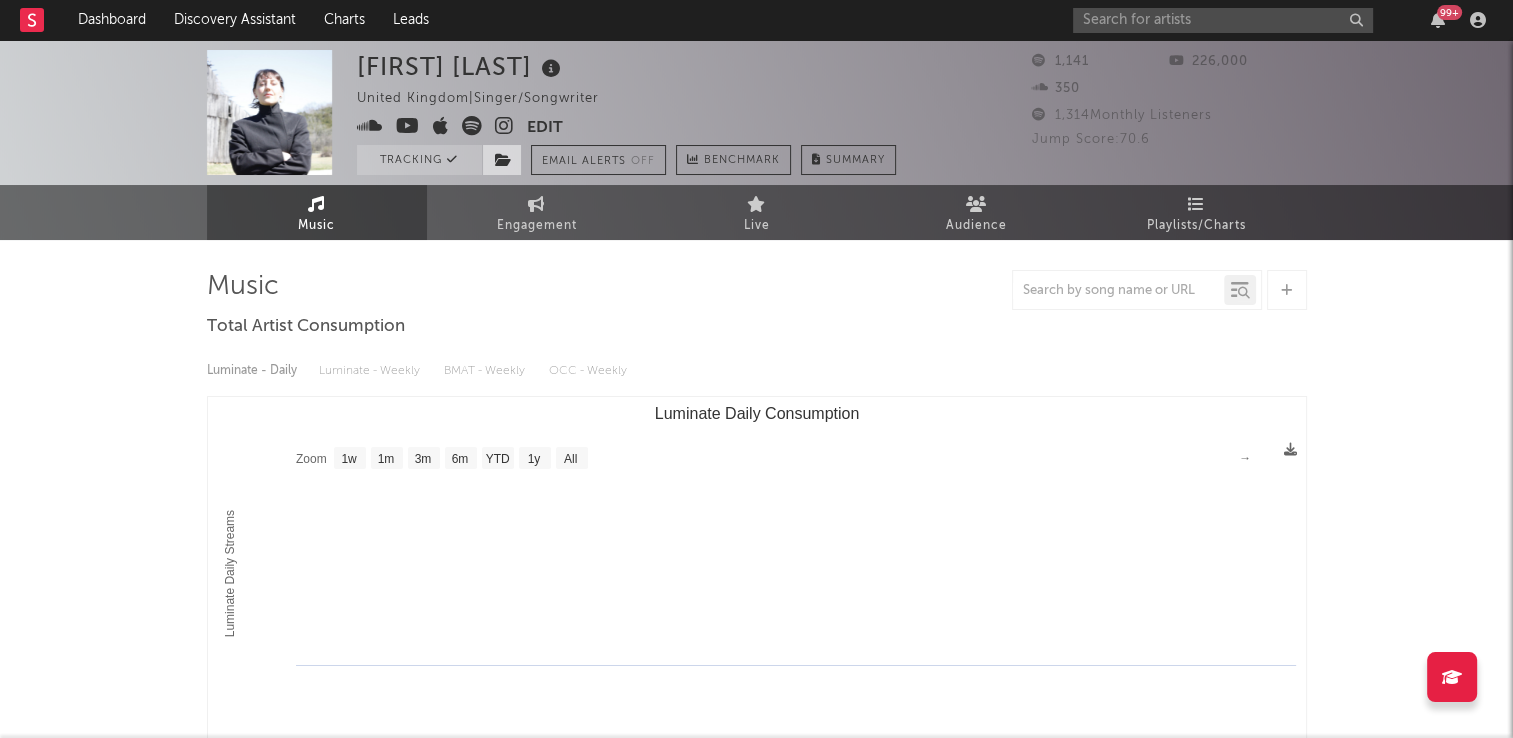 click at bounding box center [503, 160] 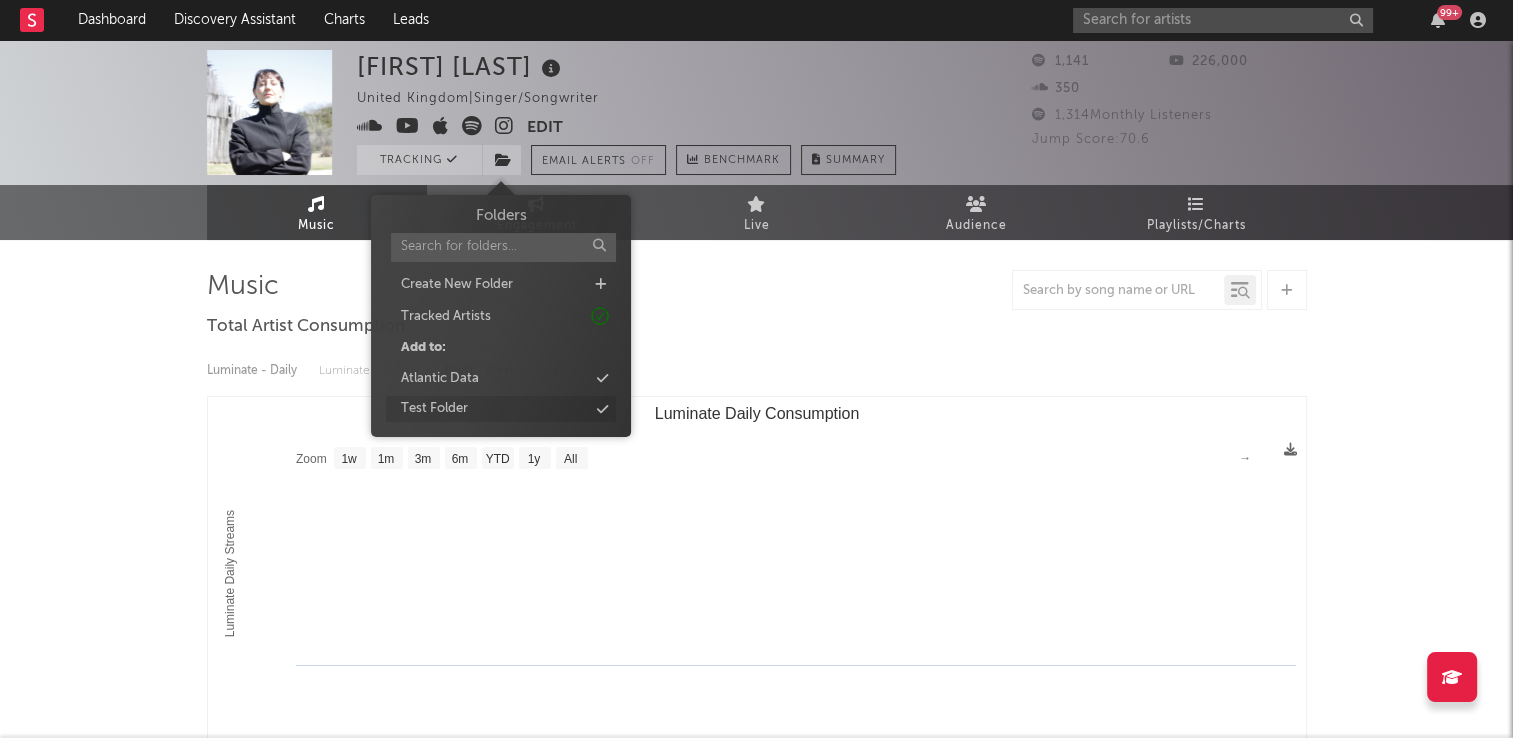 click on "Test Folder" at bounding box center (434, 409) 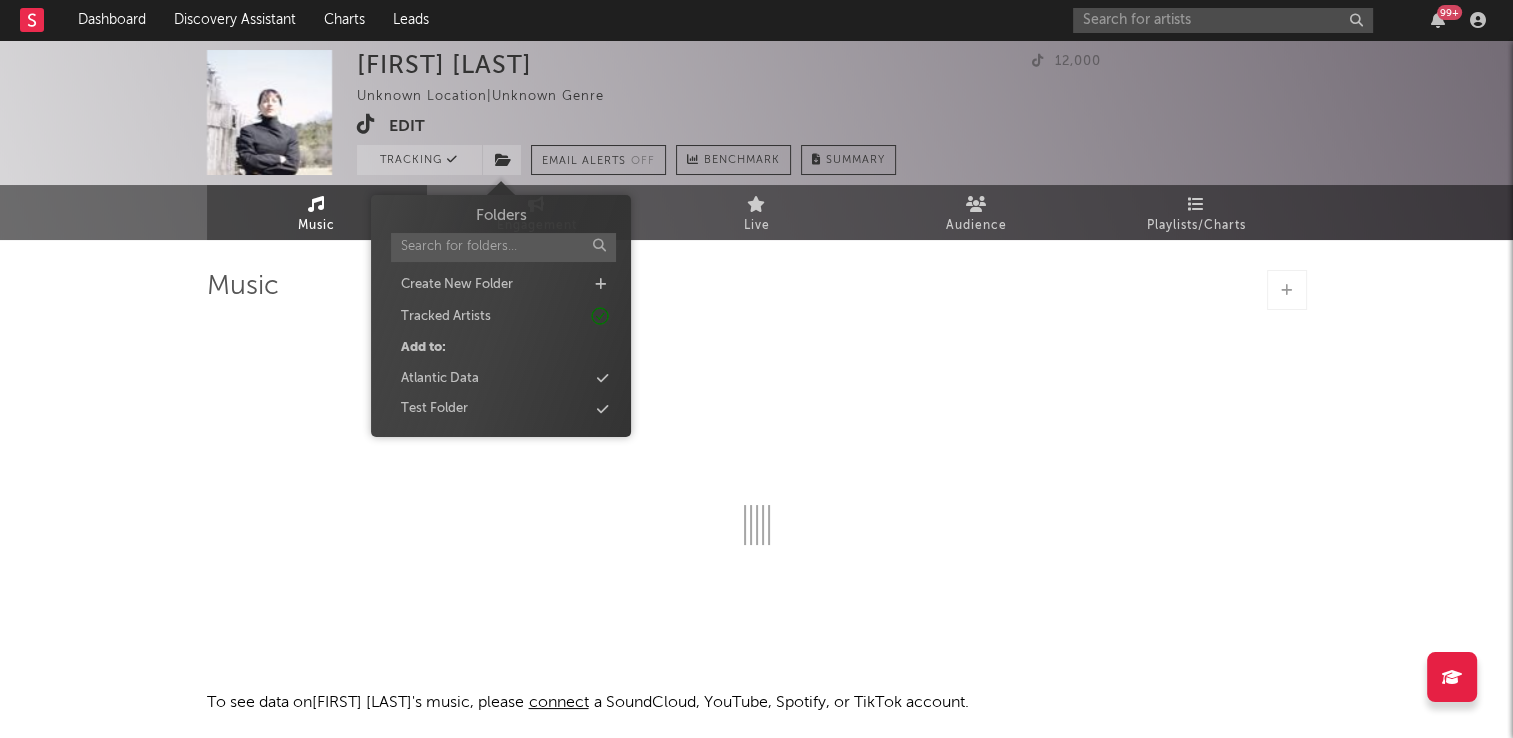 select on "1w" 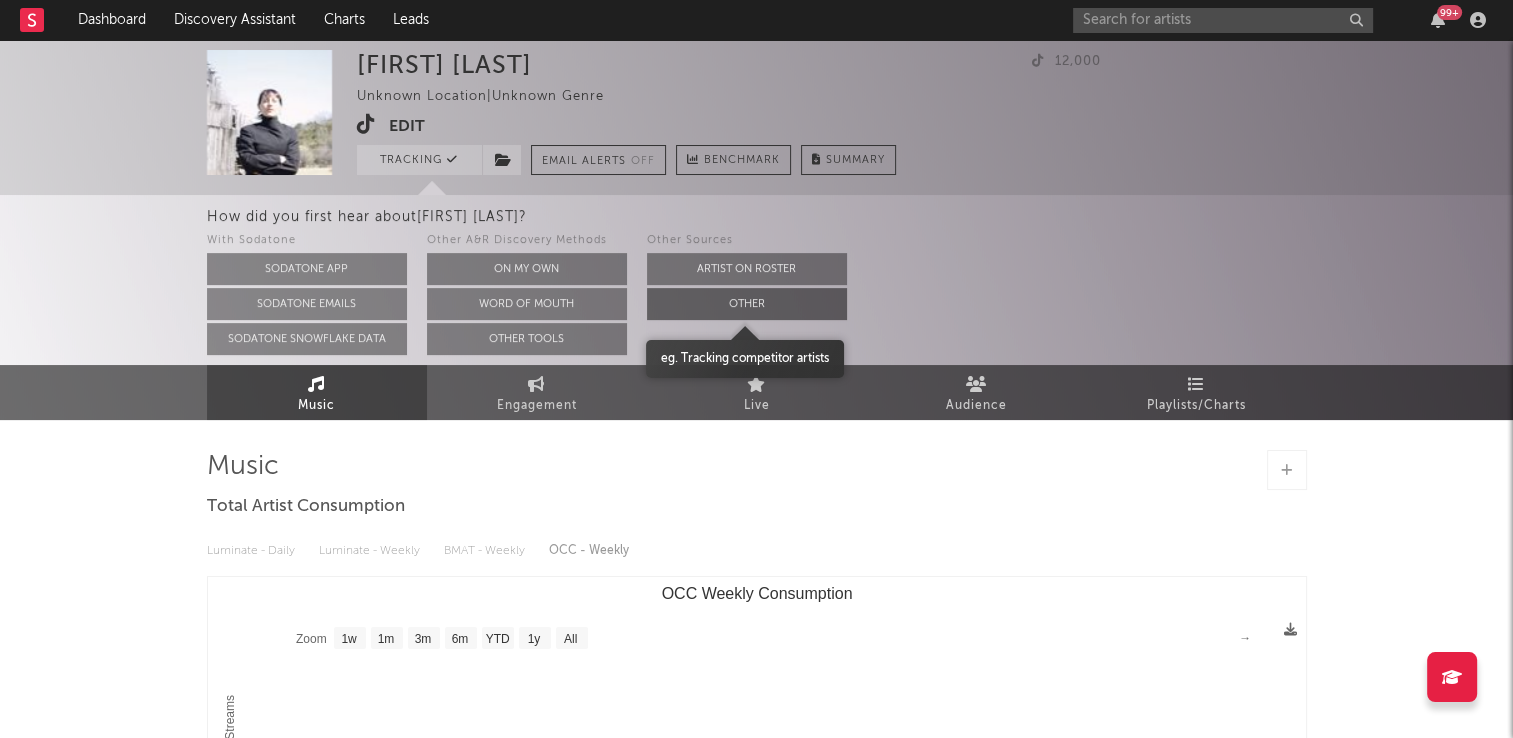 click on "Other" at bounding box center [747, 304] 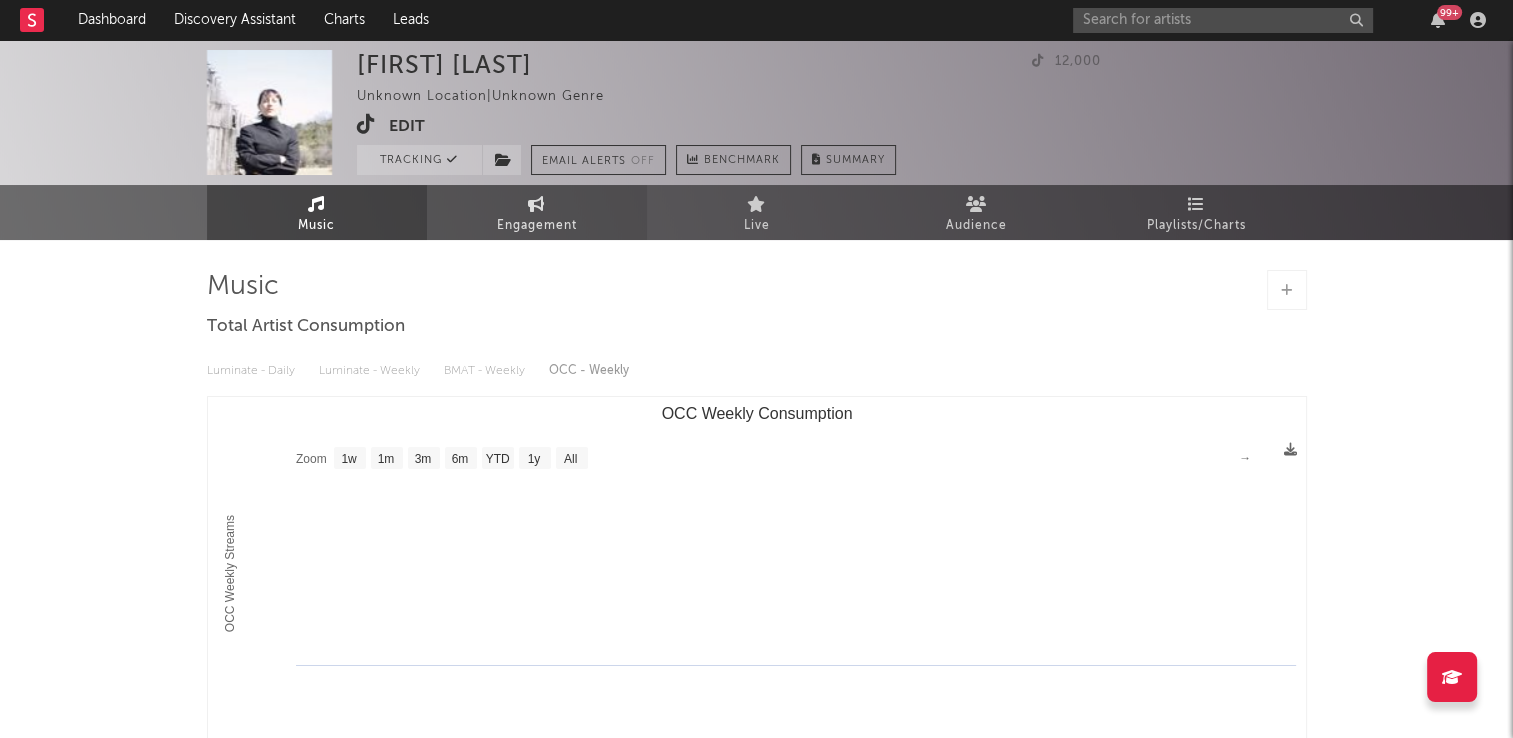 click on "Engagement" at bounding box center [537, 226] 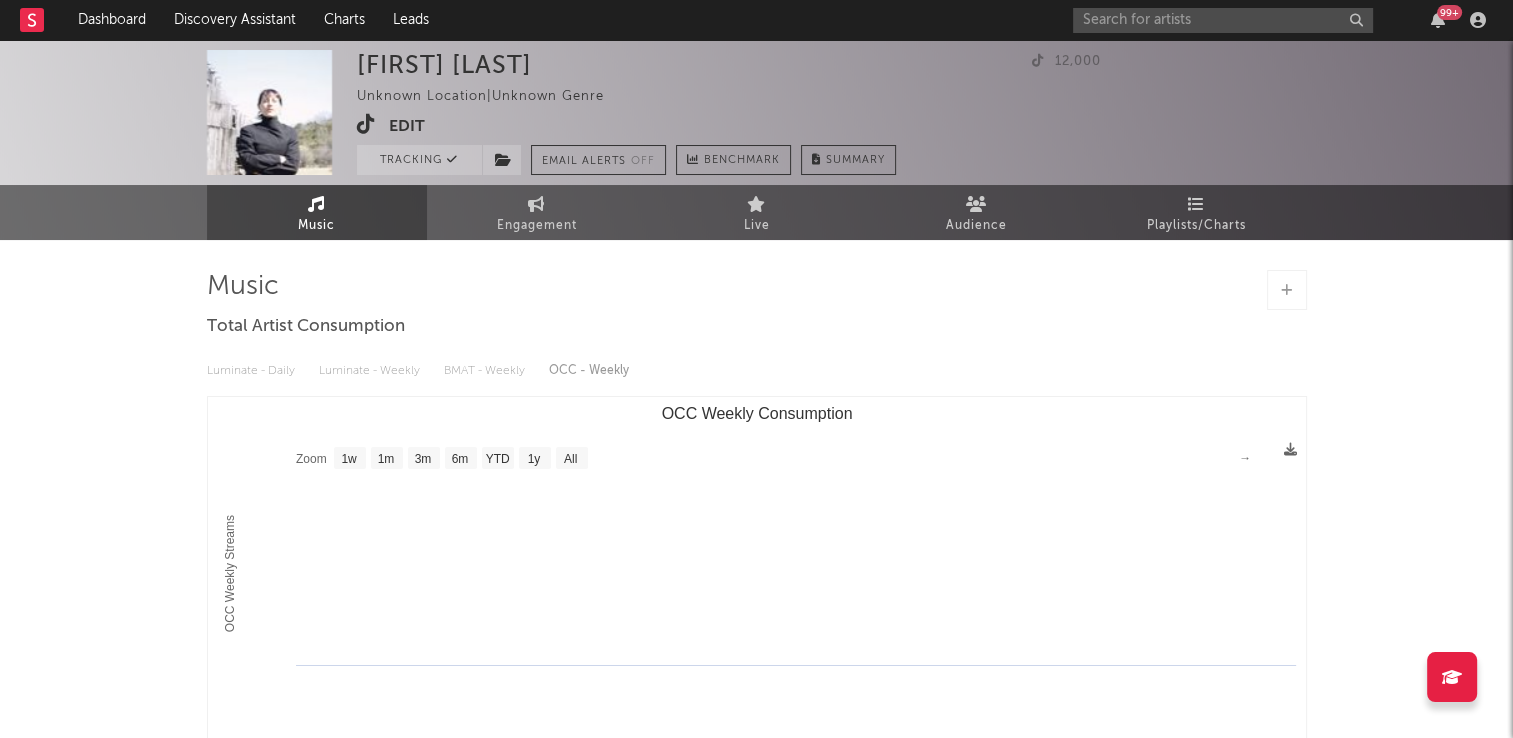 select on "1w" 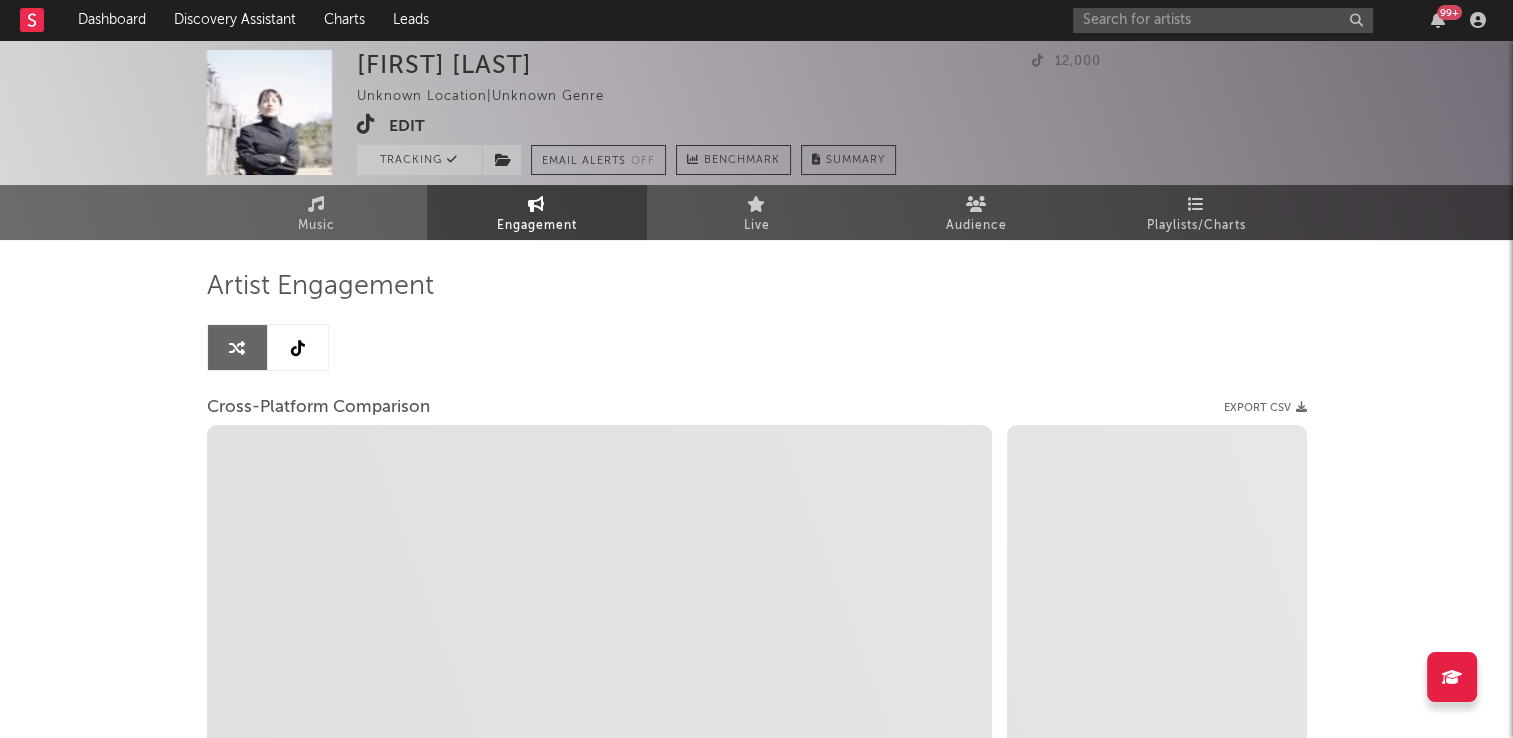 click at bounding box center (298, 348) 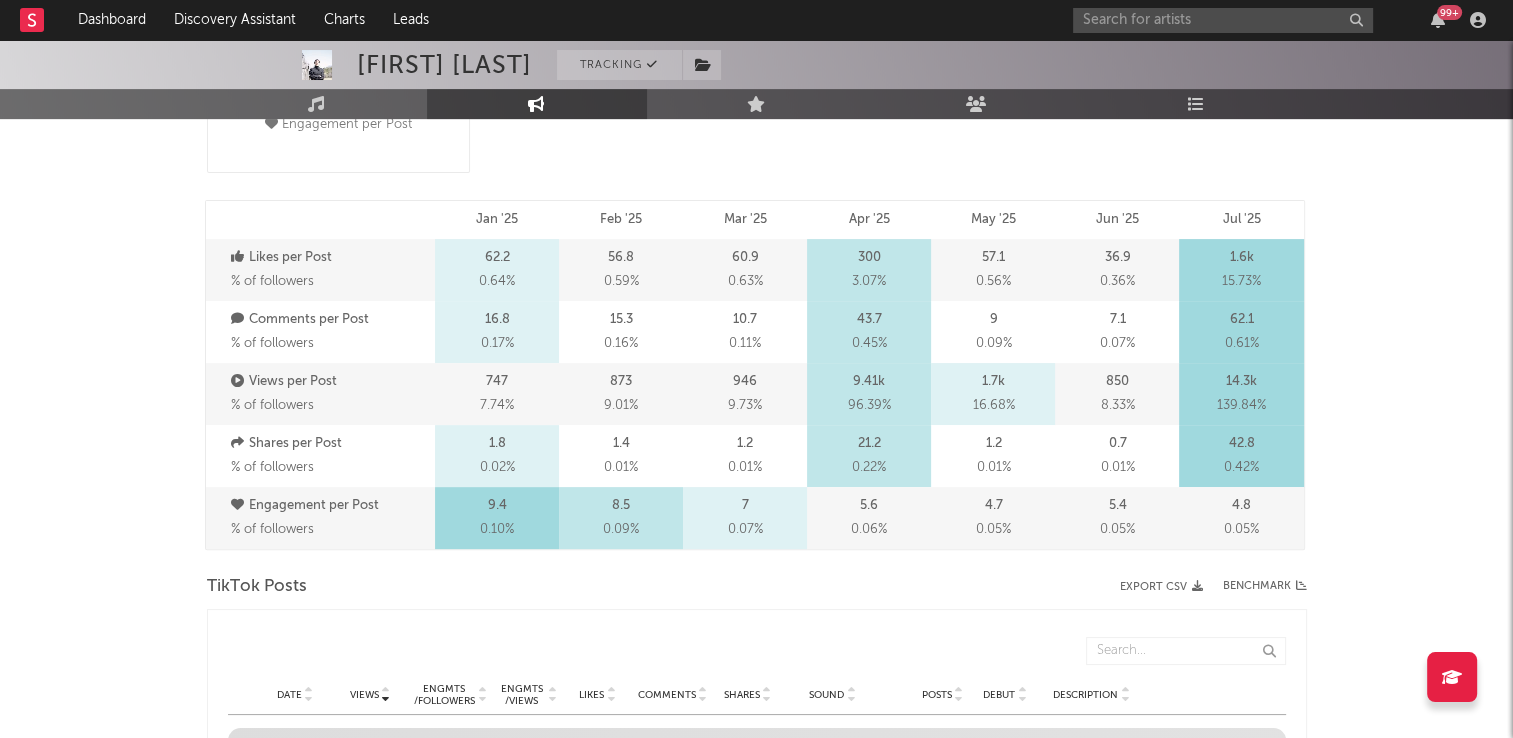 scroll, scrollTop: 700, scrollLeft: 0, axis: vertical 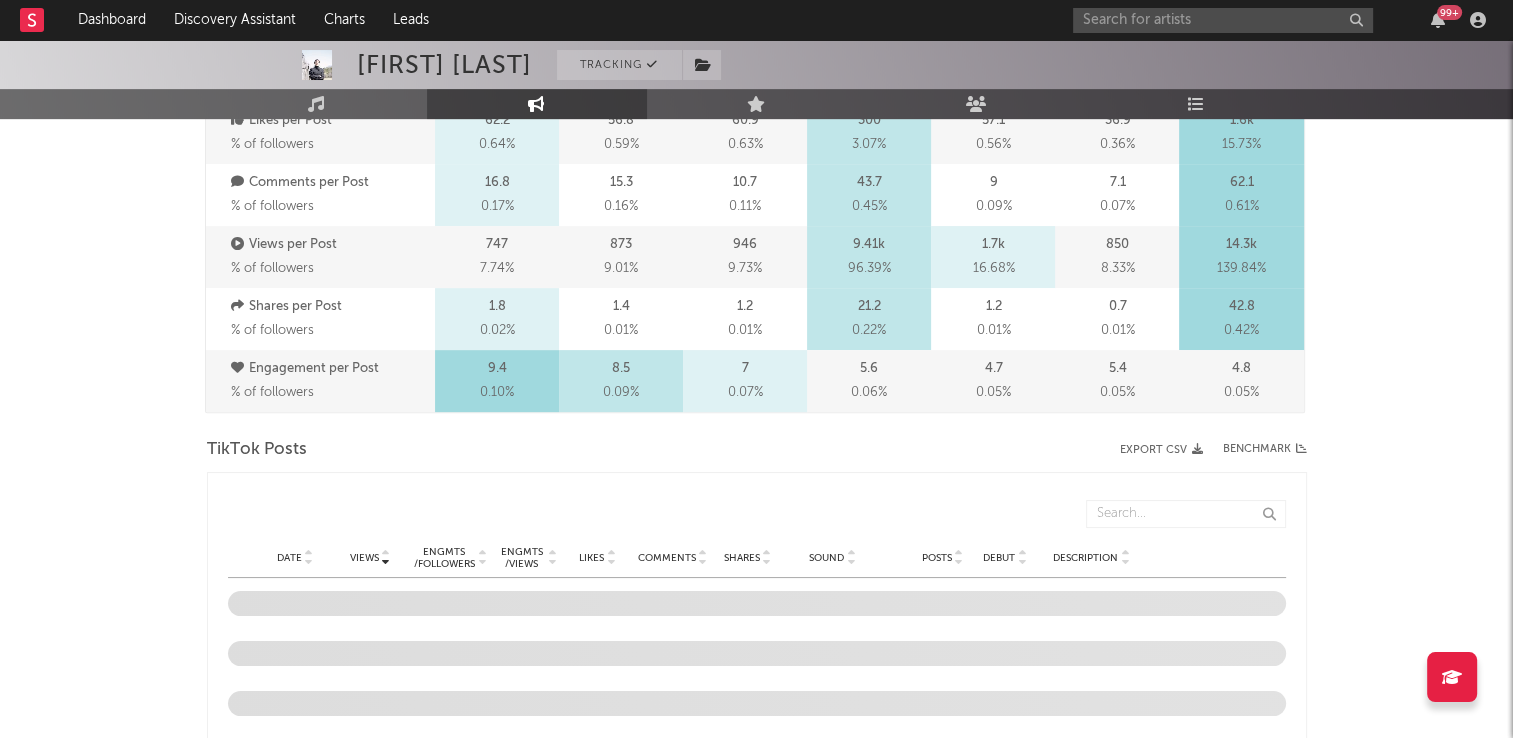 select on "6m" 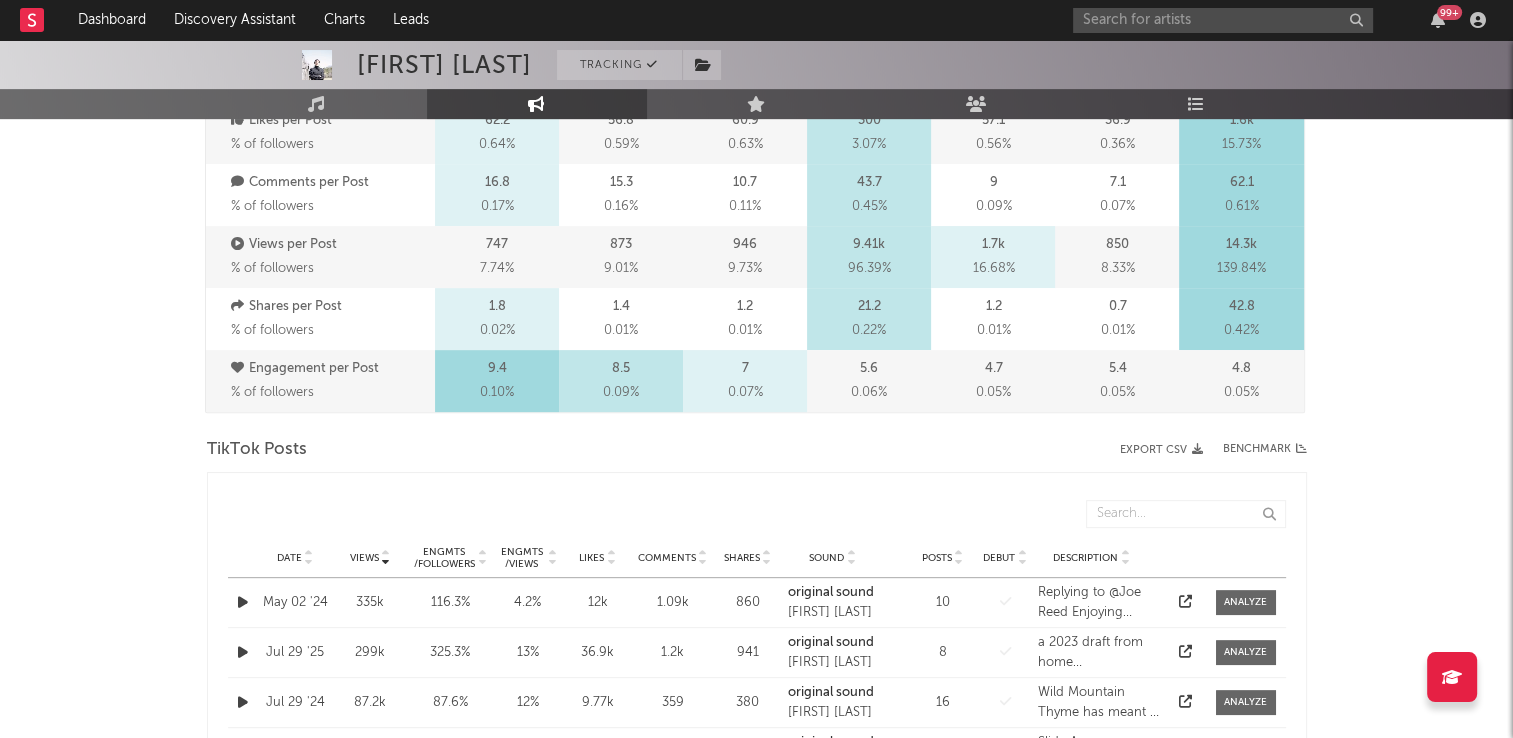 scroll, scrollTop: 800, scrollLeft: 0, axis: vertical 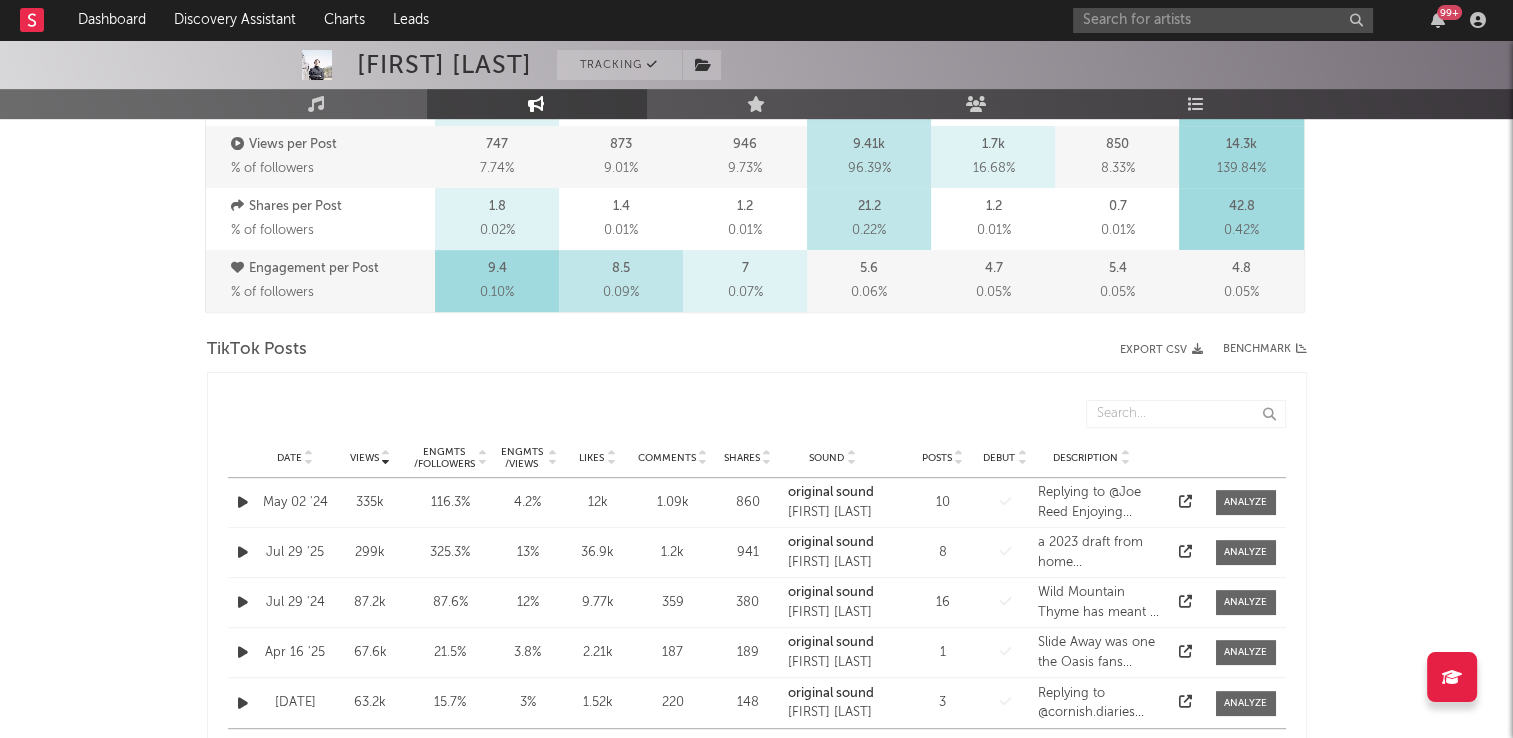 click at bounding box center [309, 454] 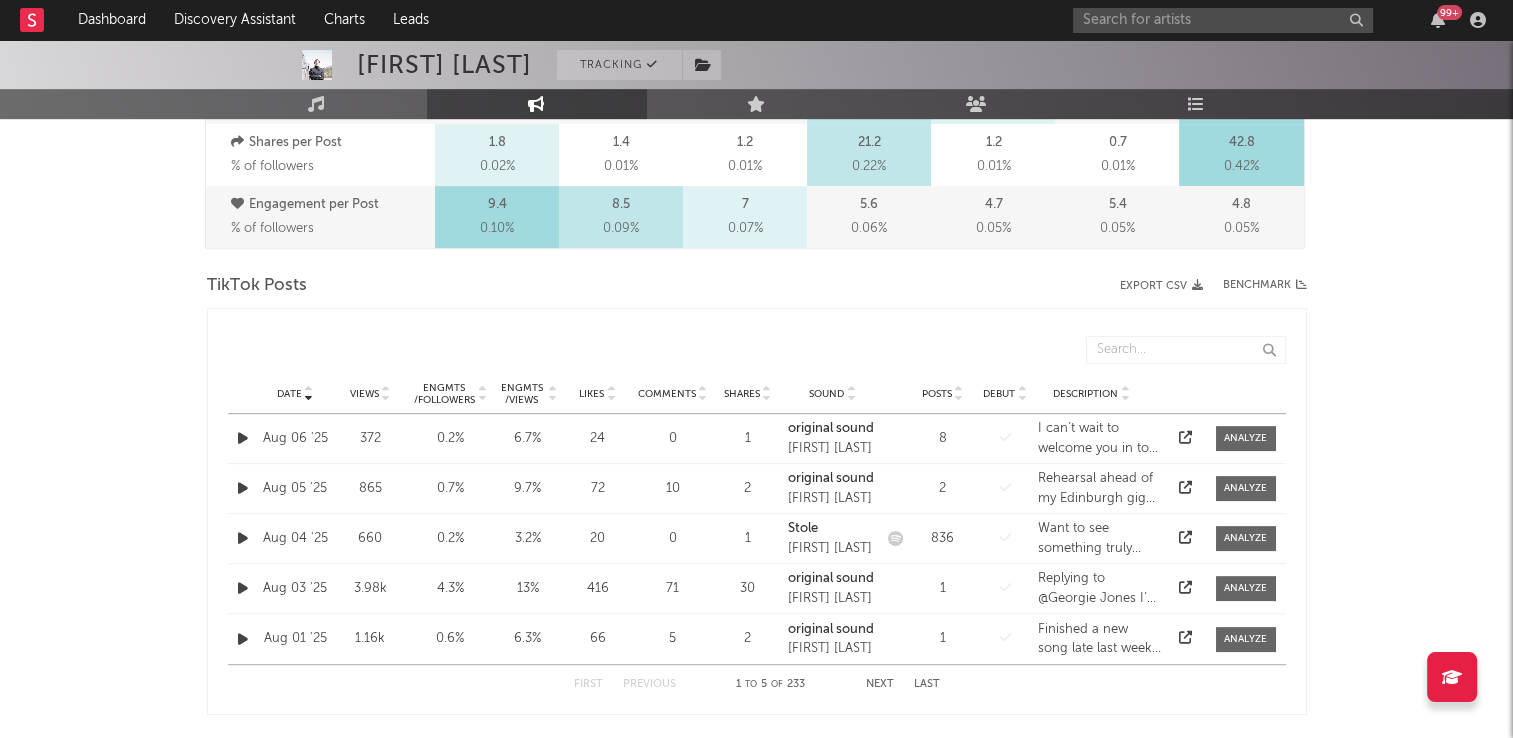 scroll, scrollTop: 900, scrollLeft: 0, axis: vertical 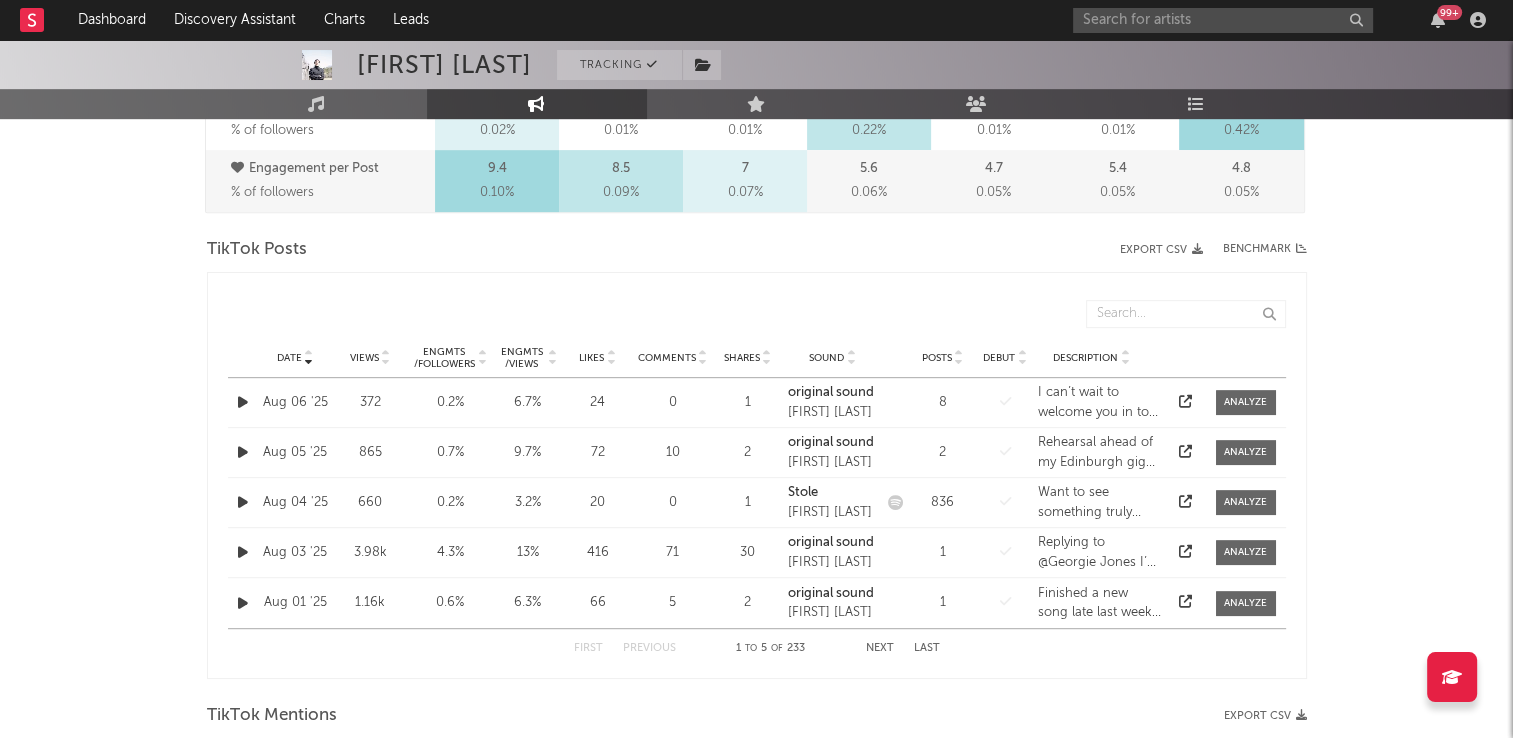 click on "Next" at bounding box center (880, 648) 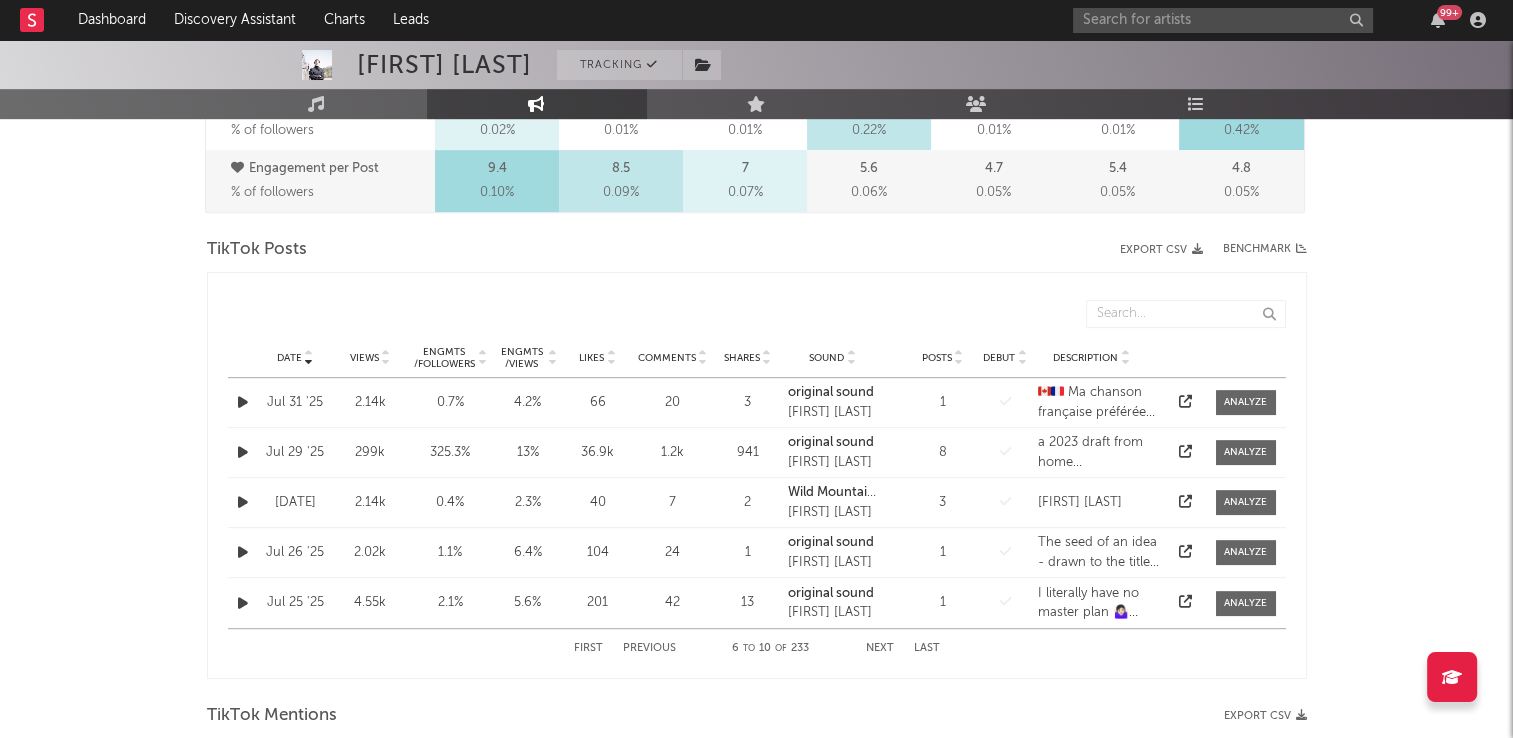 click at bounding box center (243, 502) 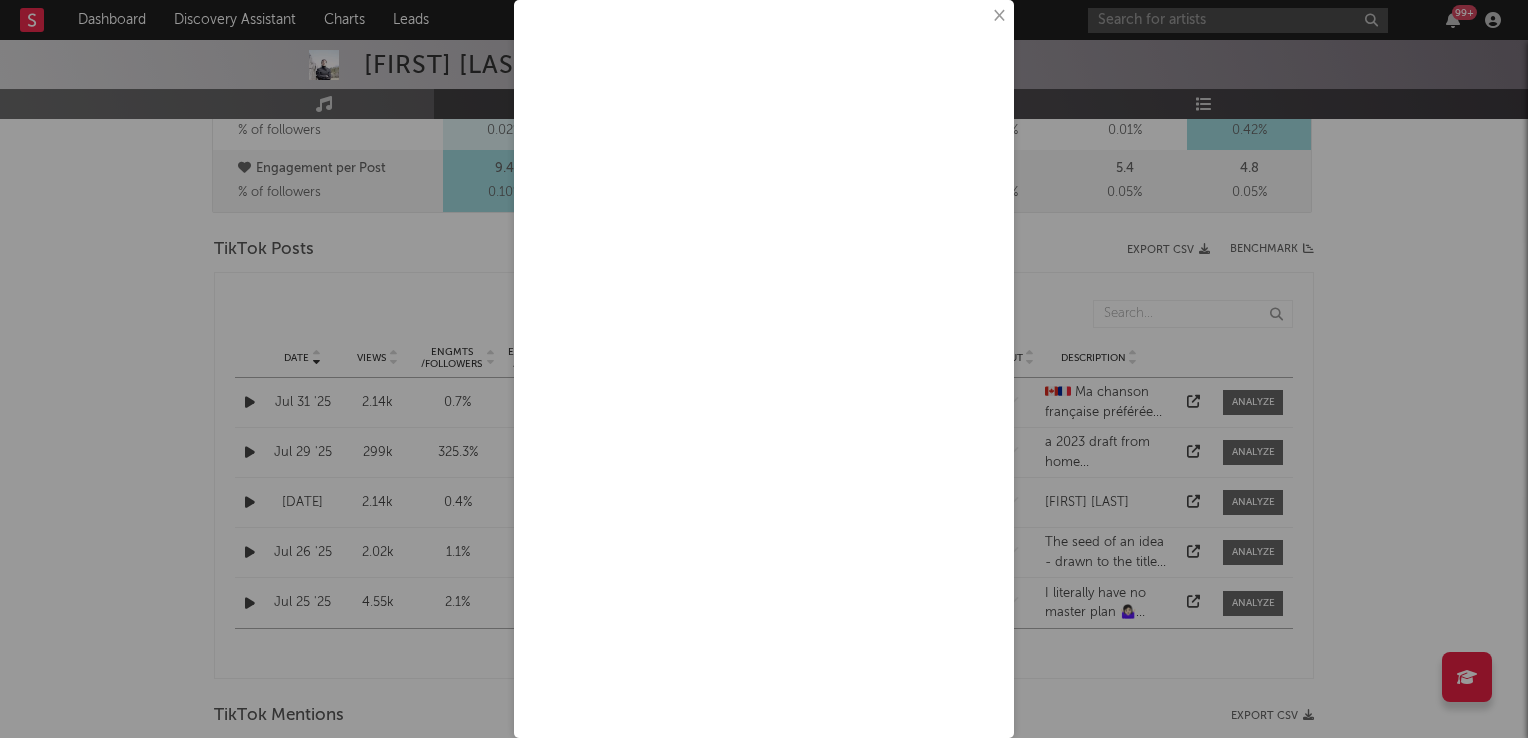 click on "×" at bounding box center (998, 16) 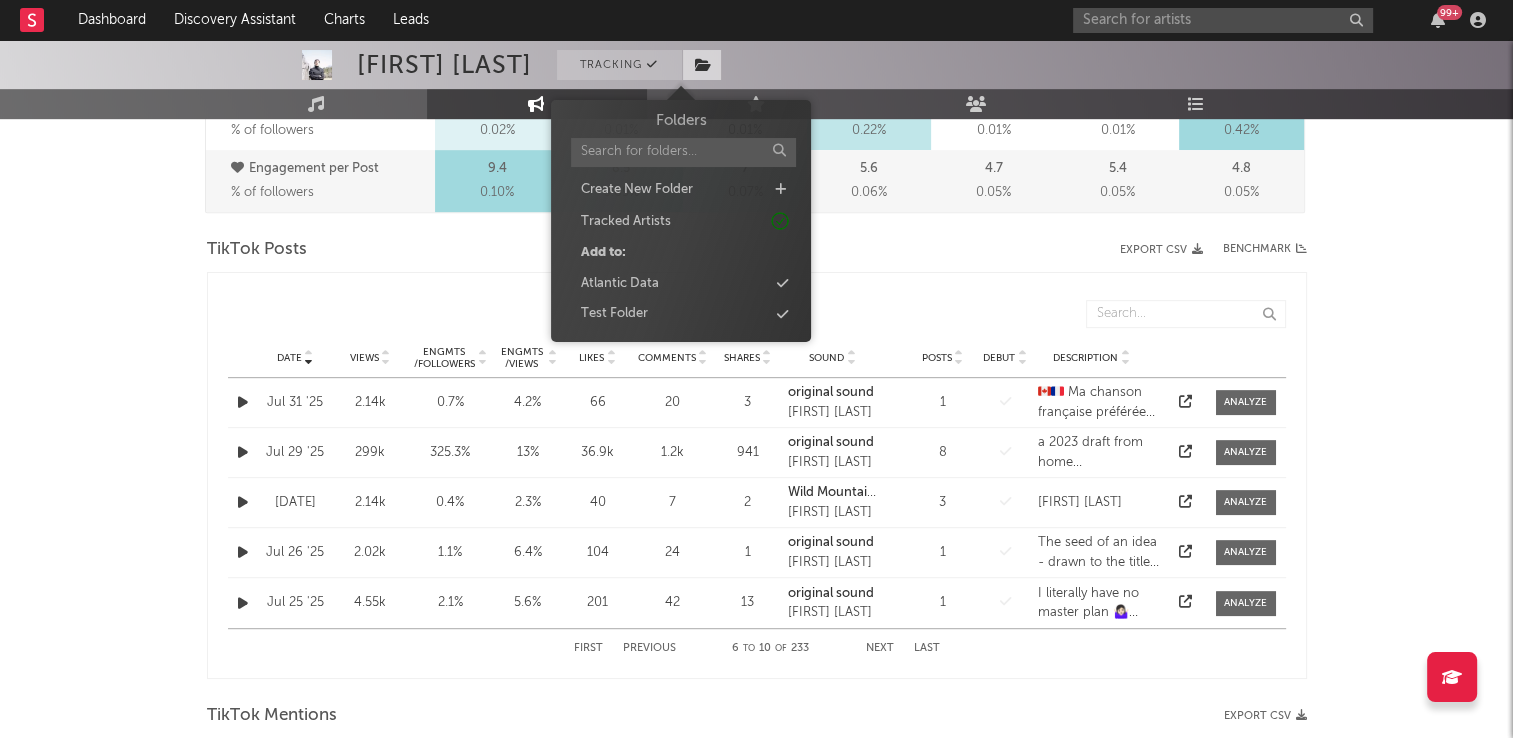 click at bounding box center [703, 65] 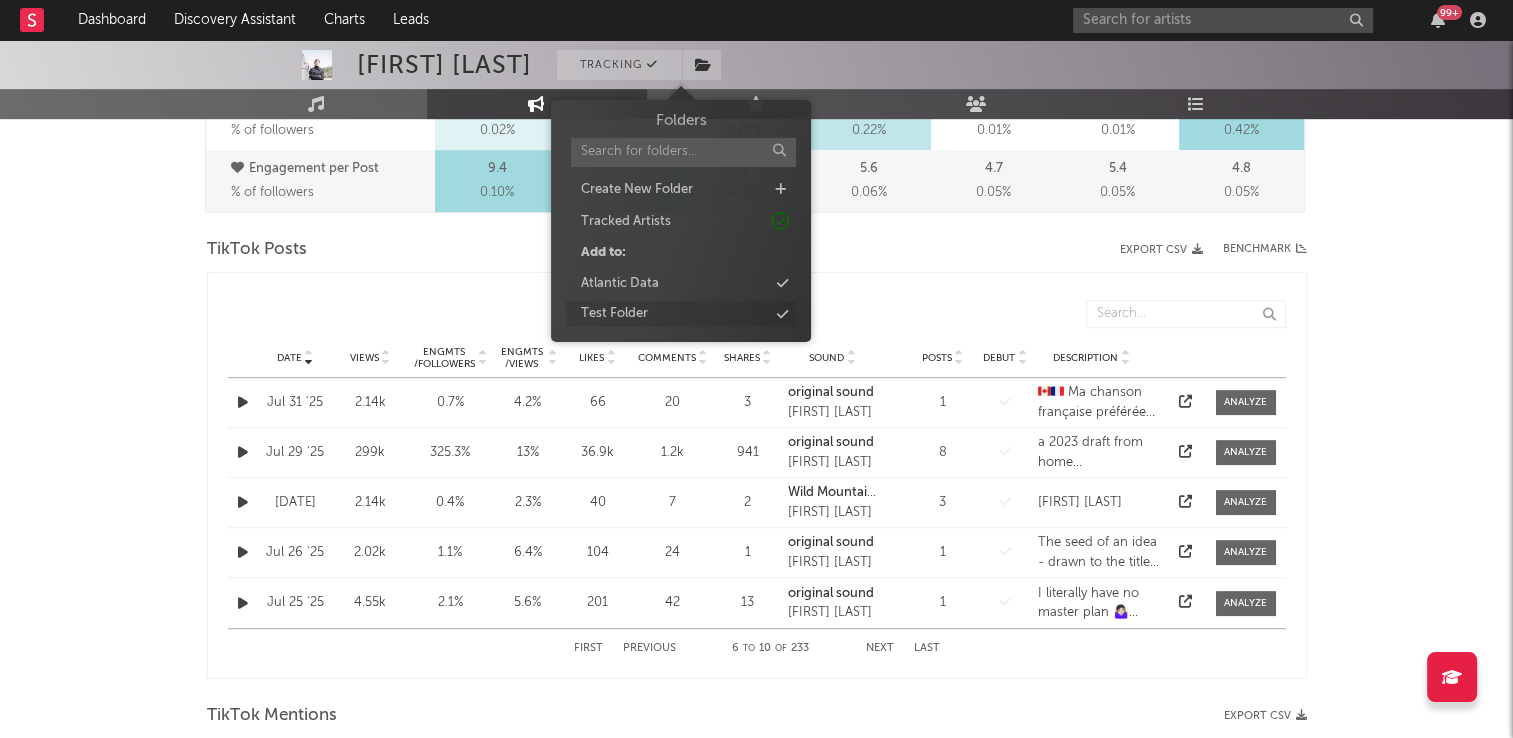 click on "Test Folder" at bounding box center [614, 314] 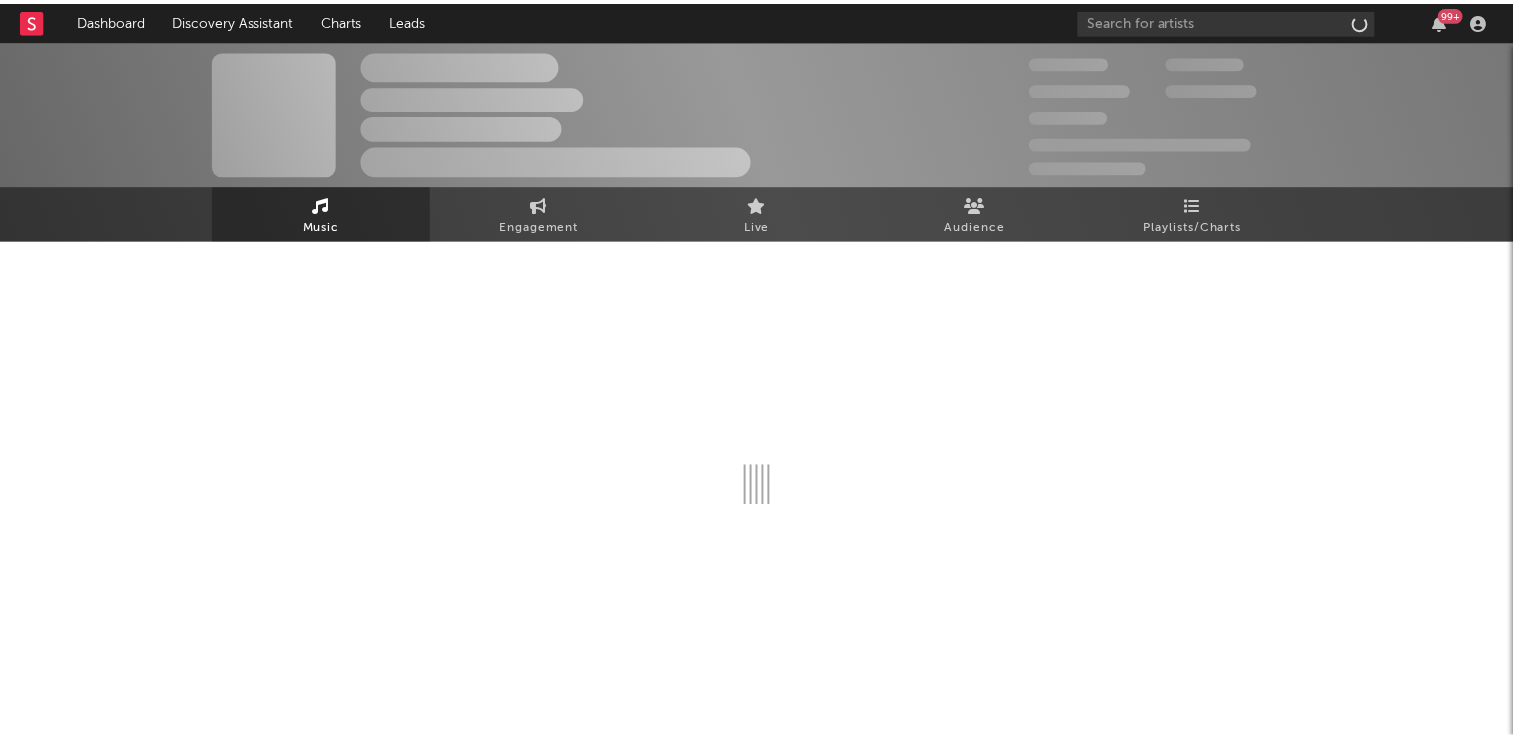 scroll, scrollTop: 0, scrollLeft: 0, axis: both 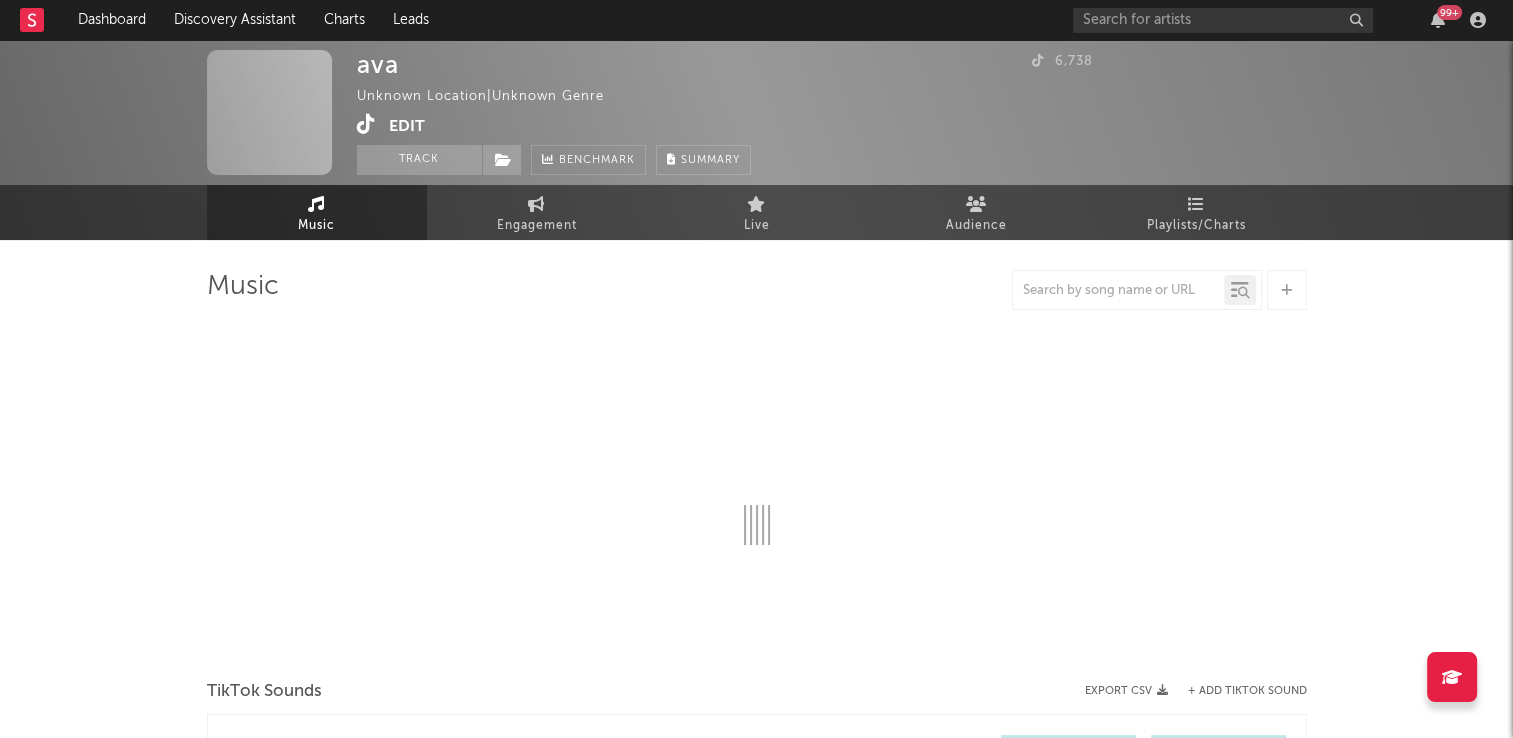 select on "1w" 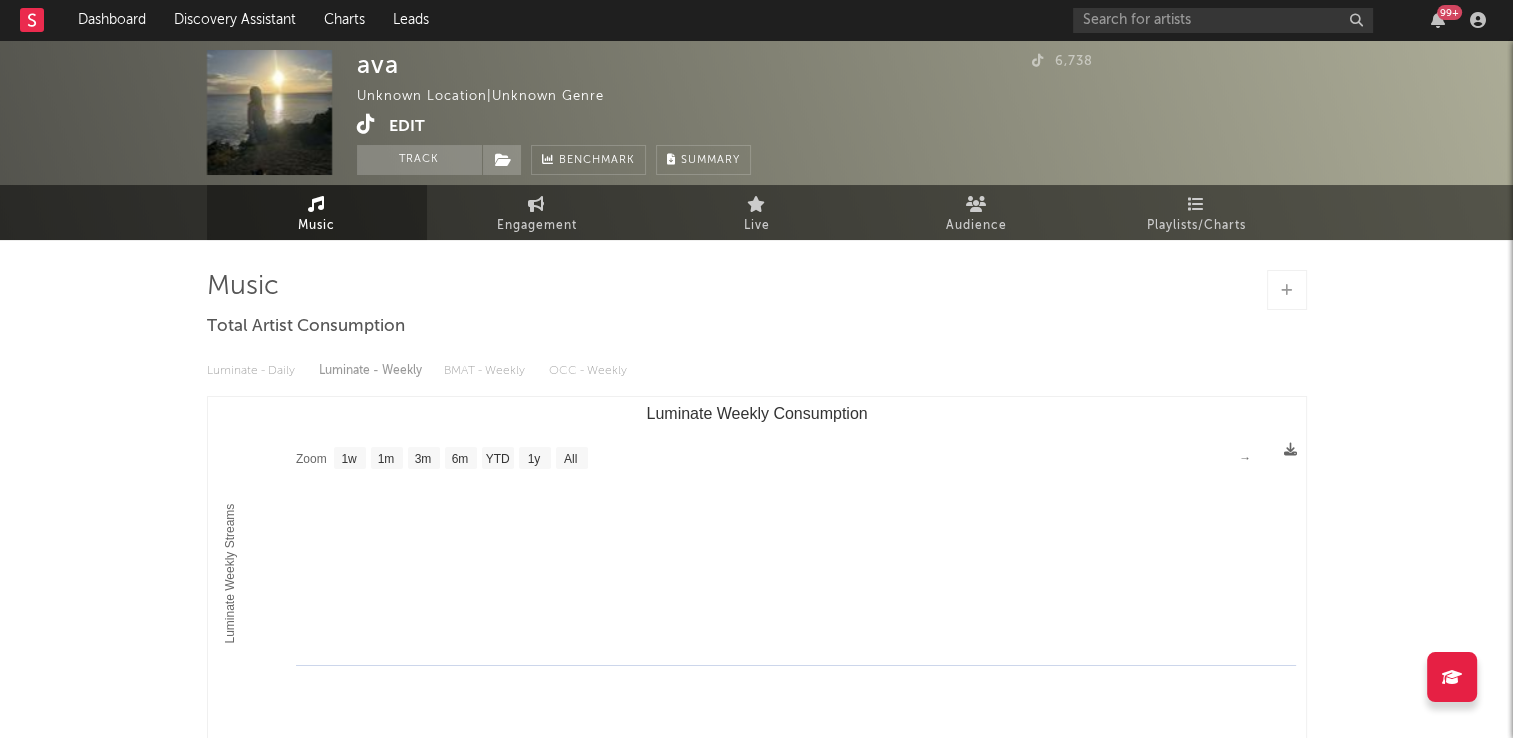 click at bounding box center [366, 124] 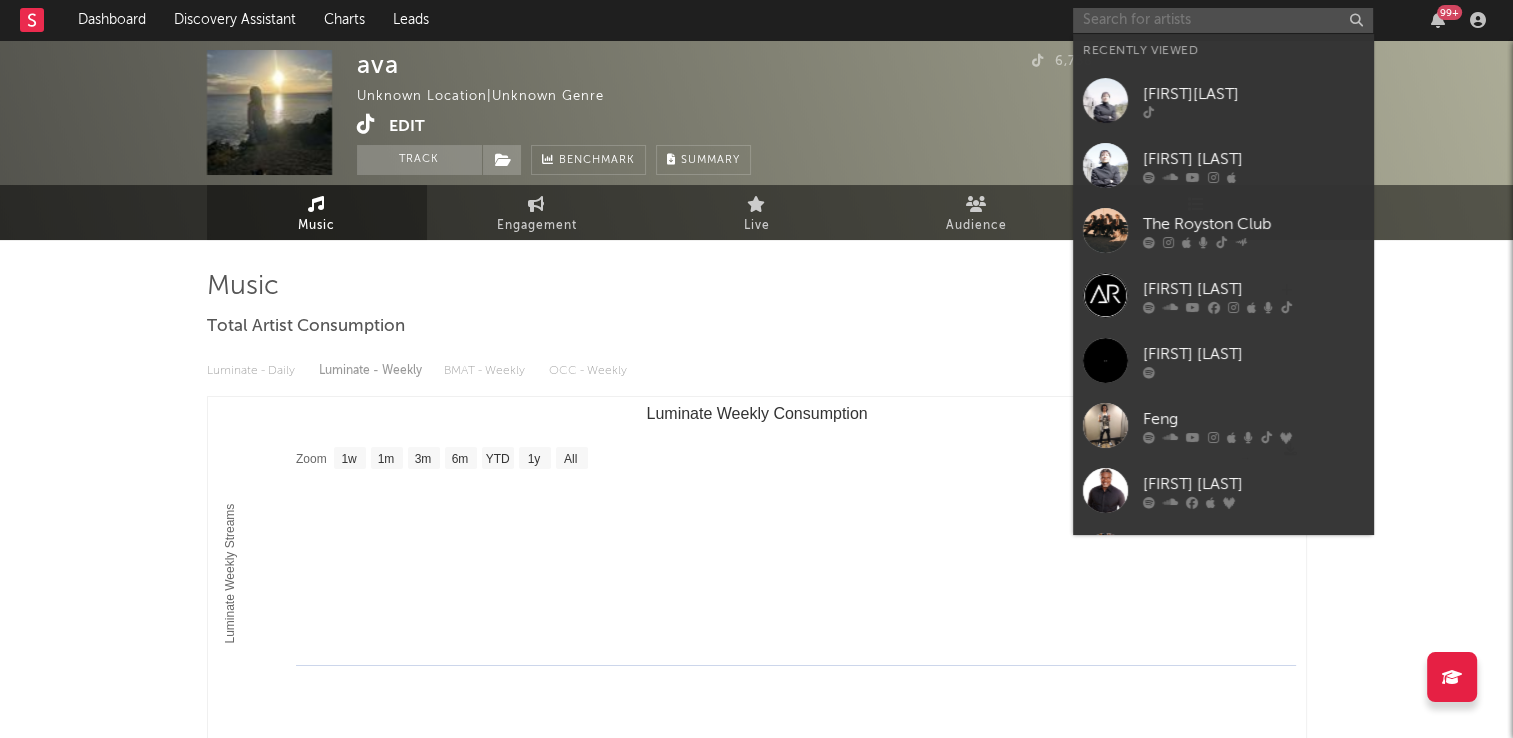 click at bounding box center [1223, 20] 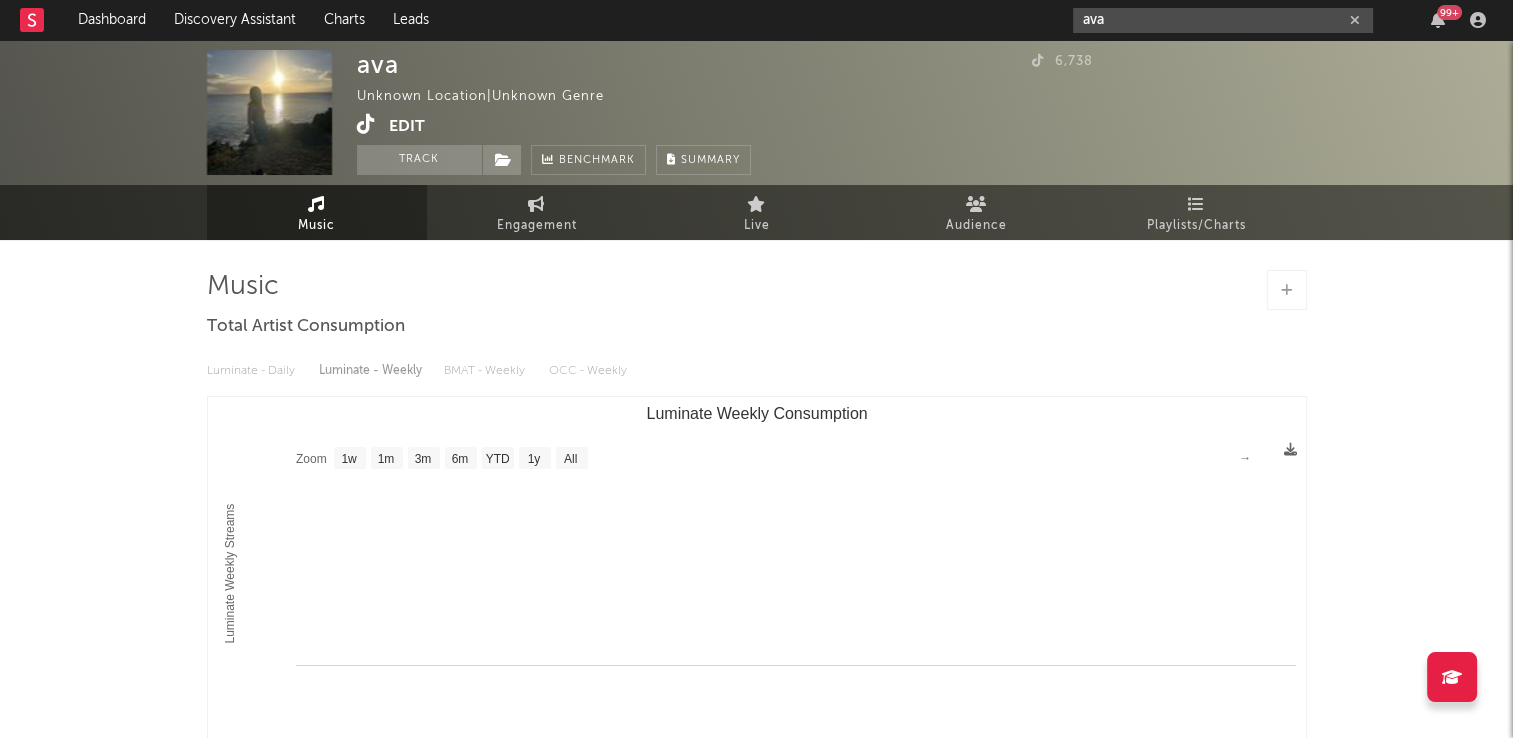 type on "ava" 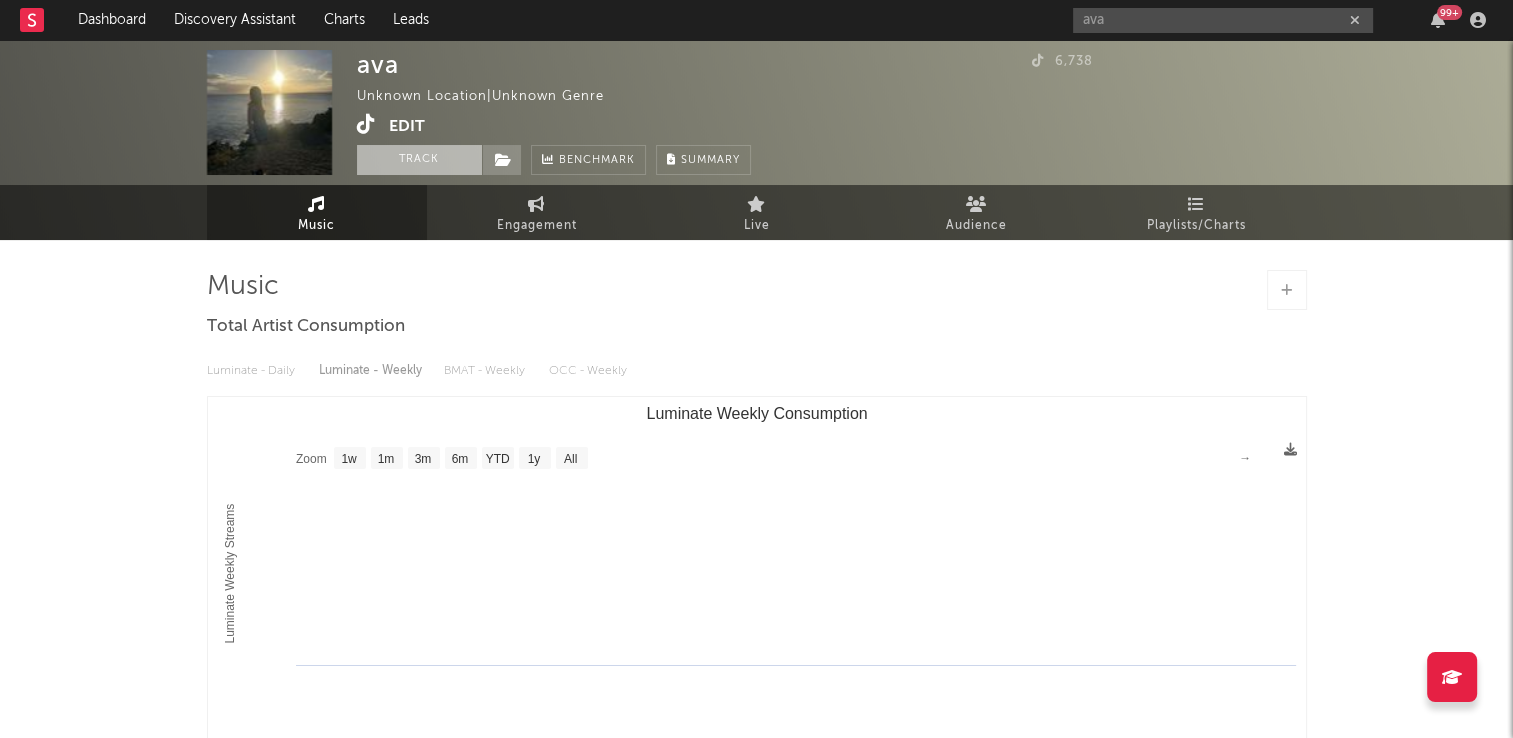 click on "Track" at bounding box center [419, 160] 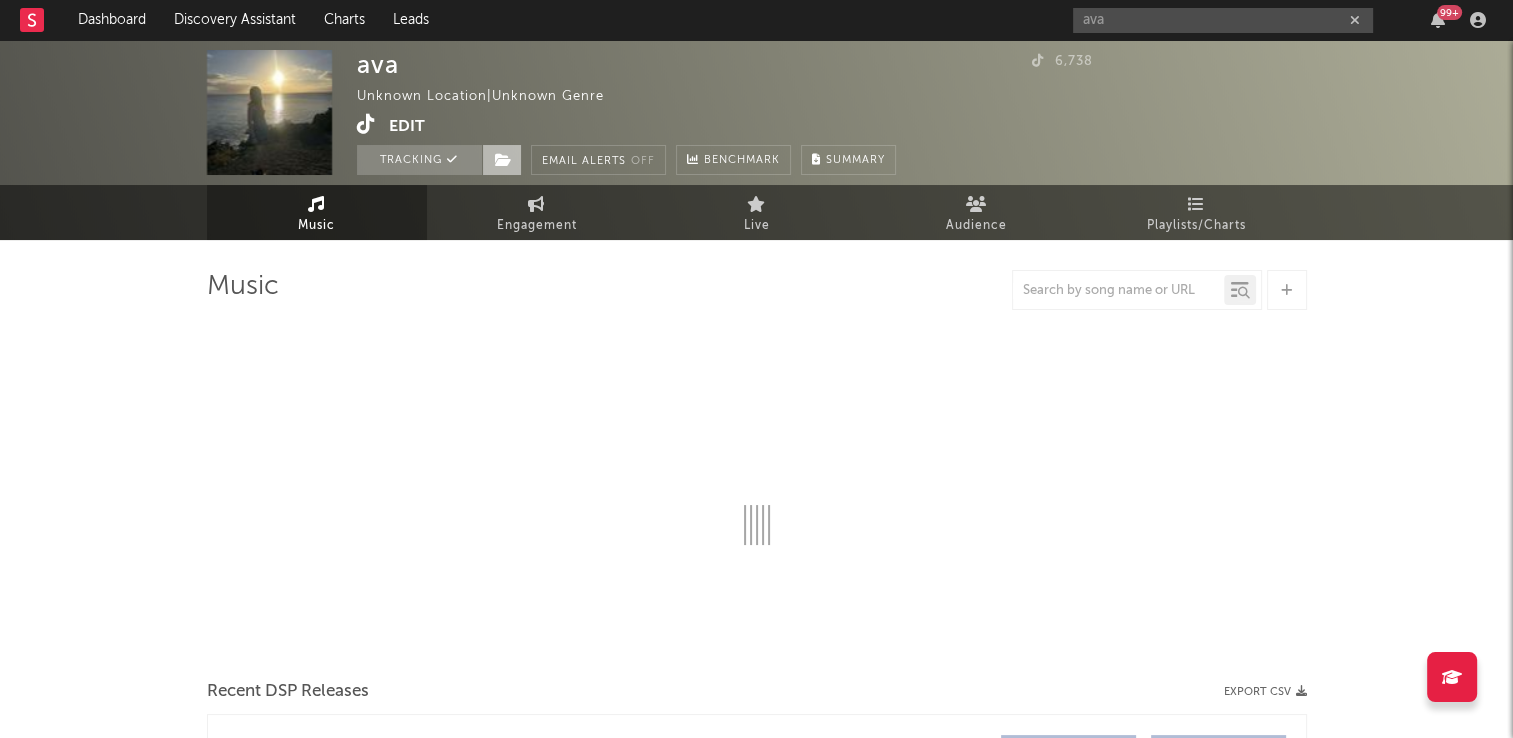 select on "1w" 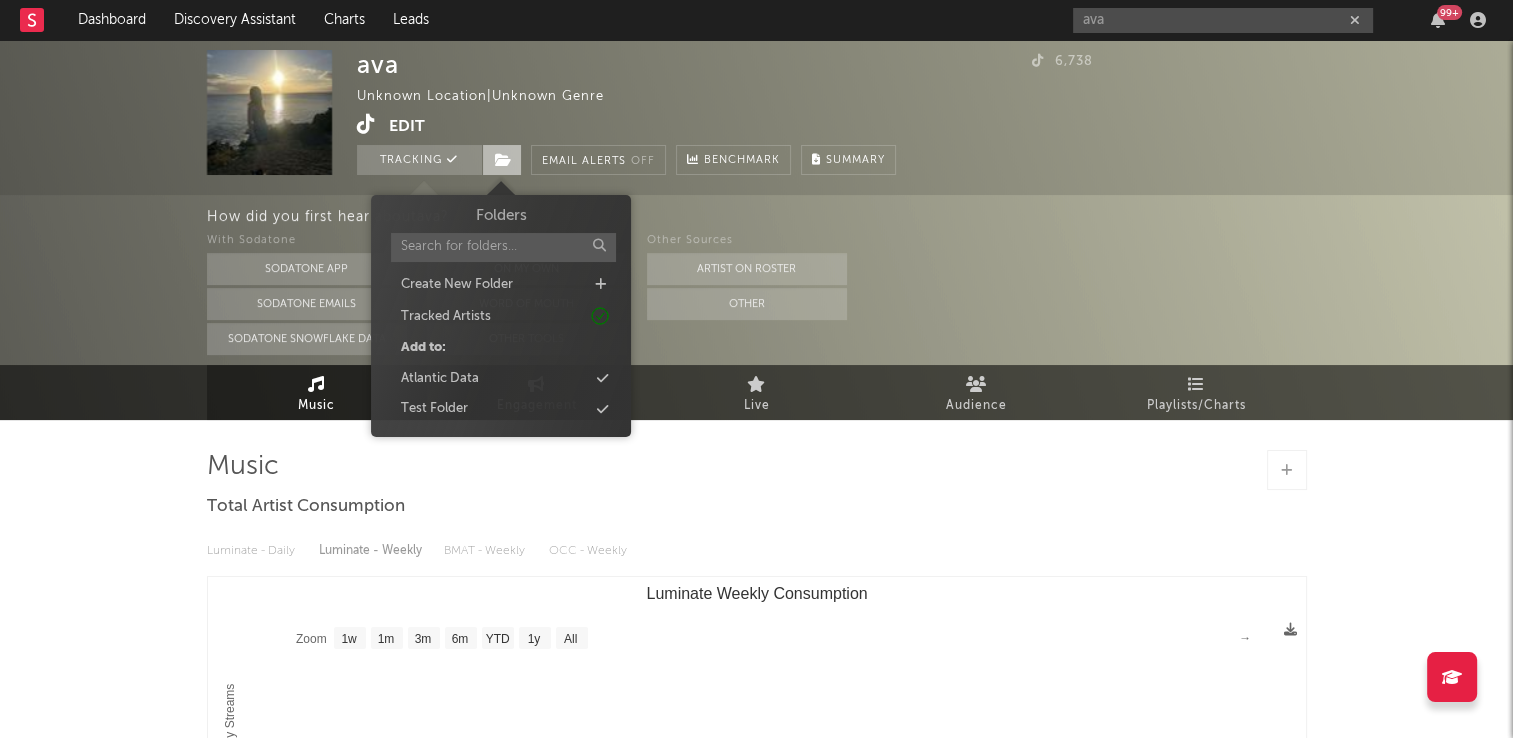 click at bounding box center [503, 160] 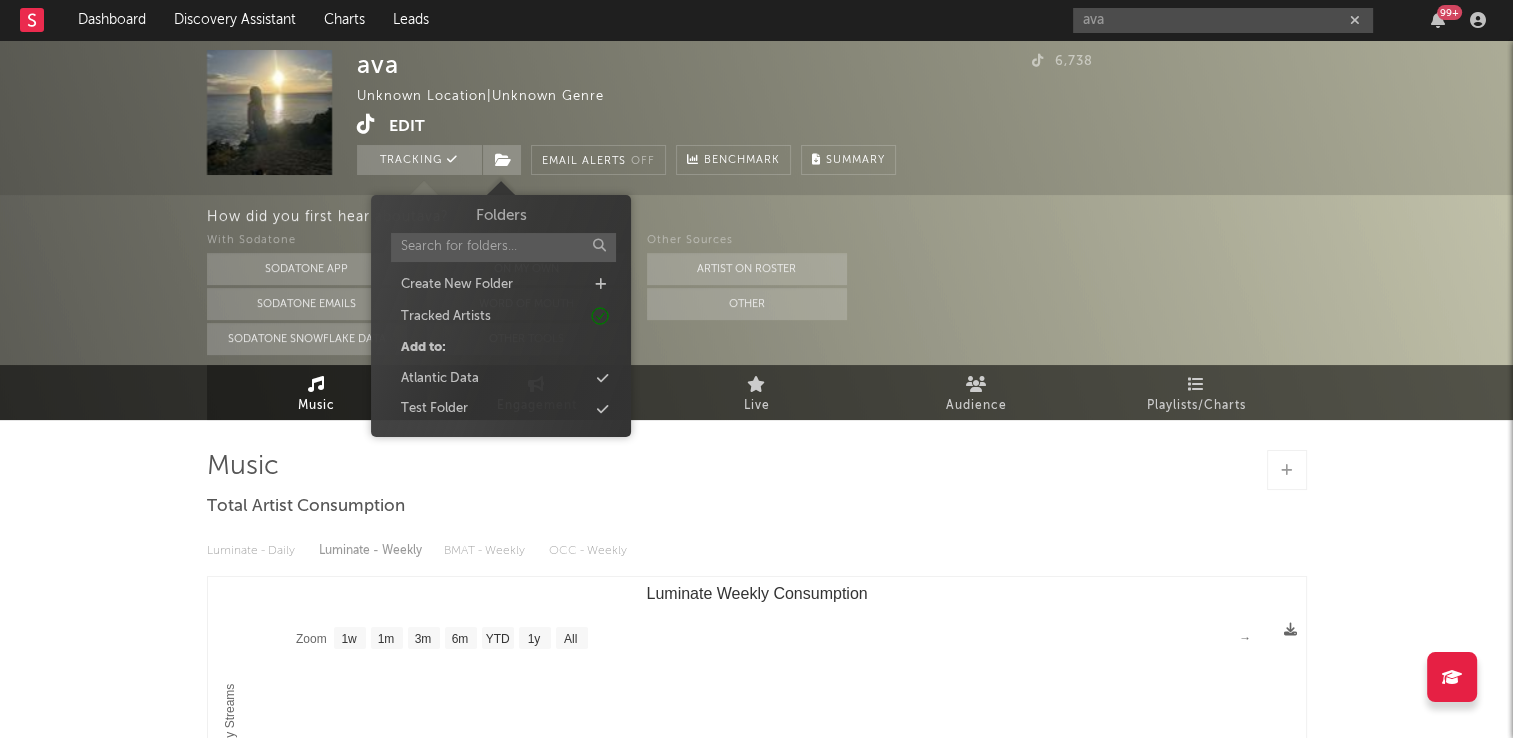 click on "ava Unknown Location  |  Unknown Genre Edit Tracking Email Alerts  Off Benchmark Summary" at bounding box center [626, 112] 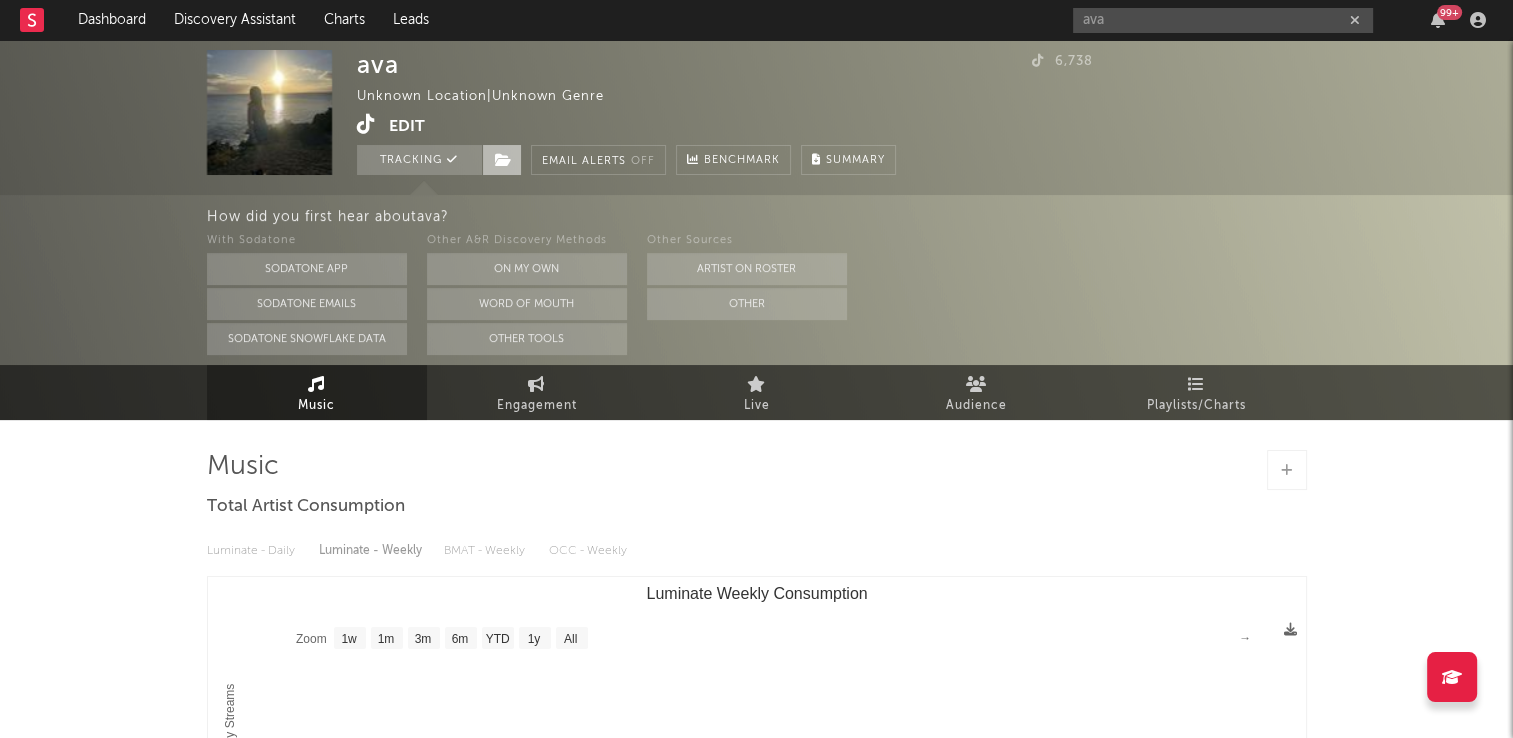 click at bounding box center (503, 160) 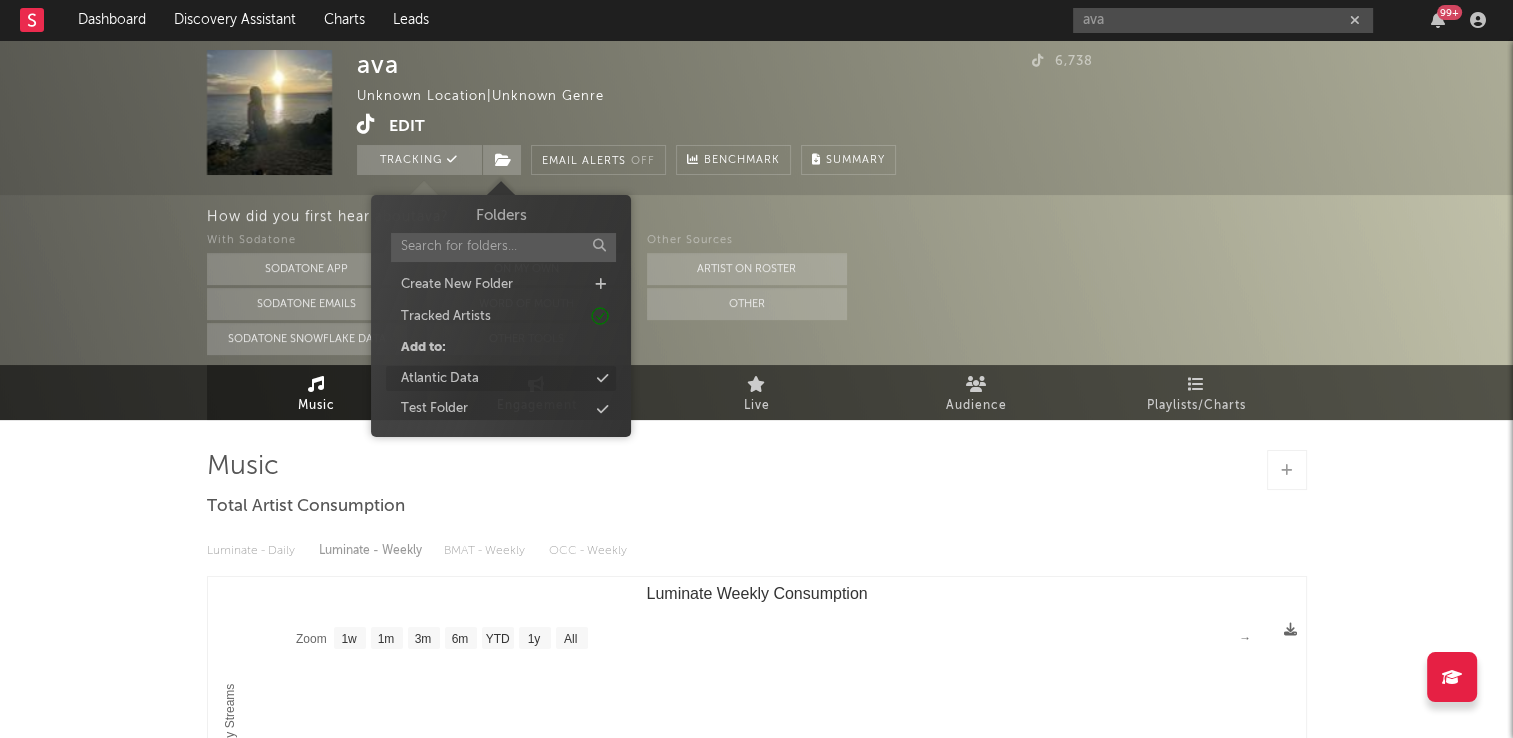 click on "Atlantic Data" at bounding box center [440, 379] 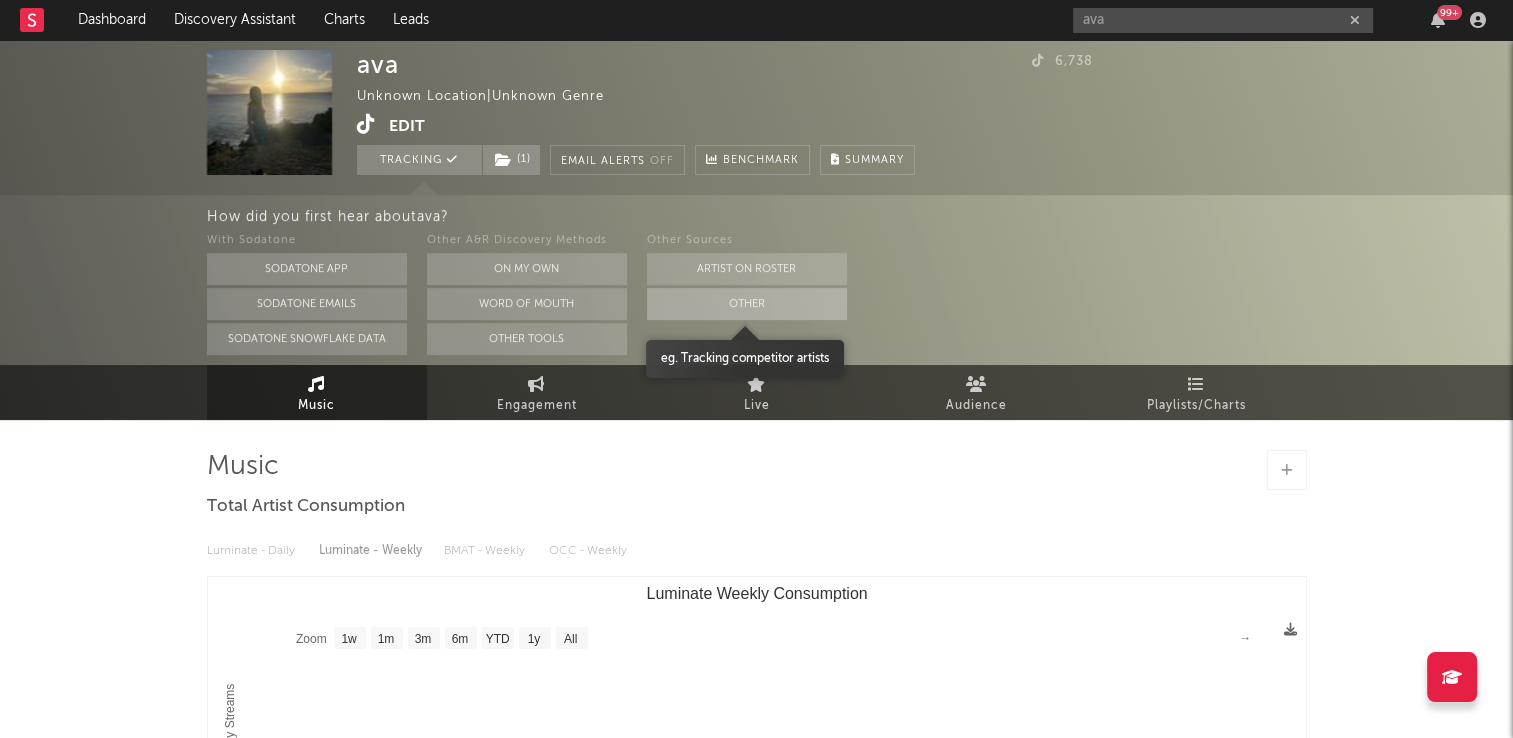 click on "Other" at bounding box center (747, 304) 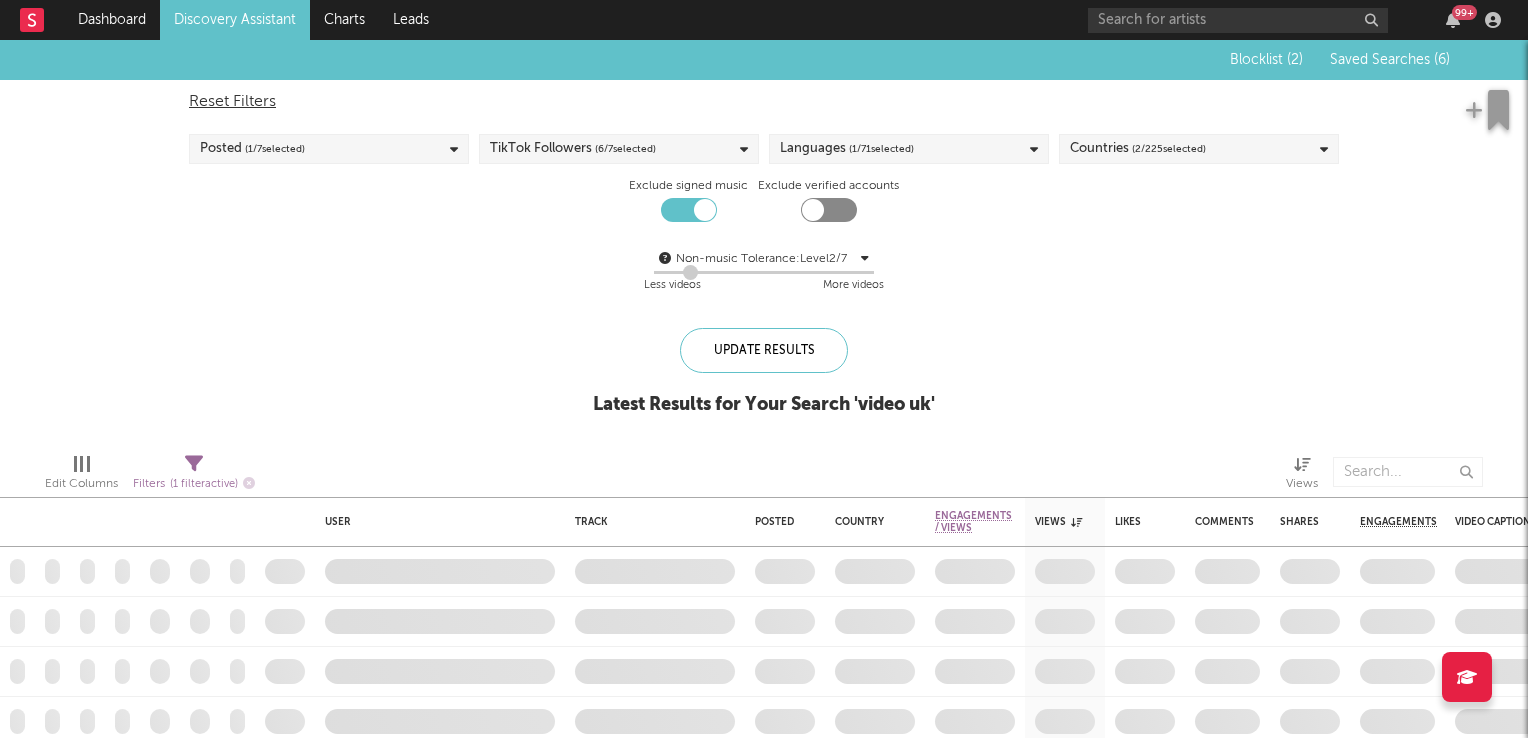 scroll, scrollTop: 0, scrollLeft: 0, axis: both 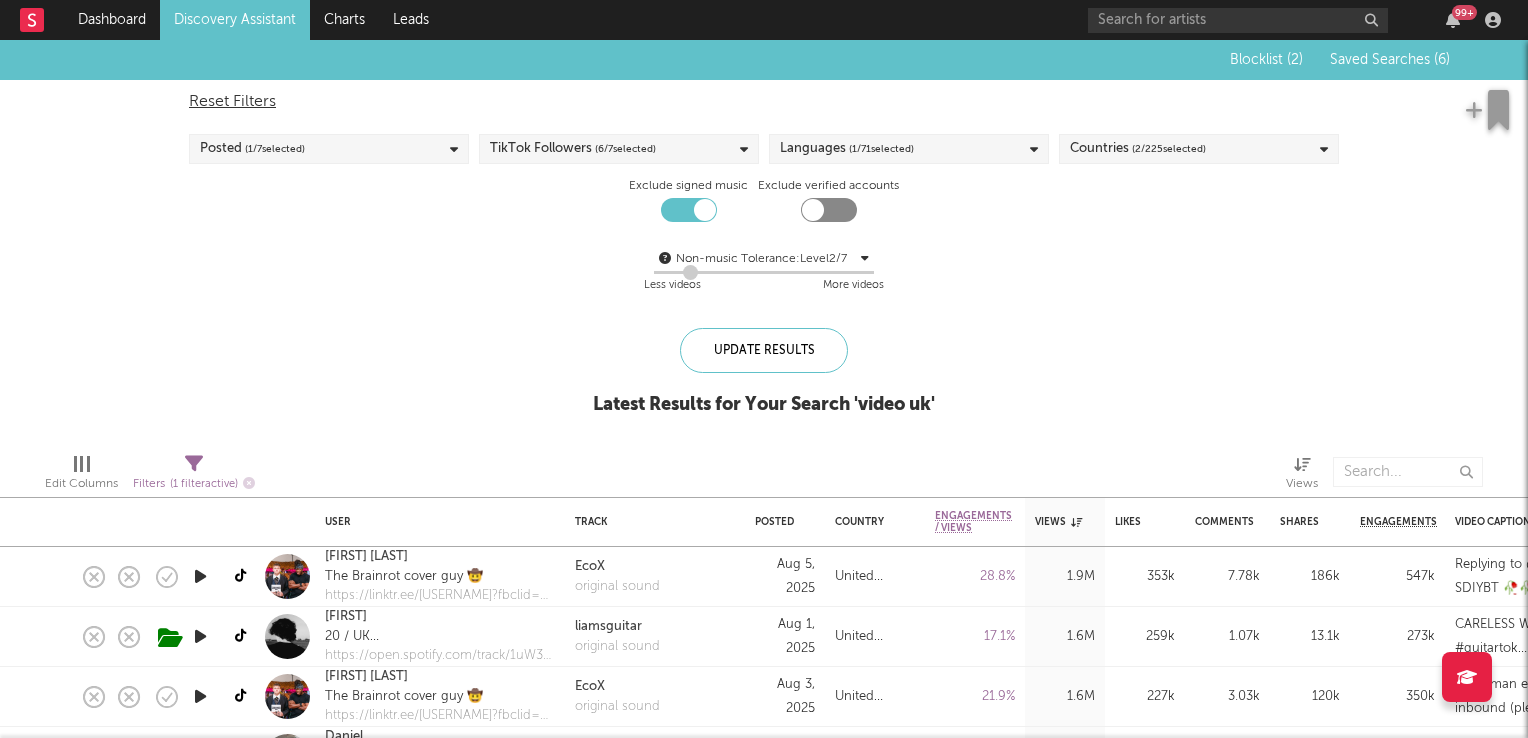 click on "Non-music Tolerance:  Level  2 / 7 2 Less videos More videos" at bounding box center [764, 272] 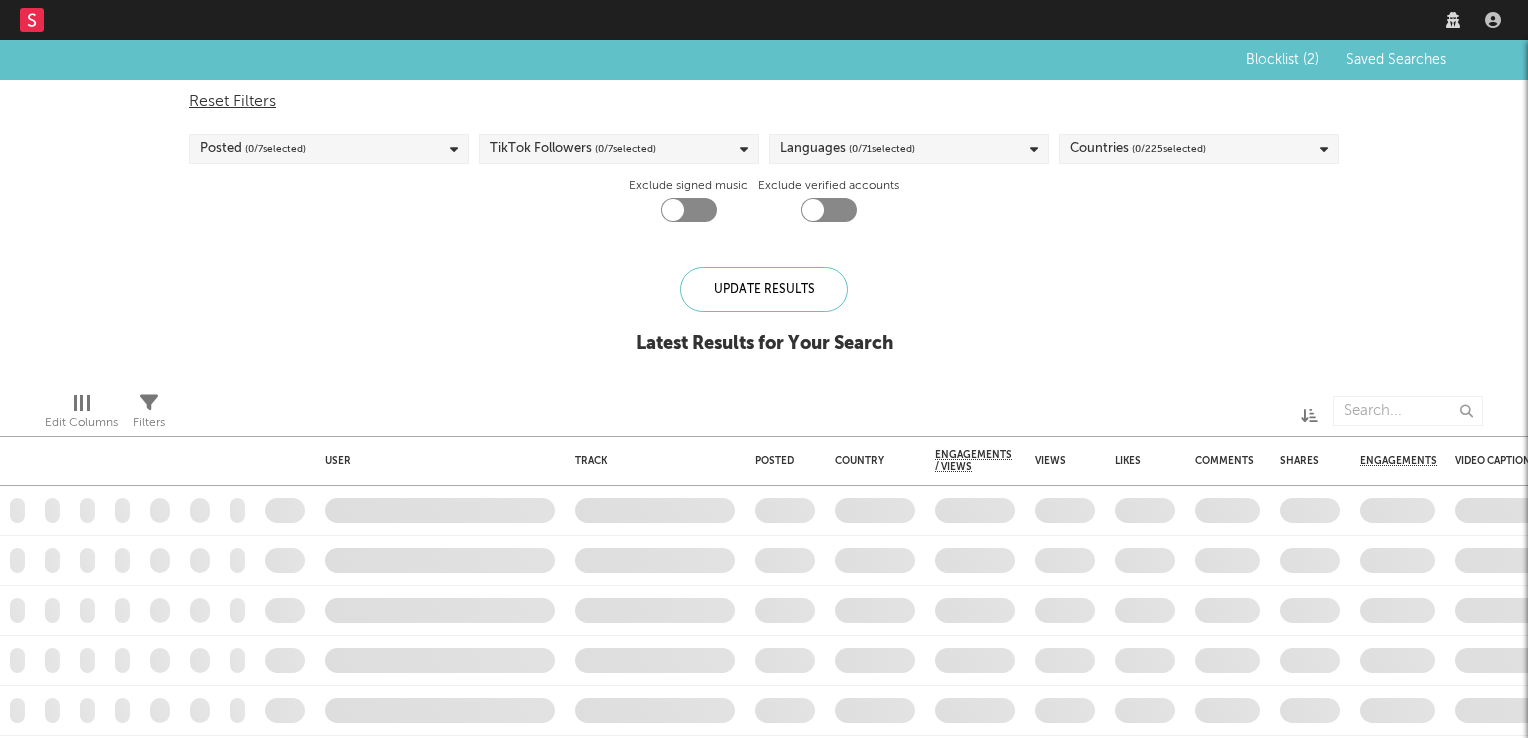 scroll, scrollTop: 0, scrollLeft: 0, axis: both 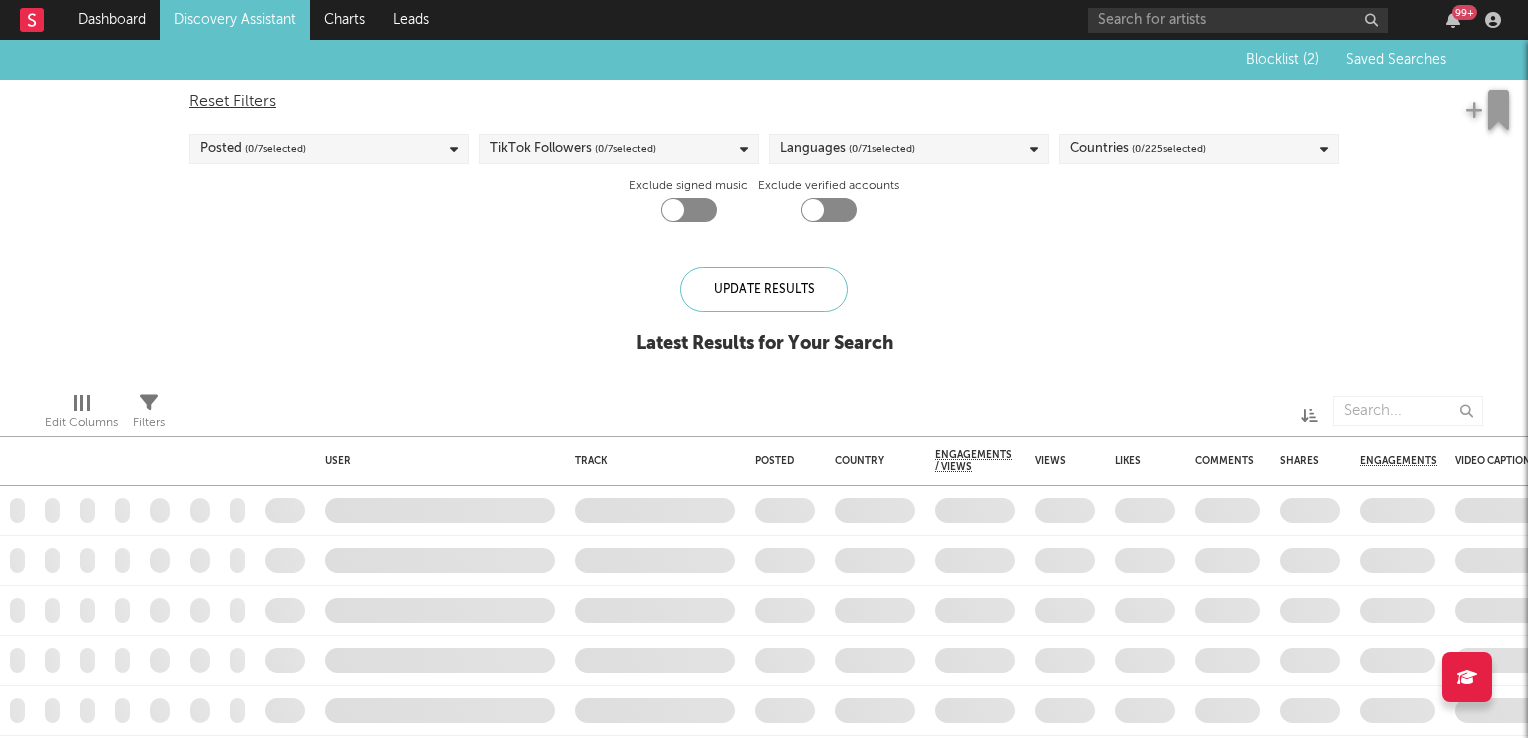 checkbox on "true" 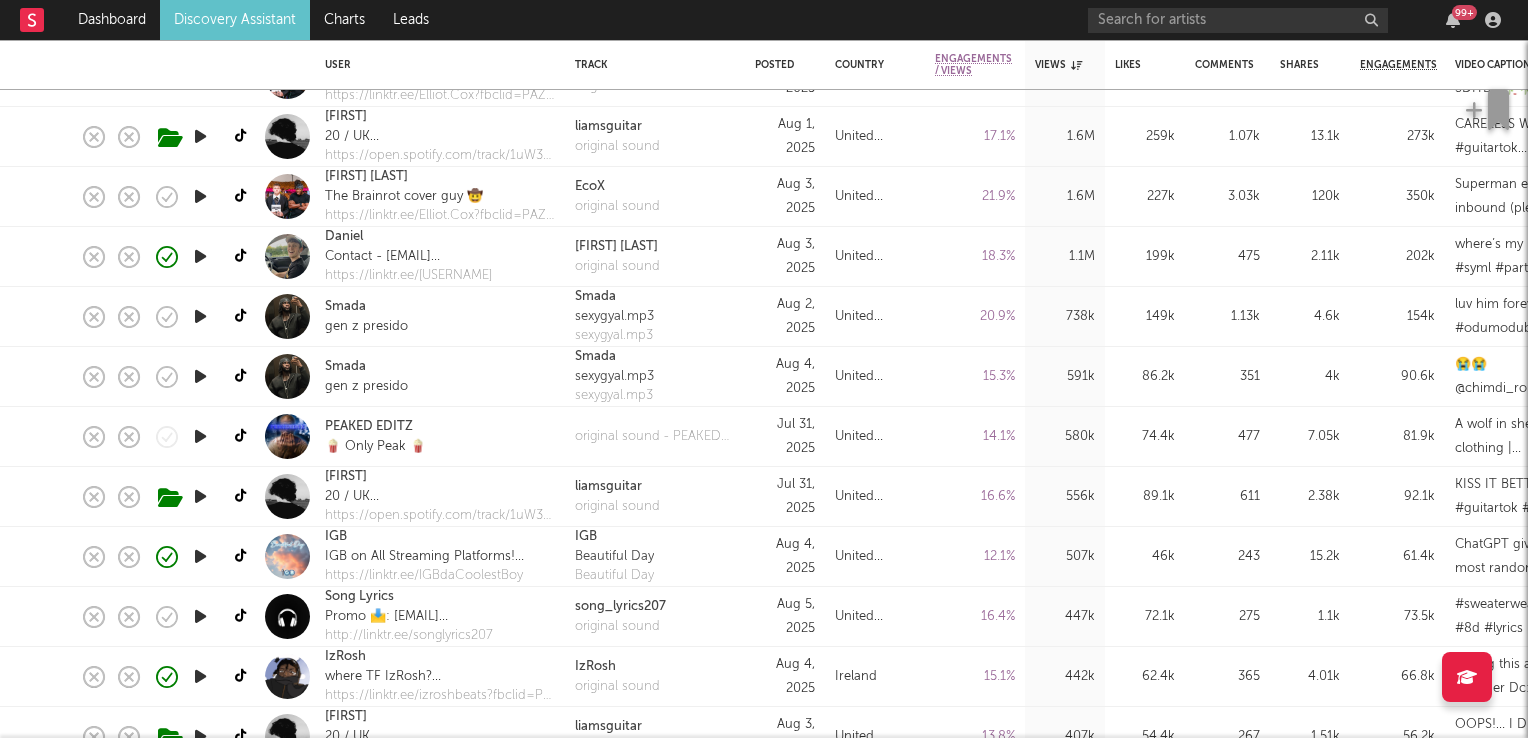 click at bounding box center [200, 436] 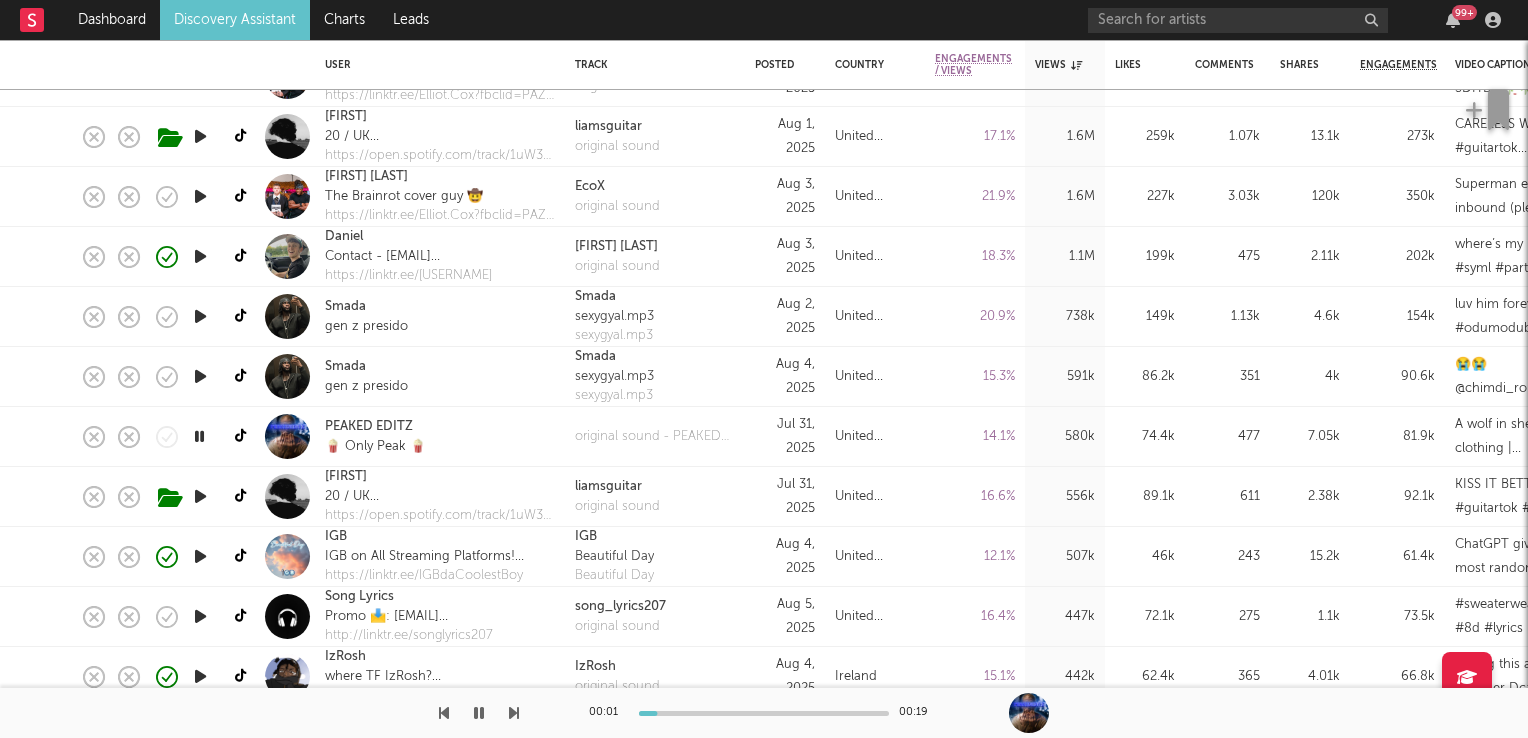 click at bounding box center (199, 436) 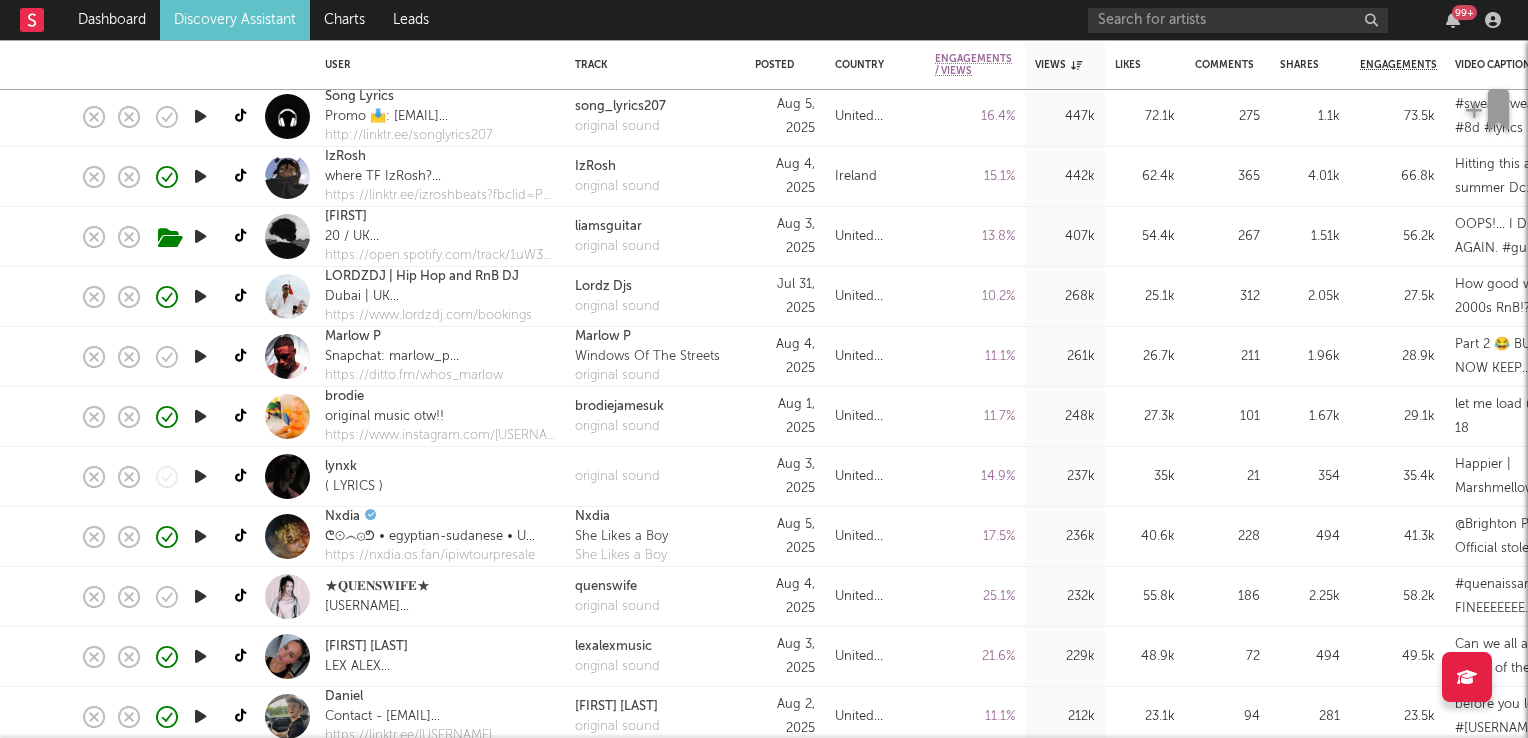 click at bounding box center (200, 356) 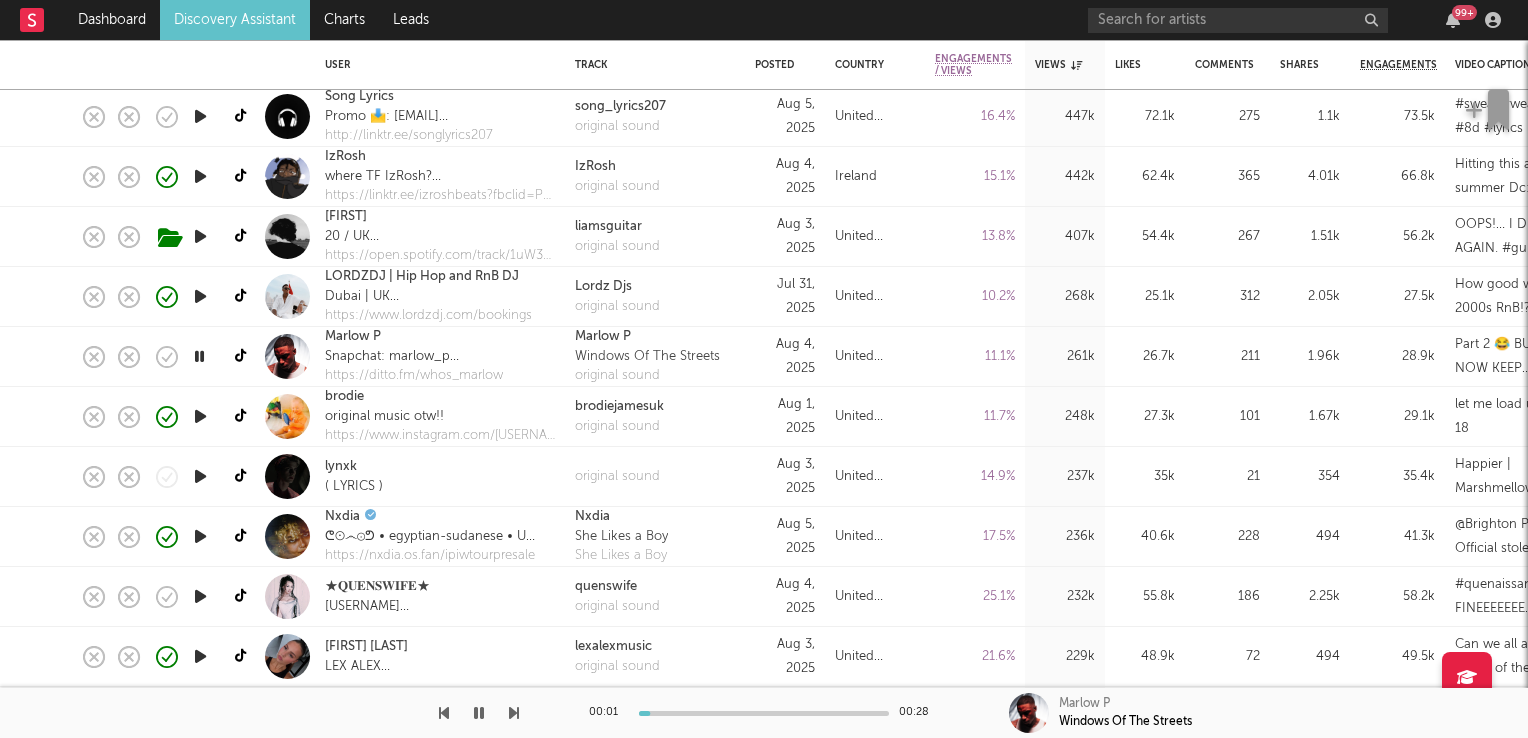 click at bounding box center [199, 356] 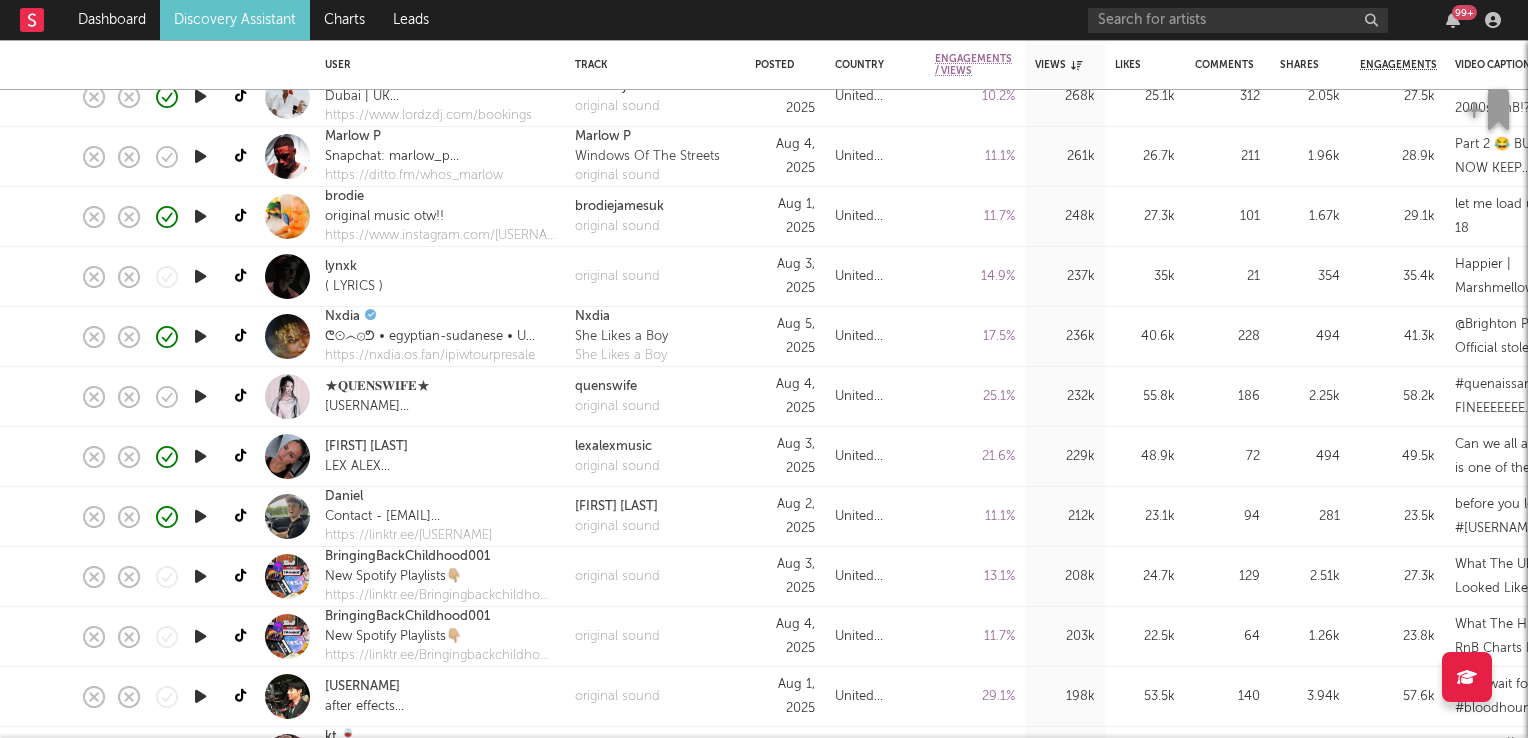 click at bounding box center [200, 396] 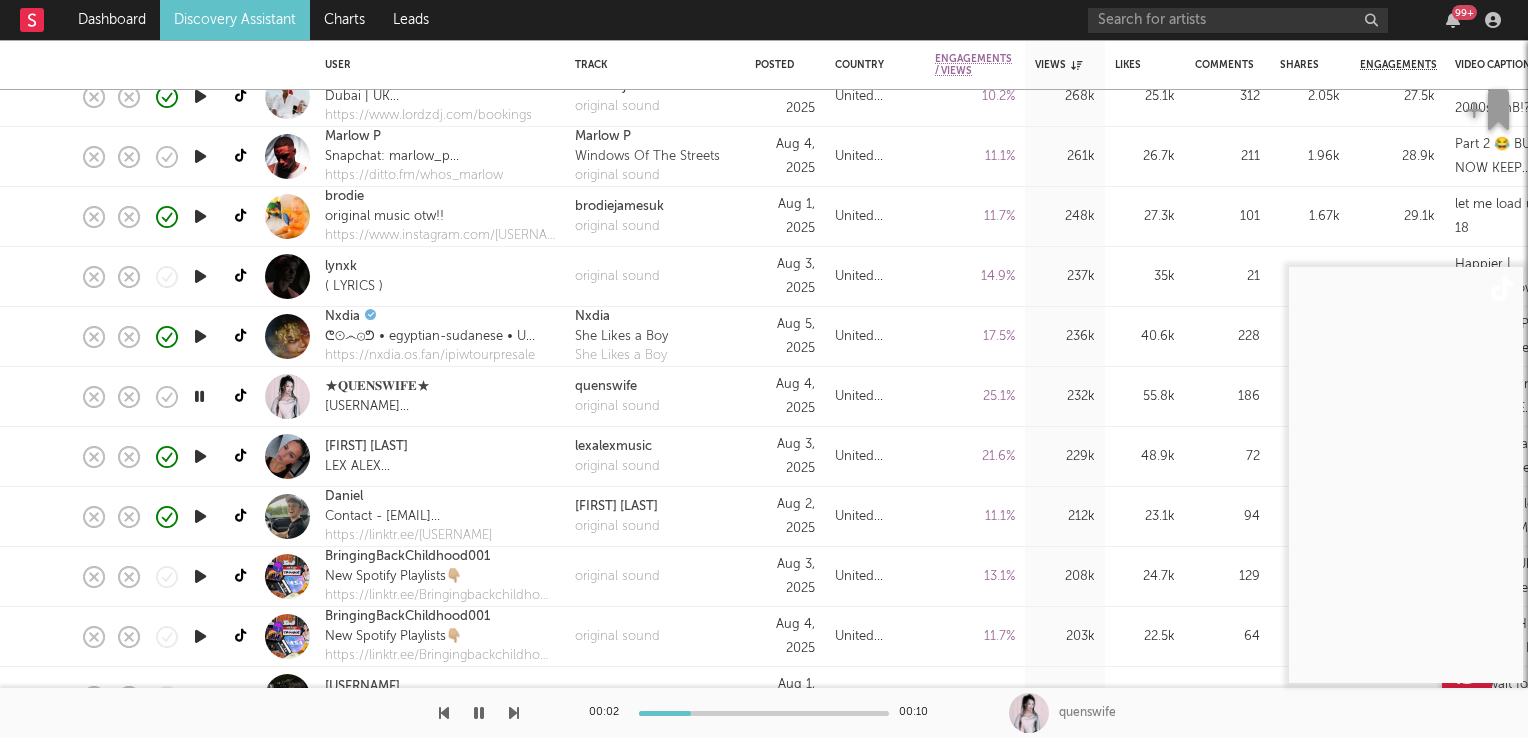 click at bounding box center (199, 396) 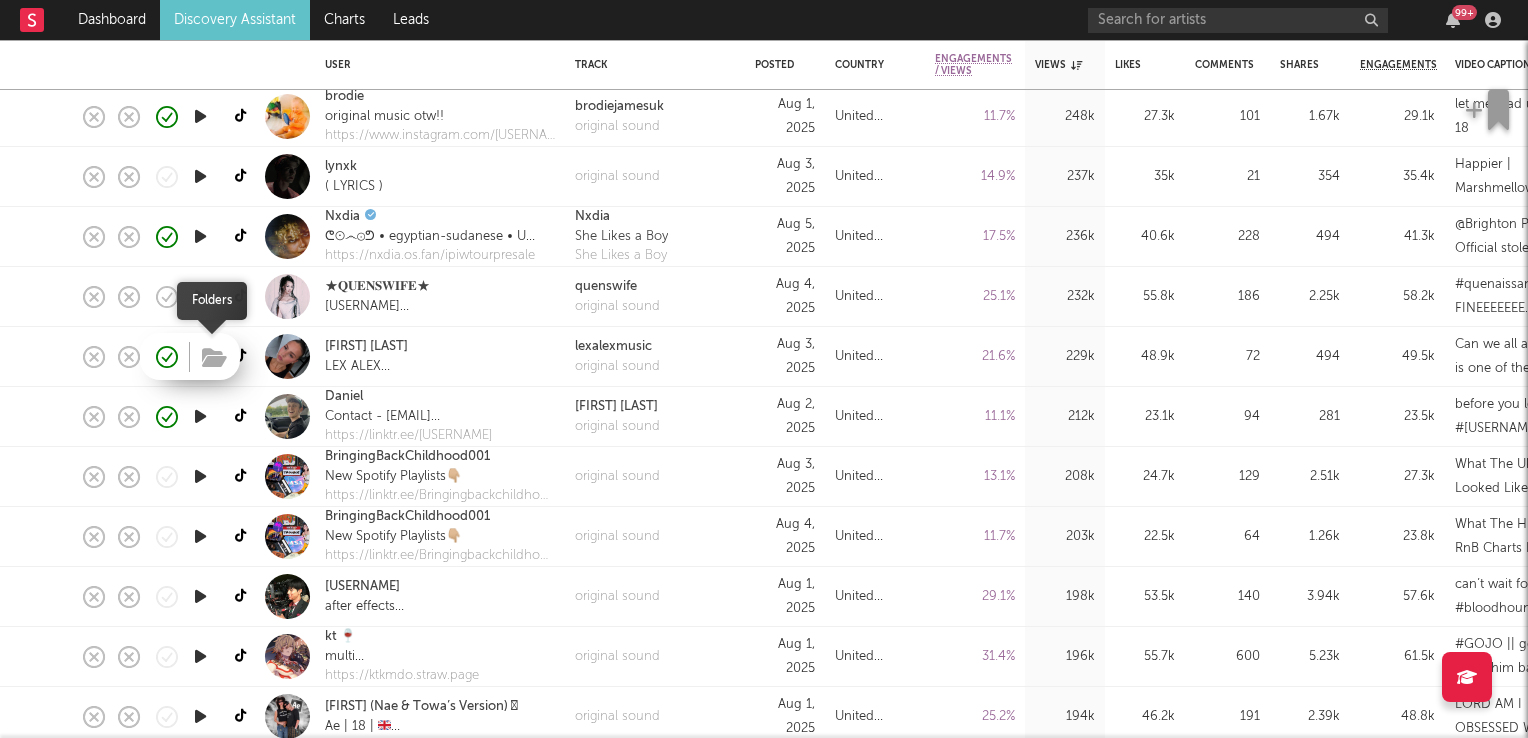 click at bounding box center [214, 358] 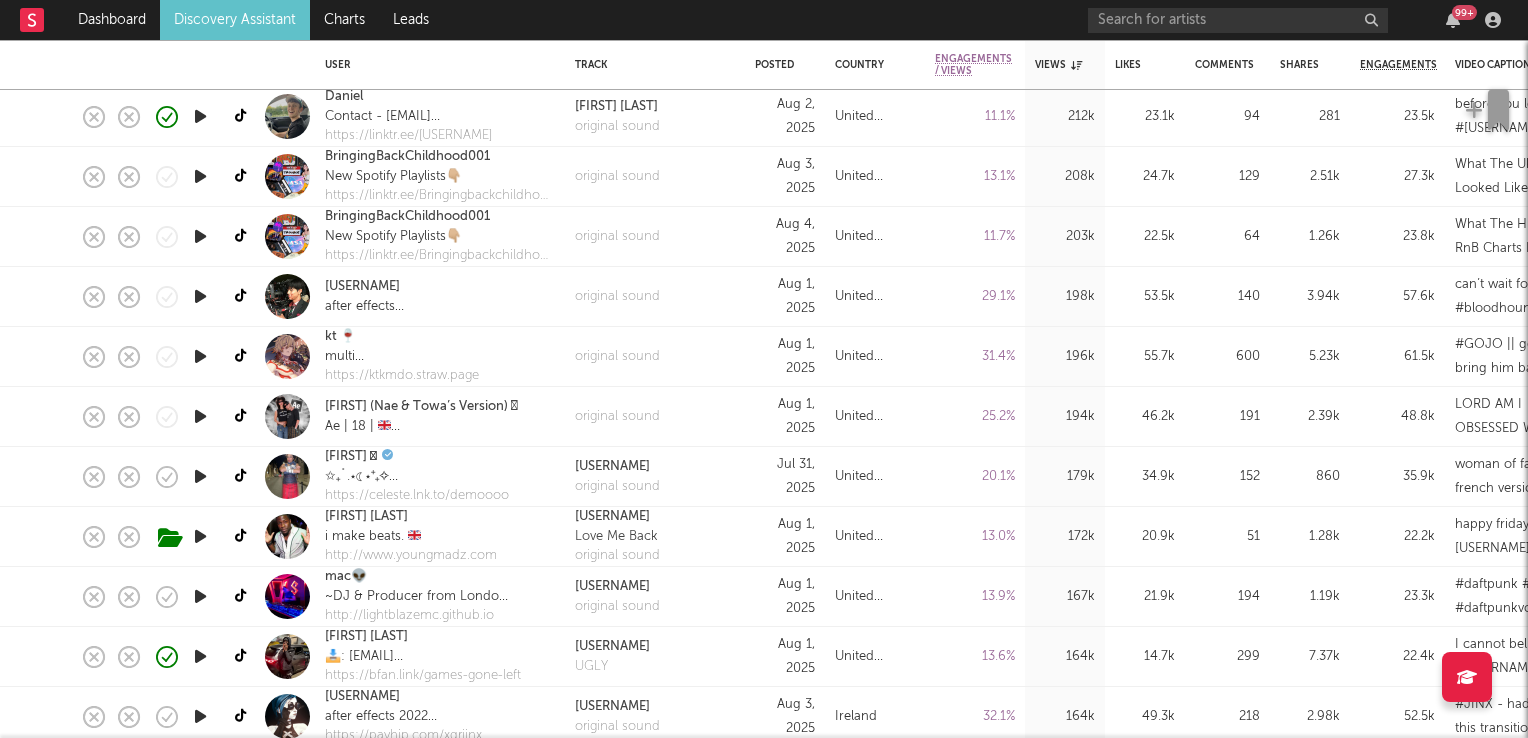 click at bounding box center (200, 416) 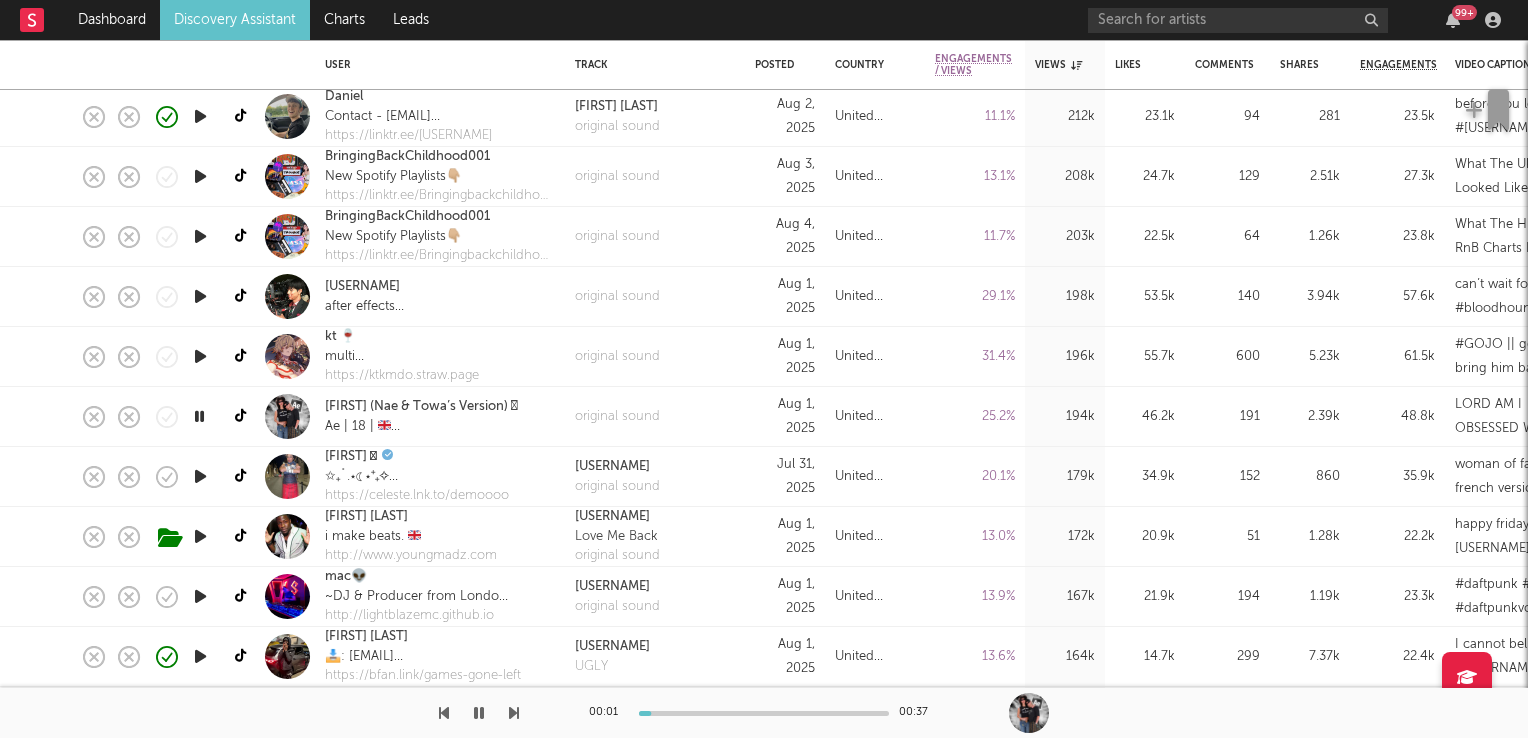 click at bounding box center [199, 416] 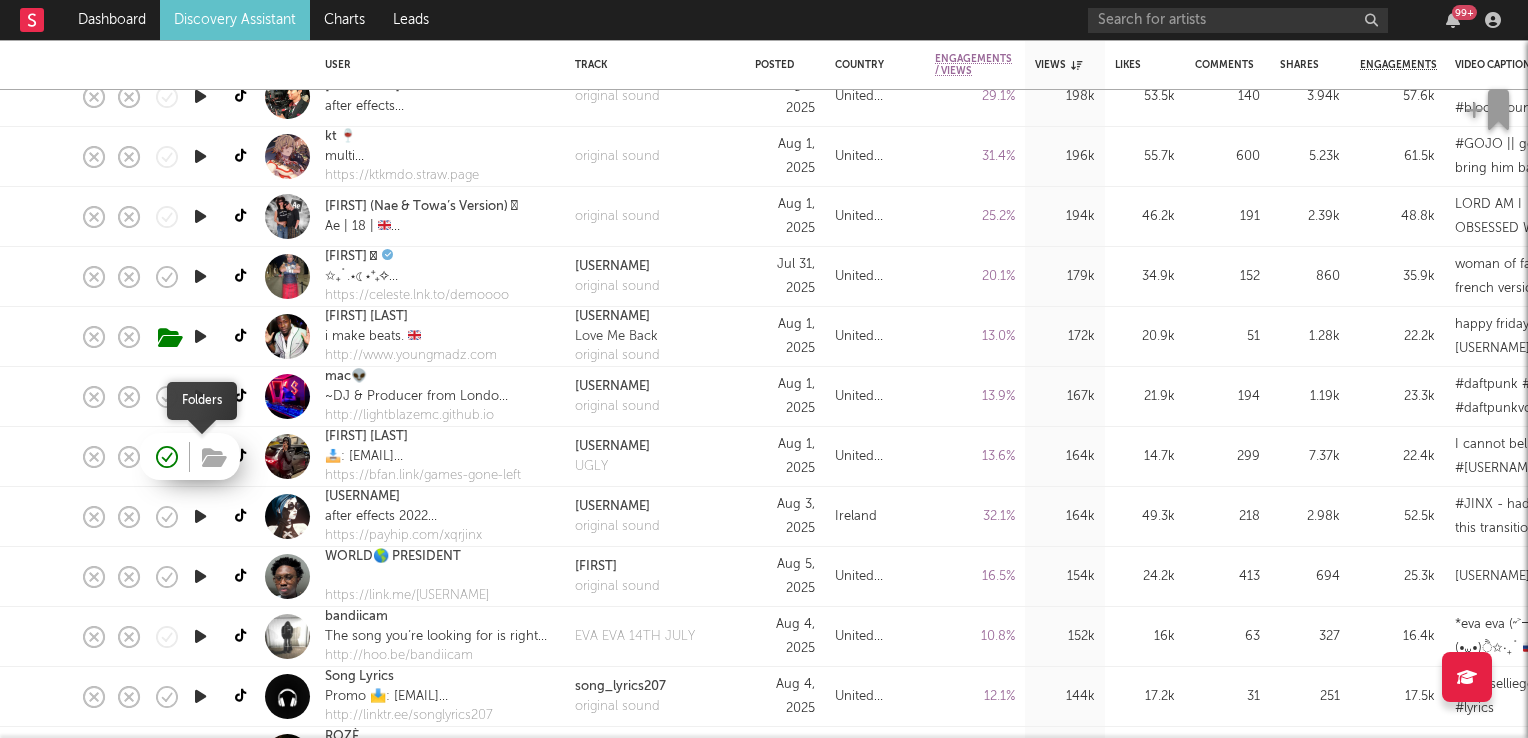 click at bounding box center (214, 458) 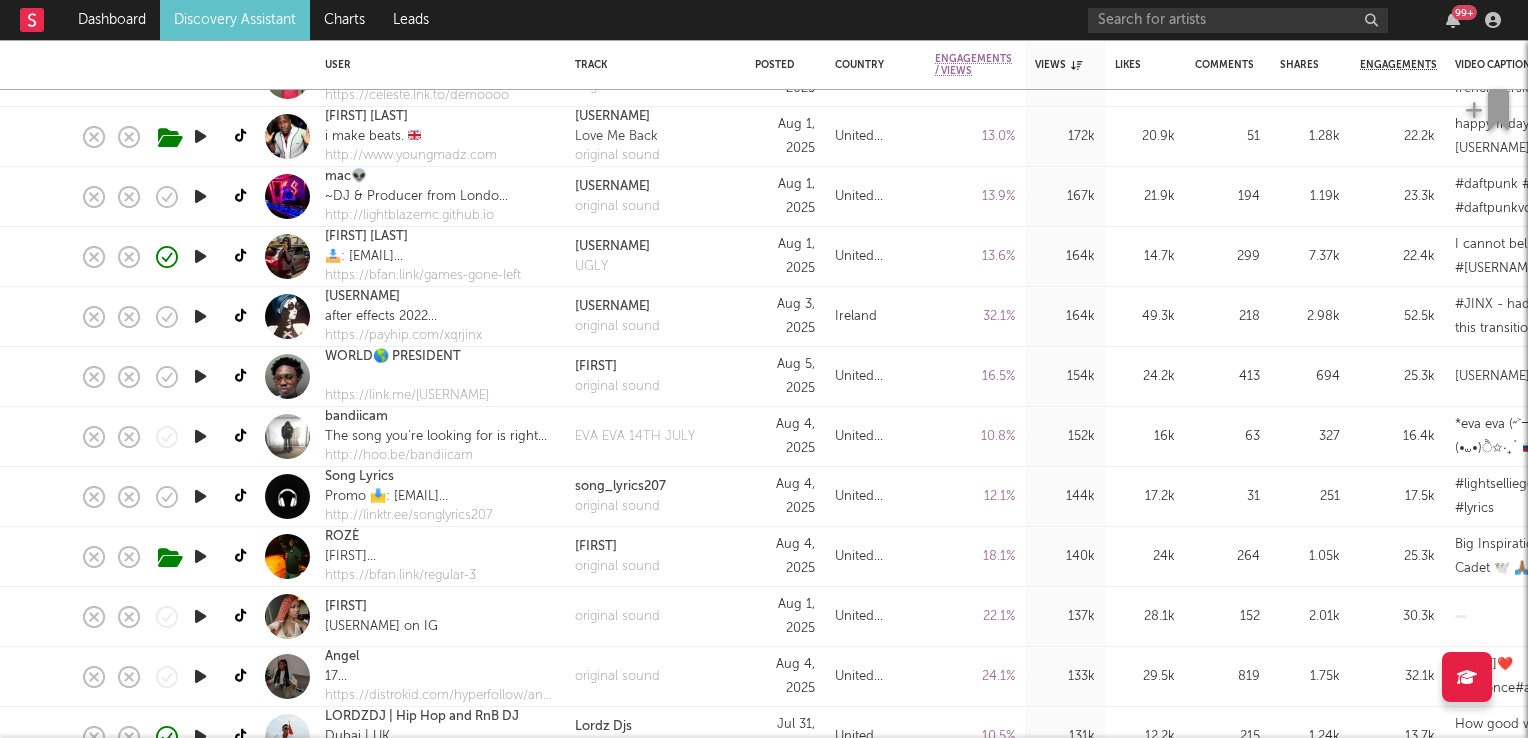 click at bounding box center [200, 436] 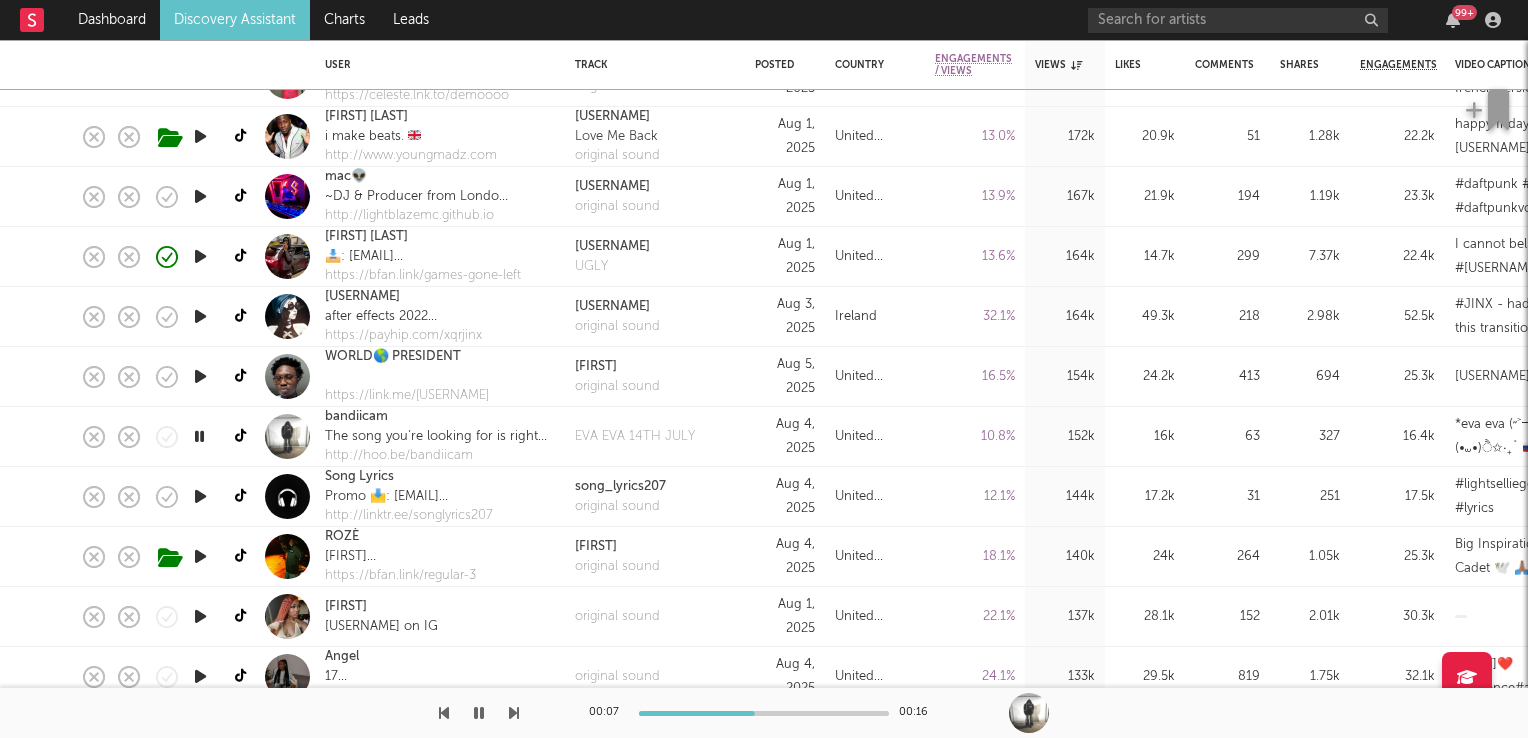 click at bounding box center (199, 436) 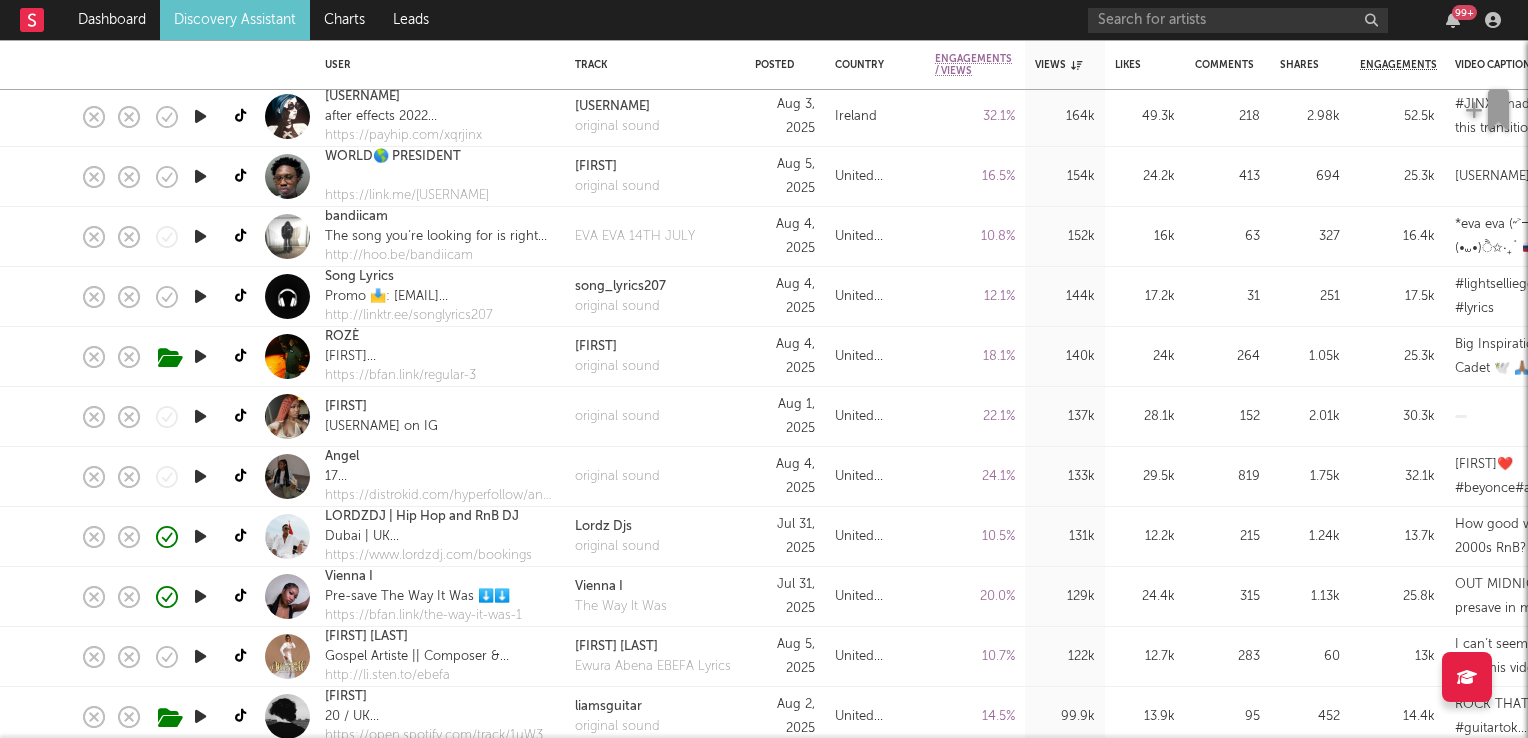click at bounding box center [200, 416] 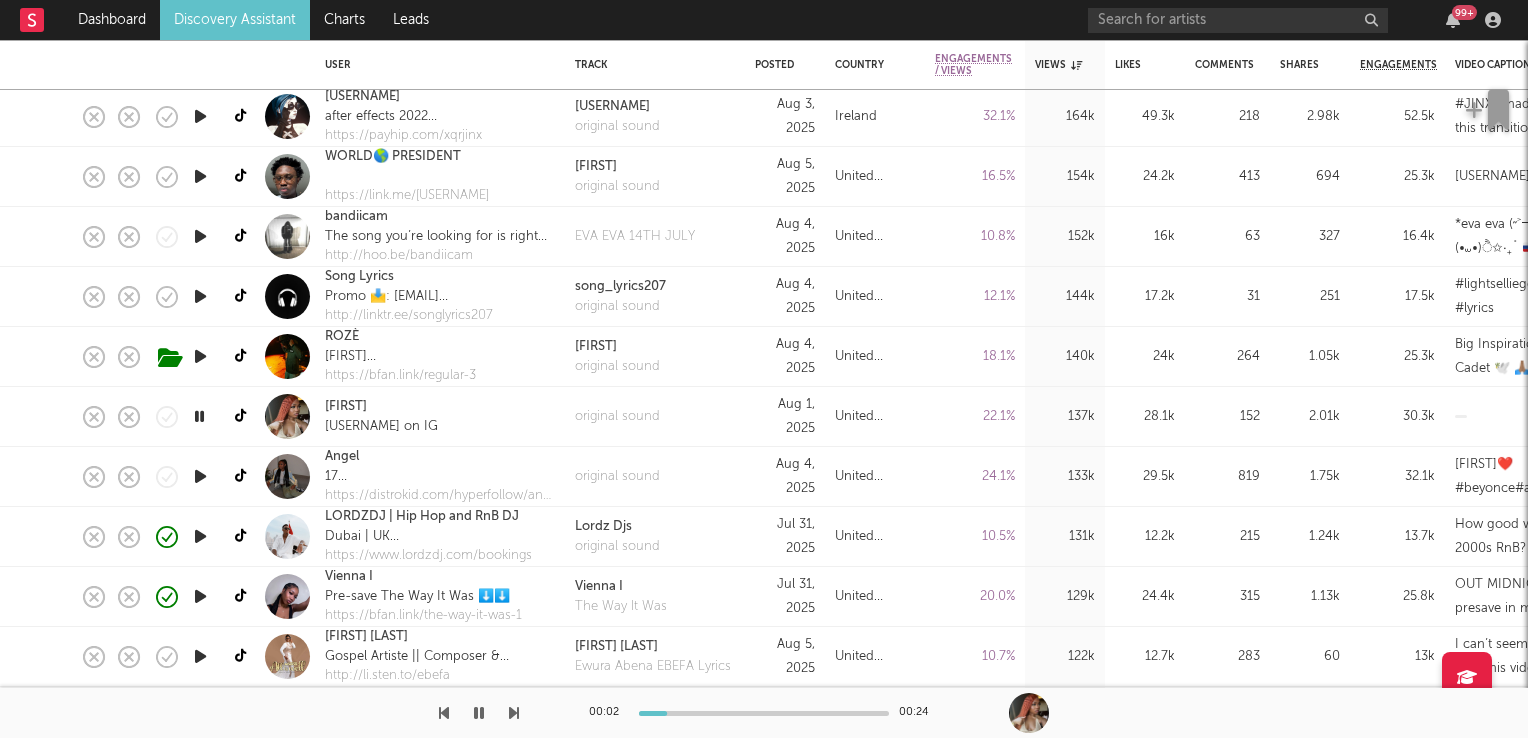 click at bounding box center (199, 416) 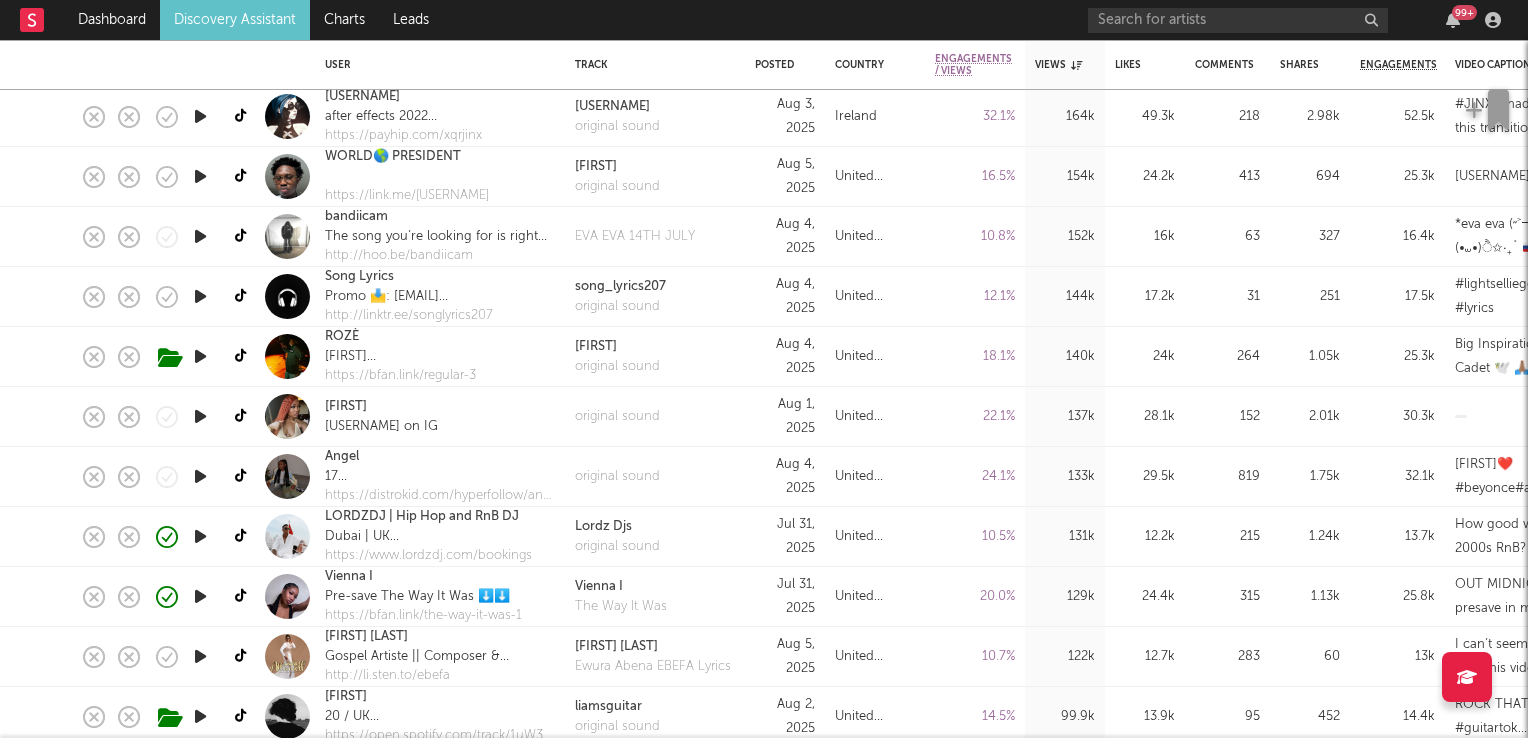 click at bounding box center [200, 476] 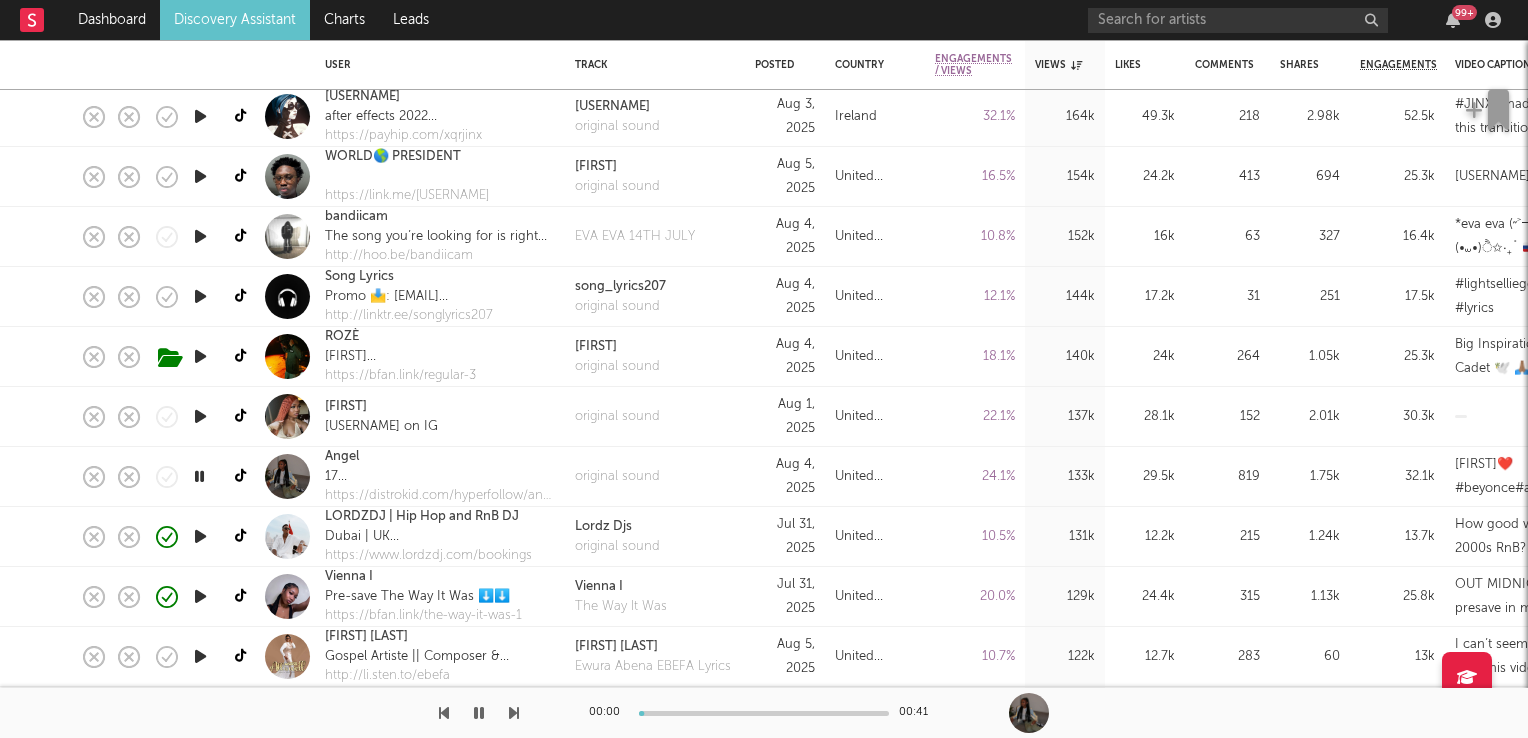 click at bounding box center [199, 476] 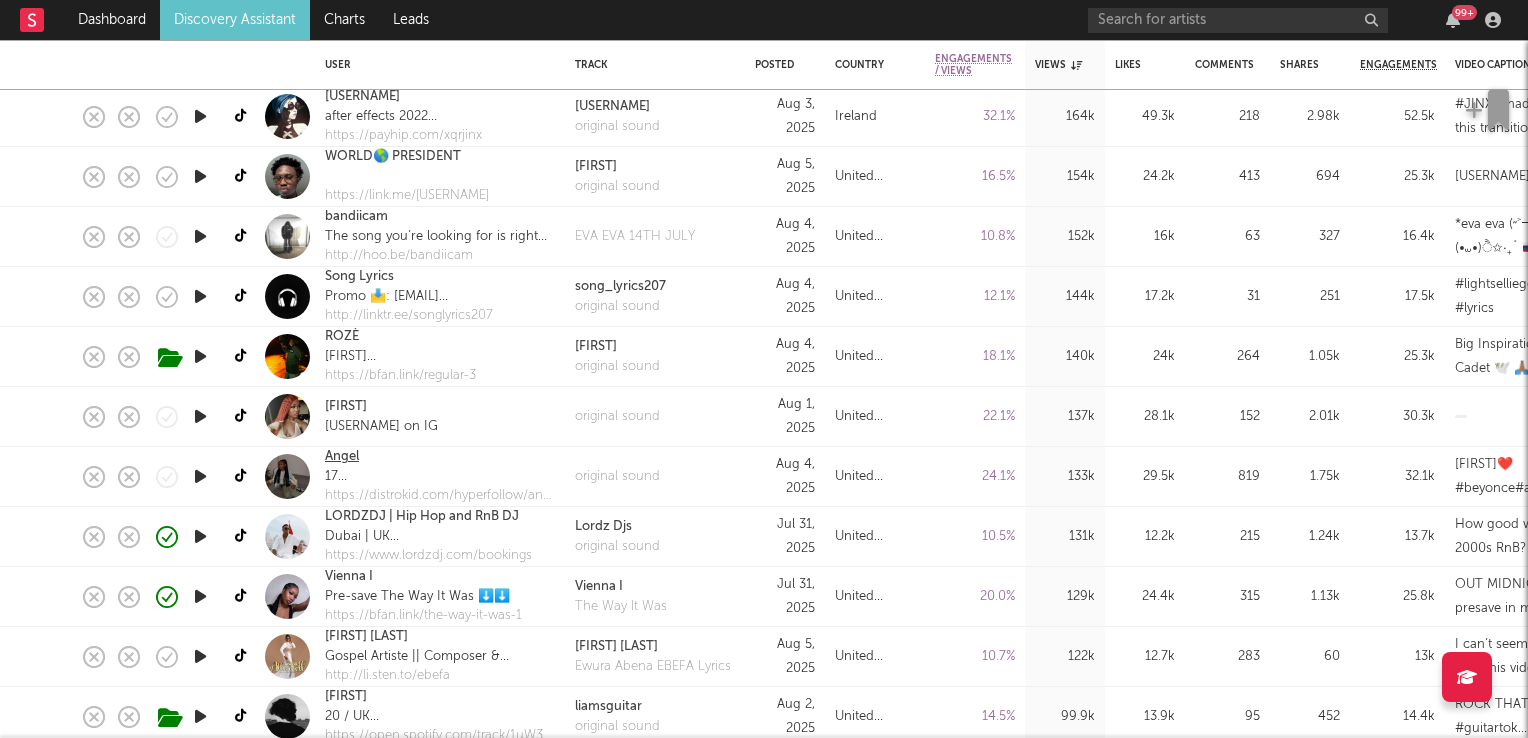 click on "Angel" at bounding box center [342, 457] 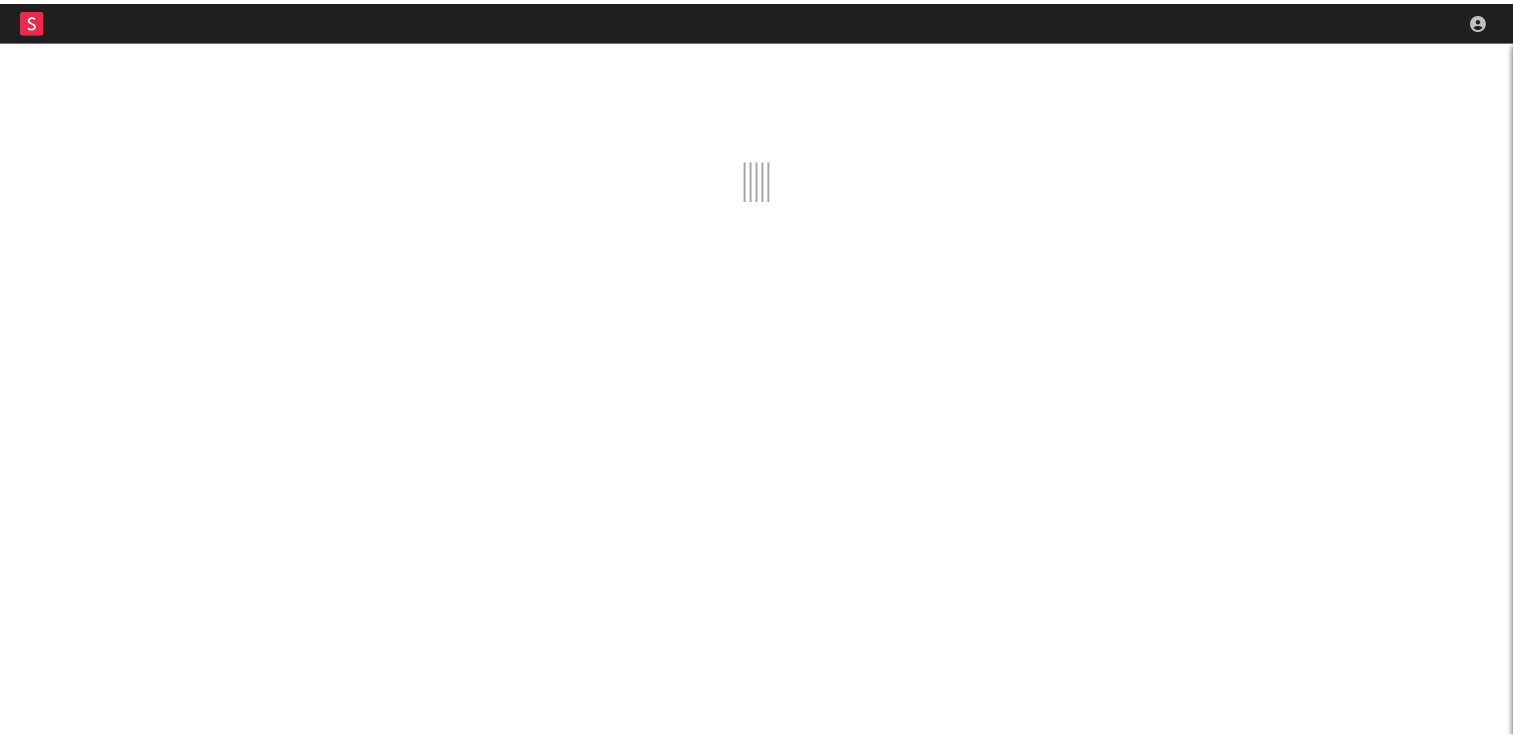scroll, scrollTop: 0, scrollLeft: 0, axis: both 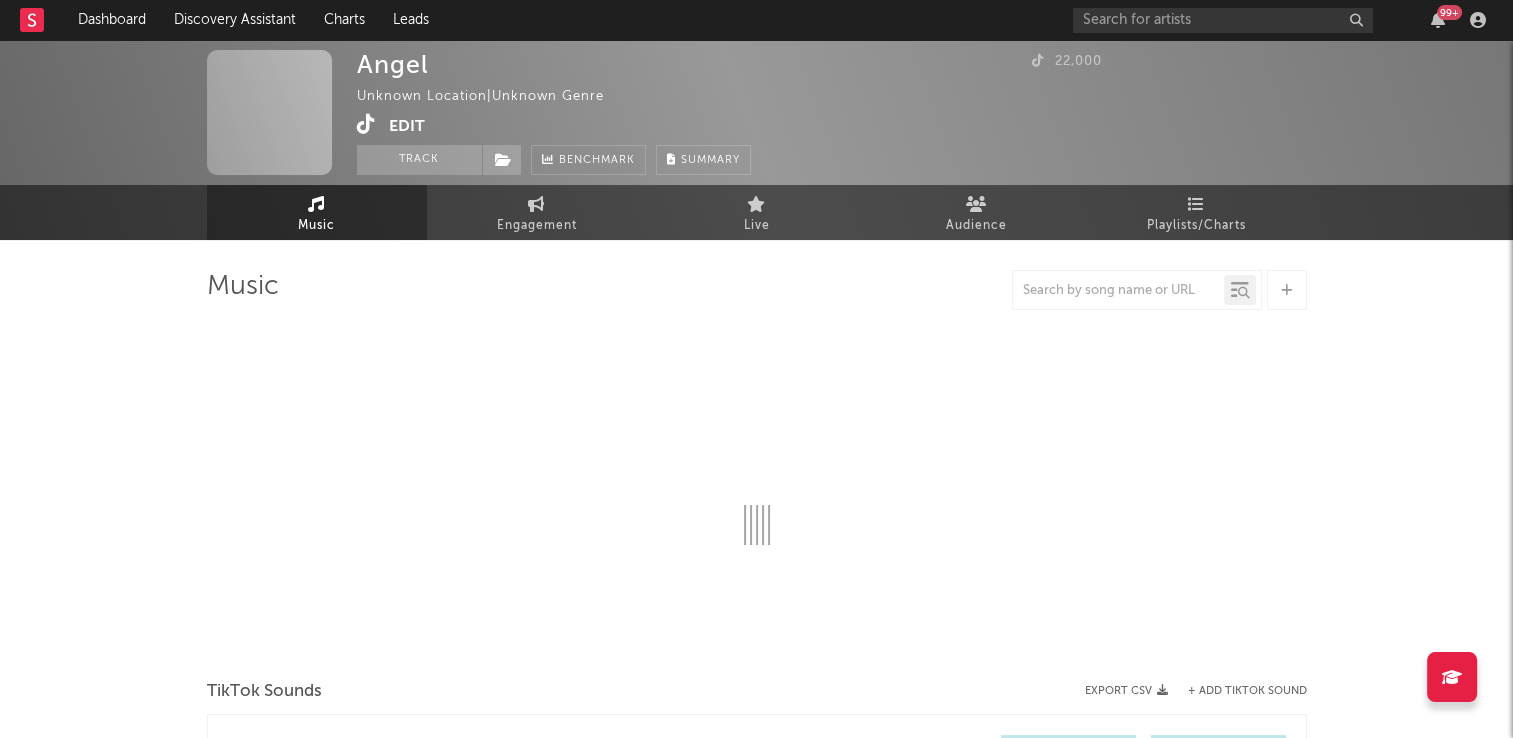 select on "1w" 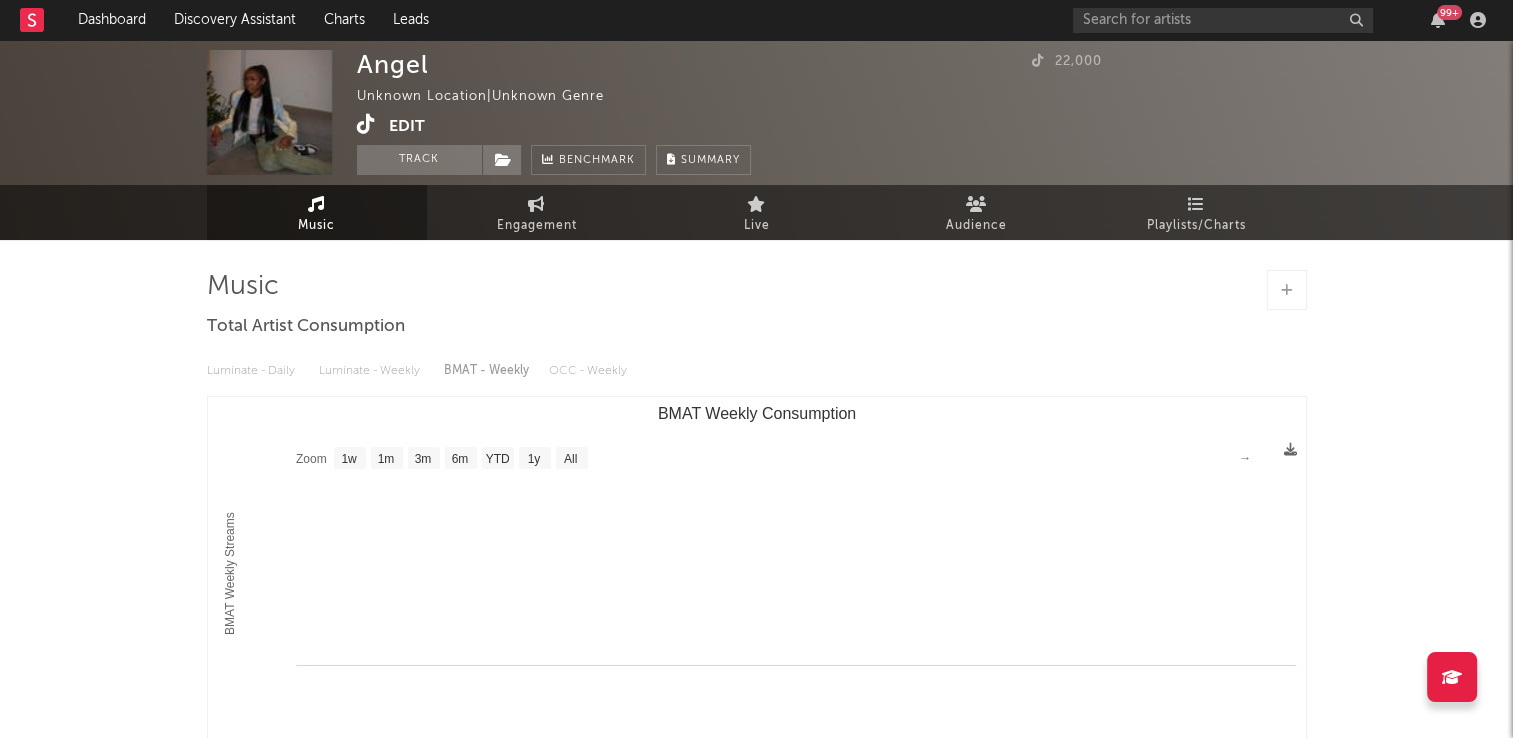 click at bounding box center [366, 124] 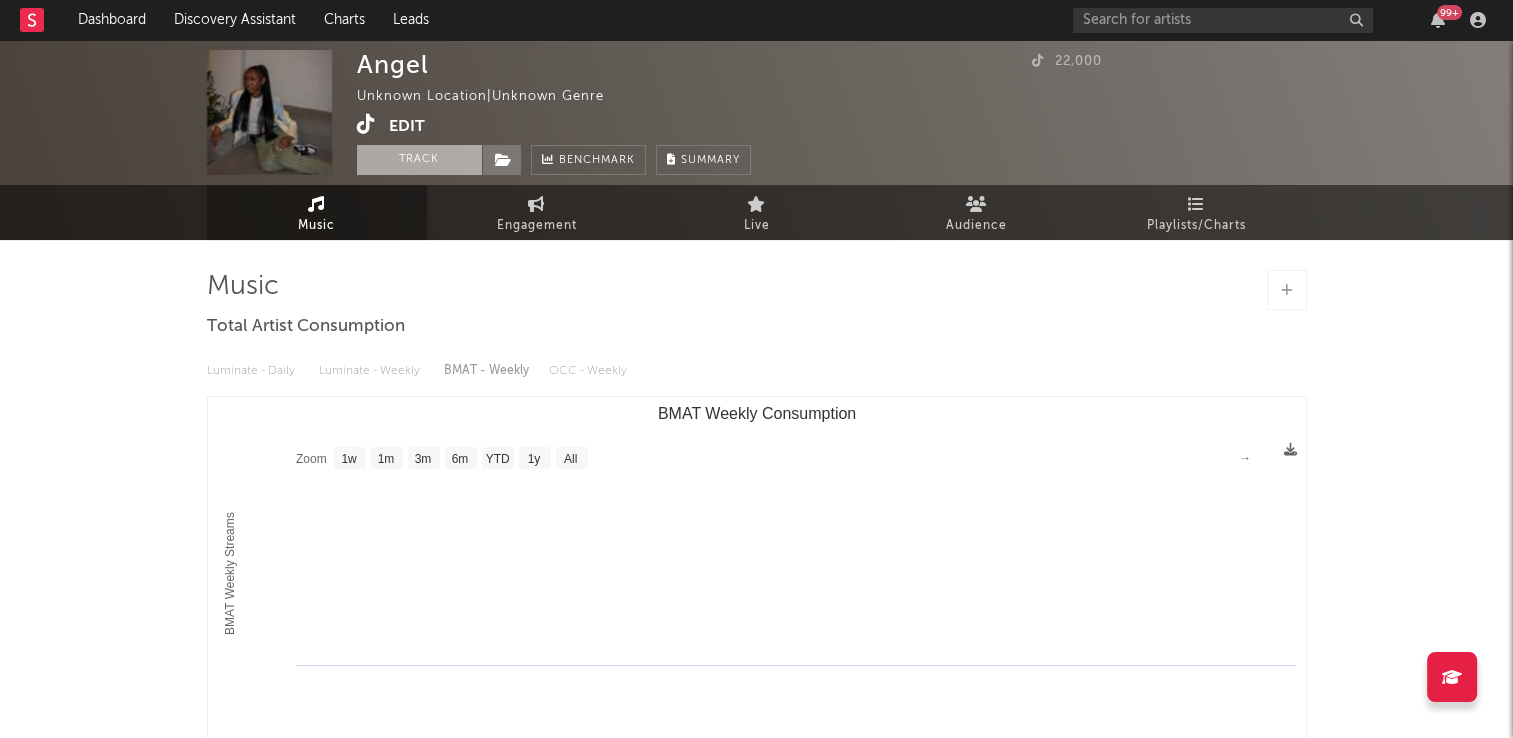click on "Track" at bounding box center [419, 160] 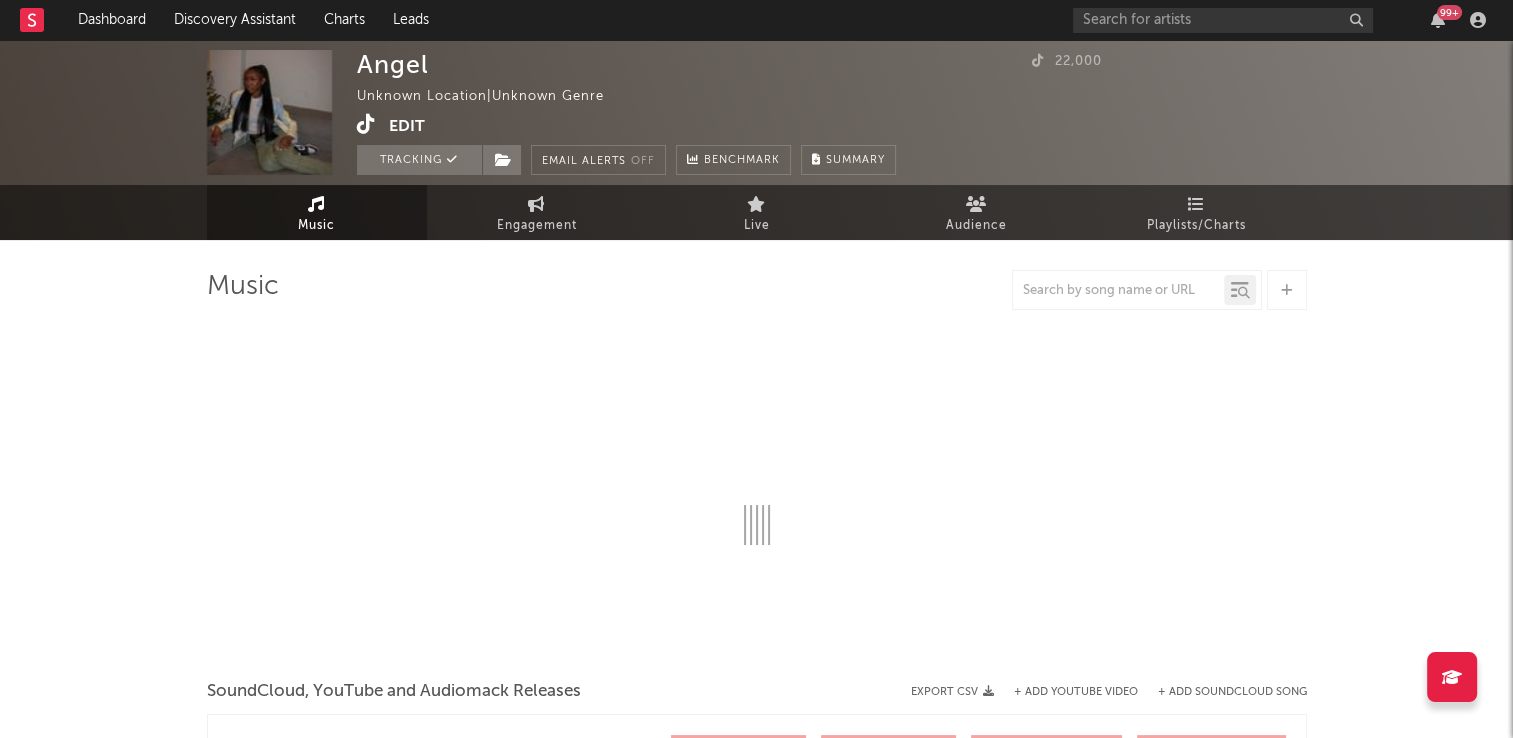 select on "1w" 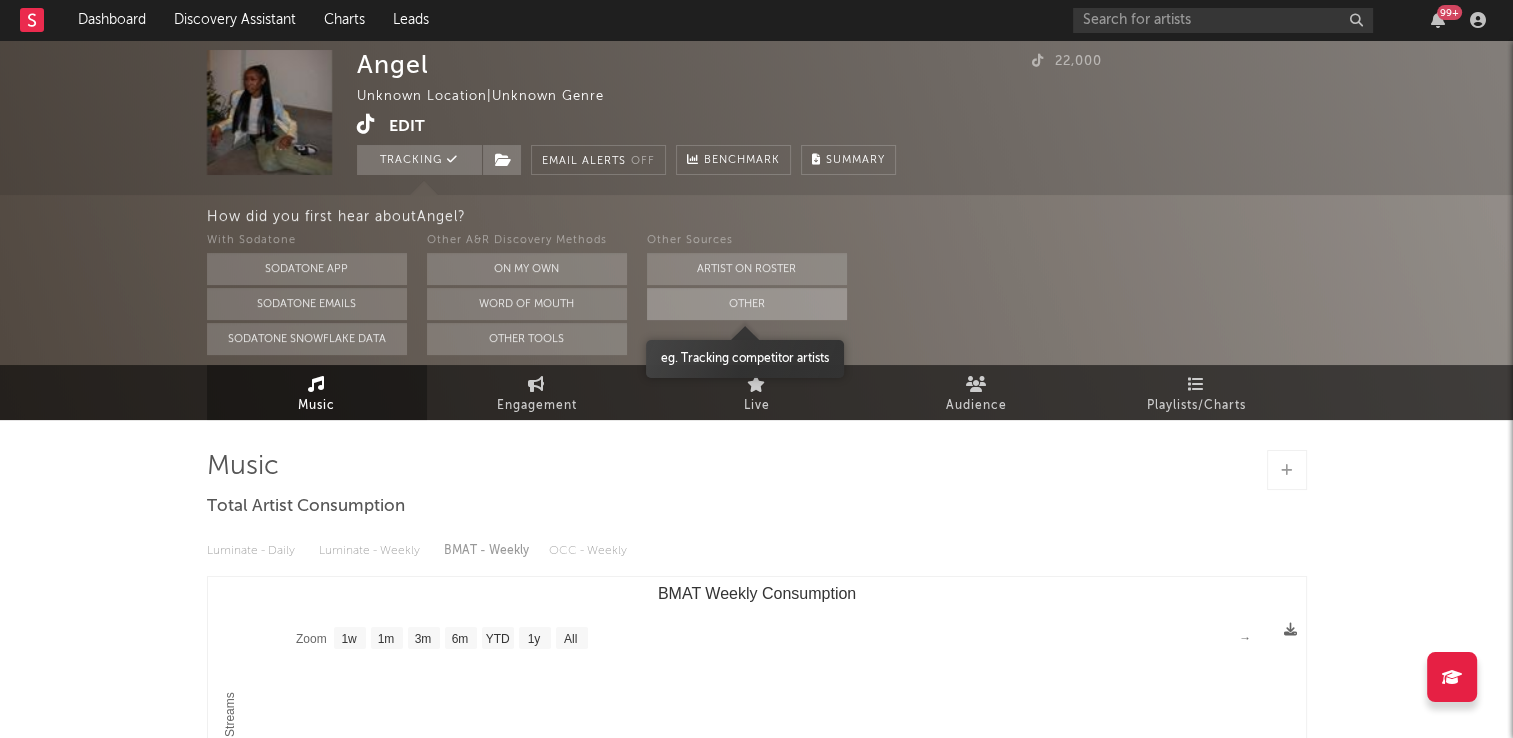 click on "Other" at bounding box center (747, 304) 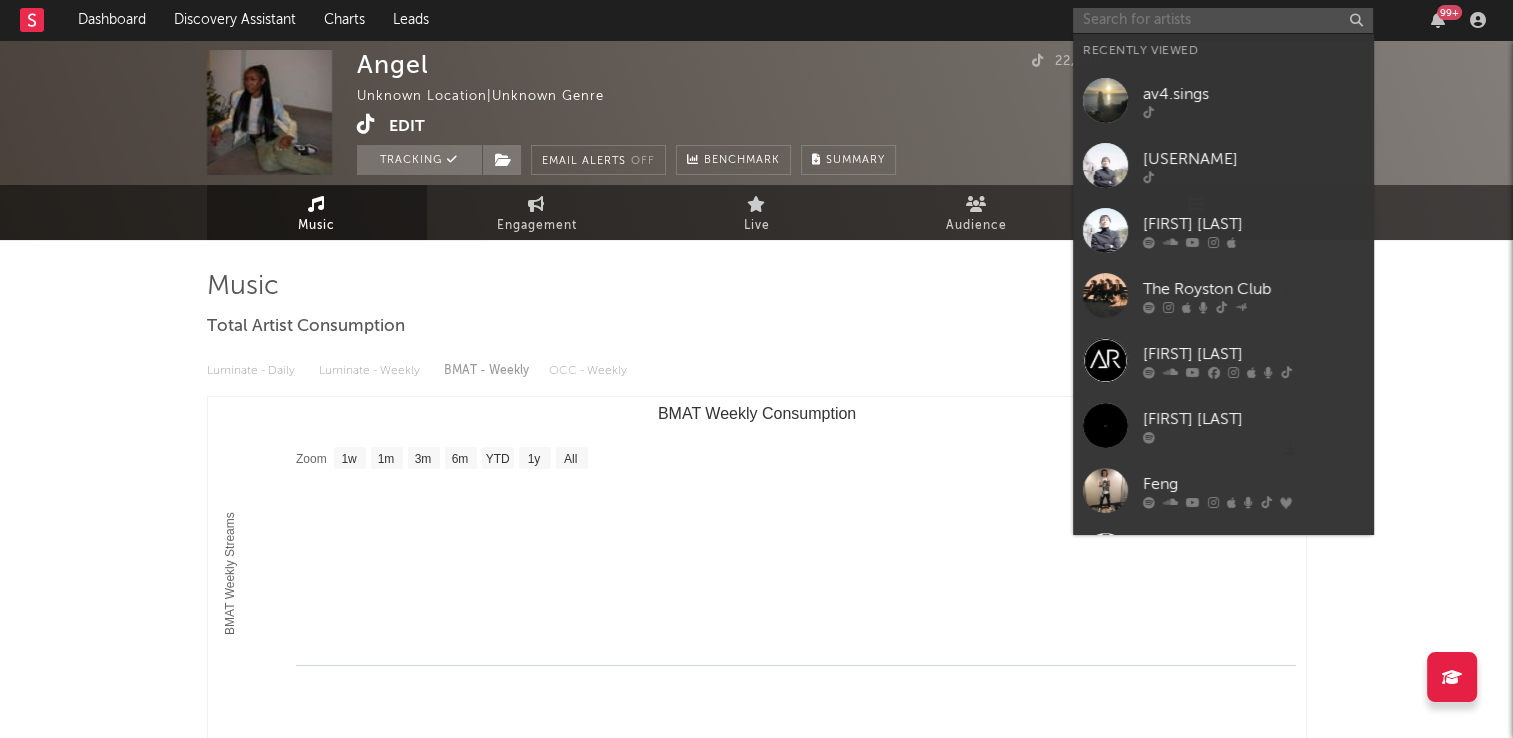 click at bounding box center [1223, 20] 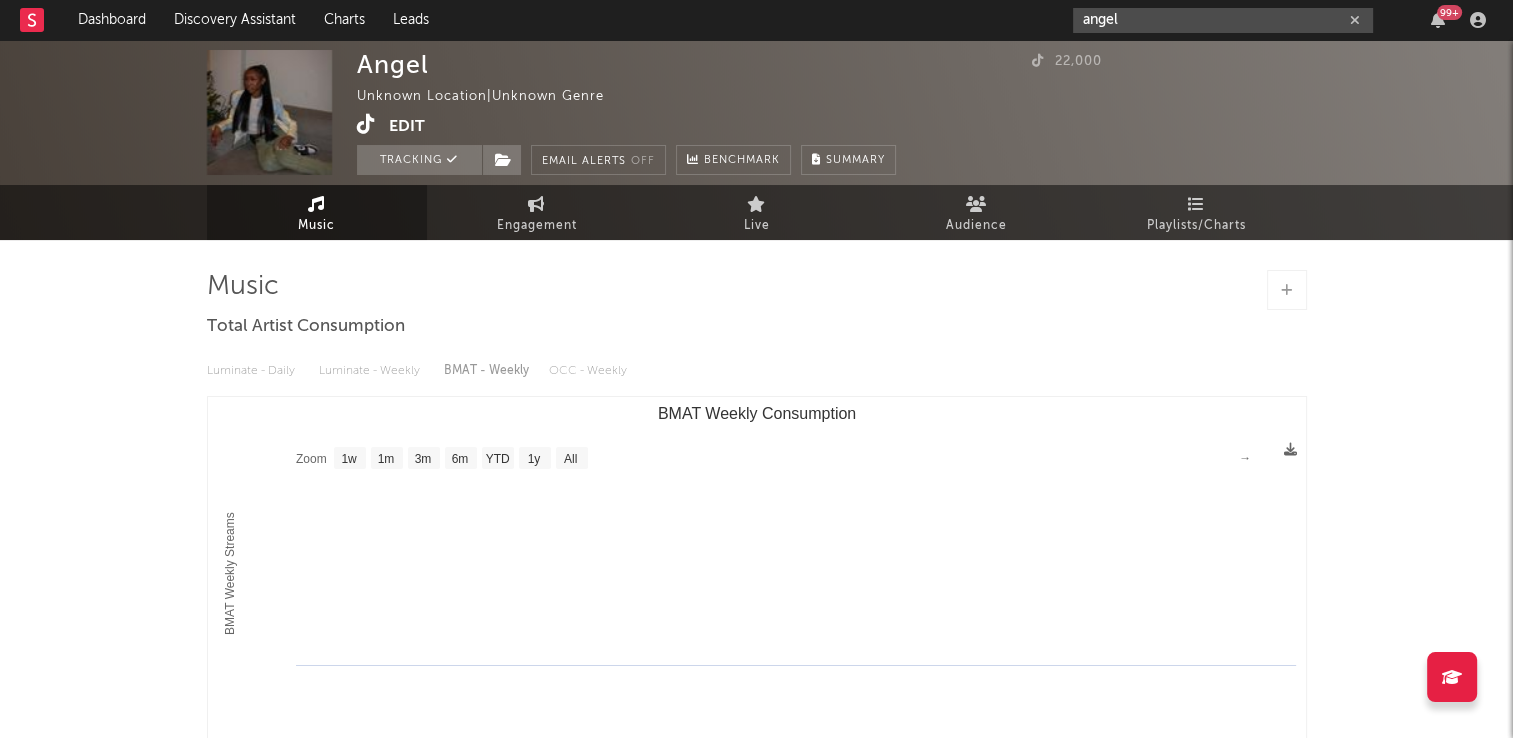 click on "angel" at bounding box center [1223, 20] 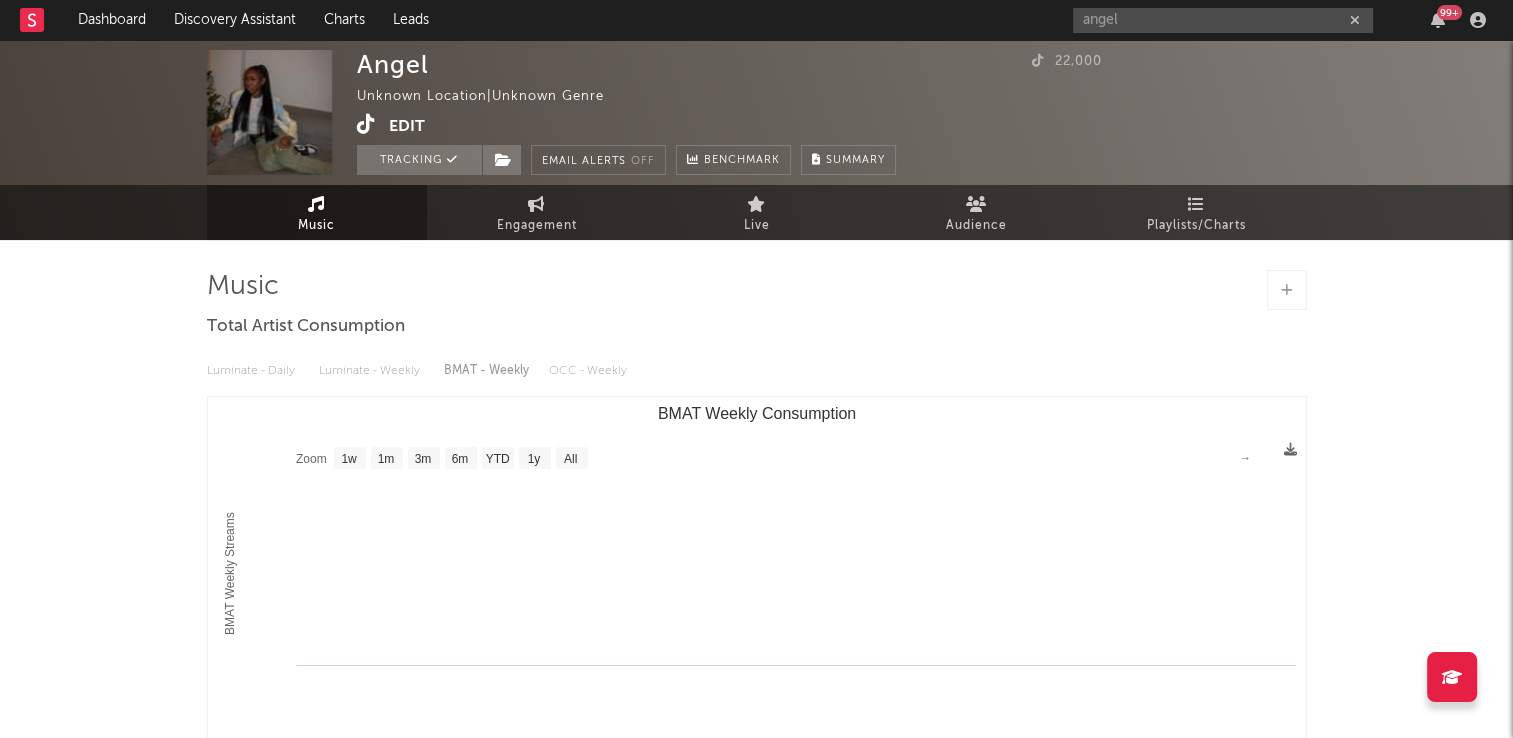 click at bounding box center [366, 124] 